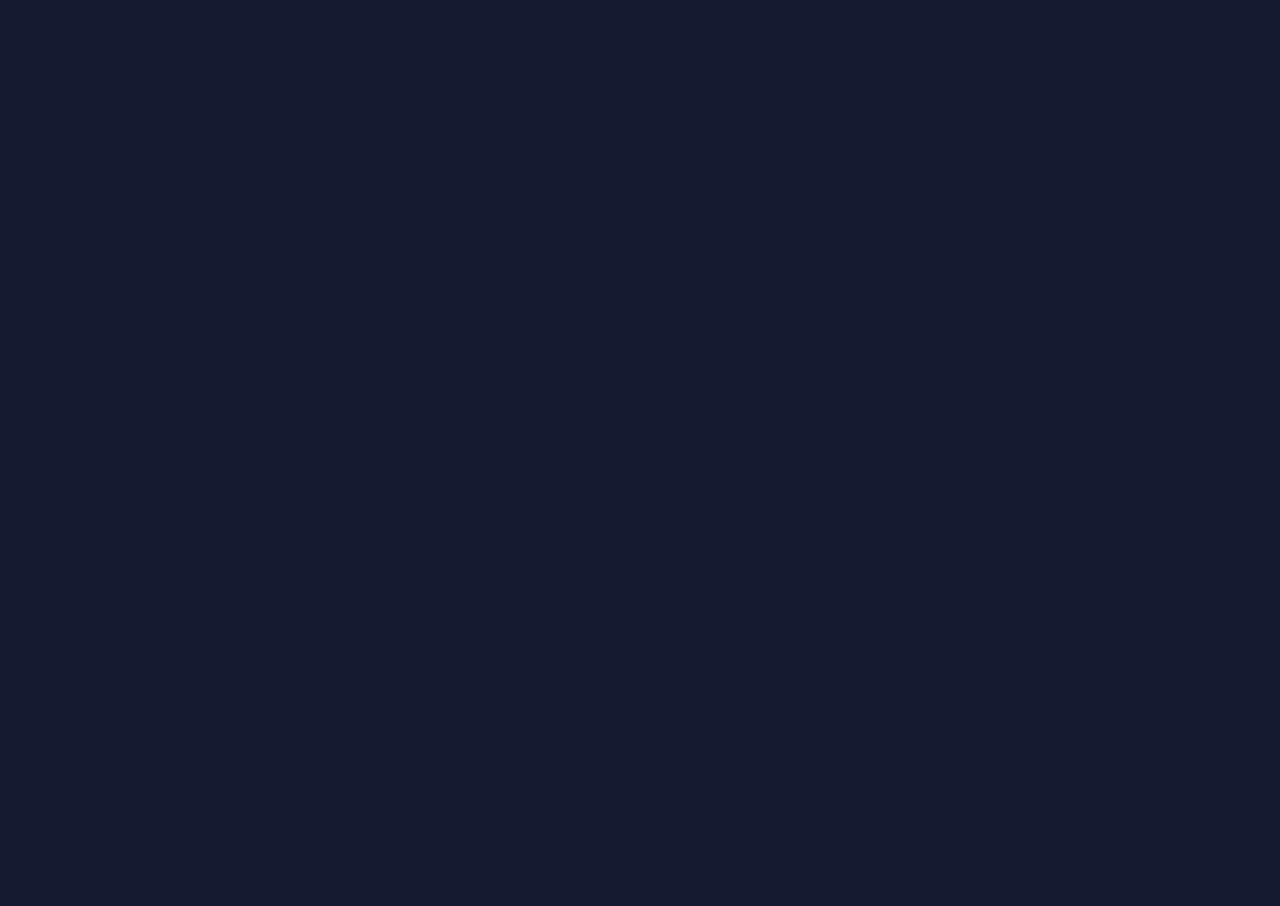 scroll, scrollTop: 0, scrollLeft: 0, axis: both 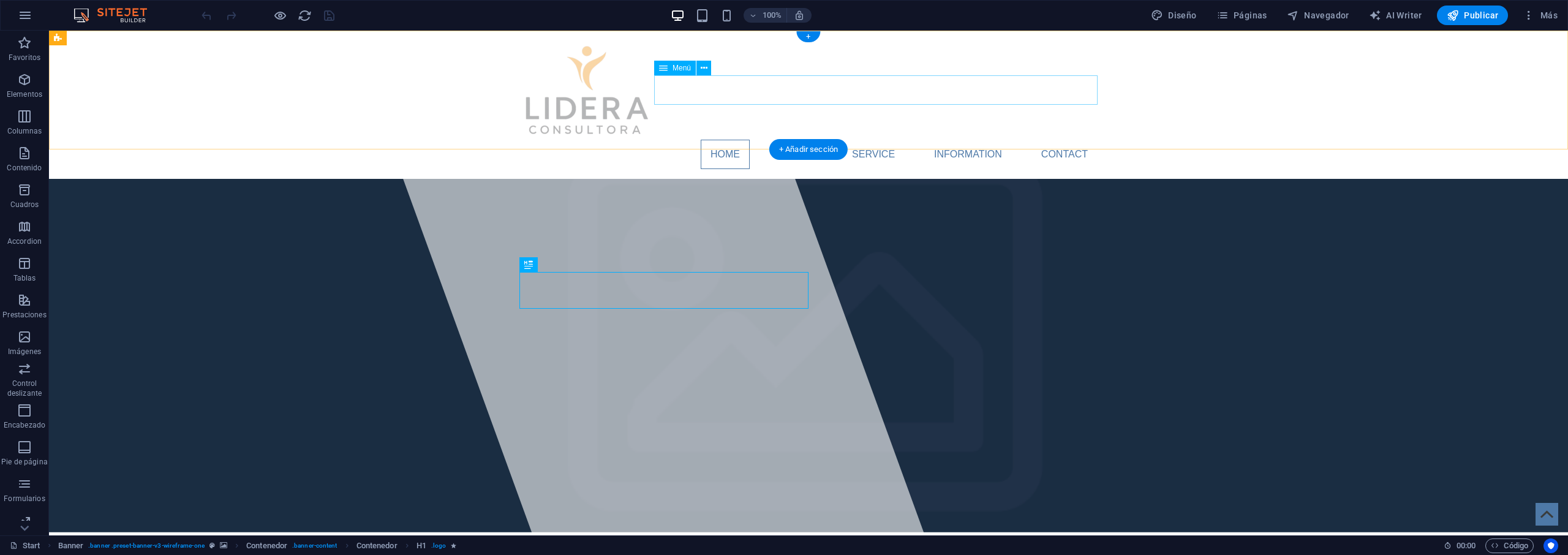 click on "Home About Service Information Contact" at bounding box center [809, 154] 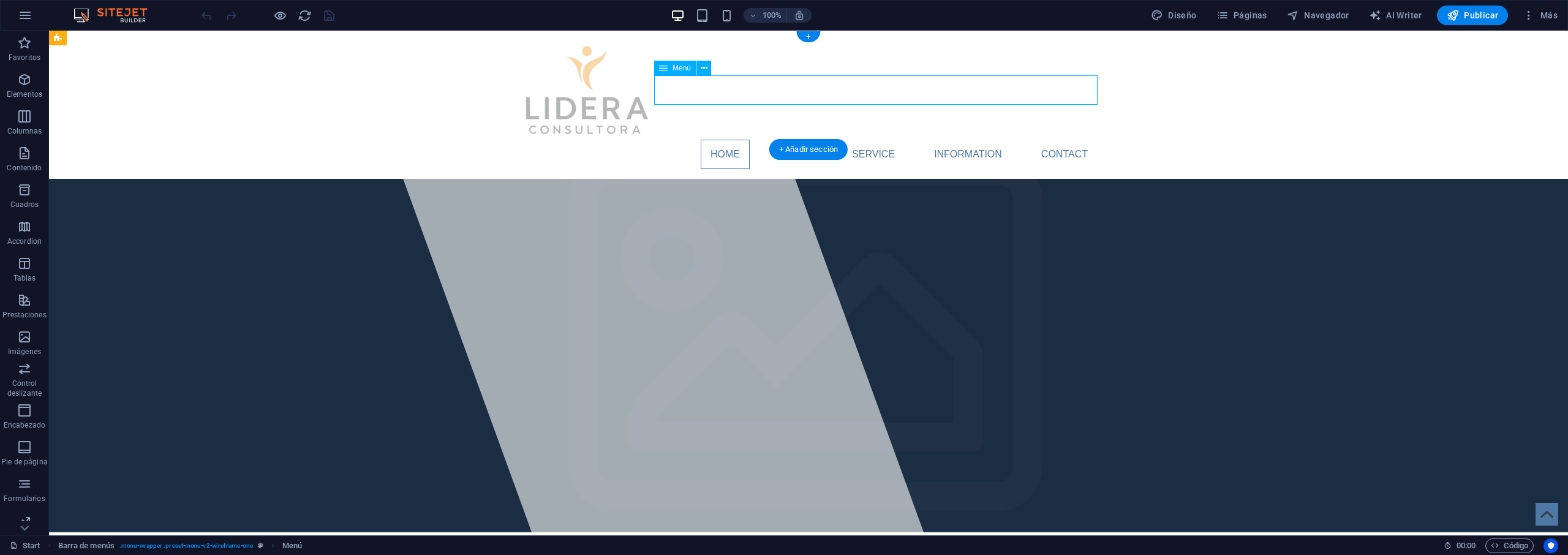 click on "Home About Service Information Contact" at bounding box center (809, 154) 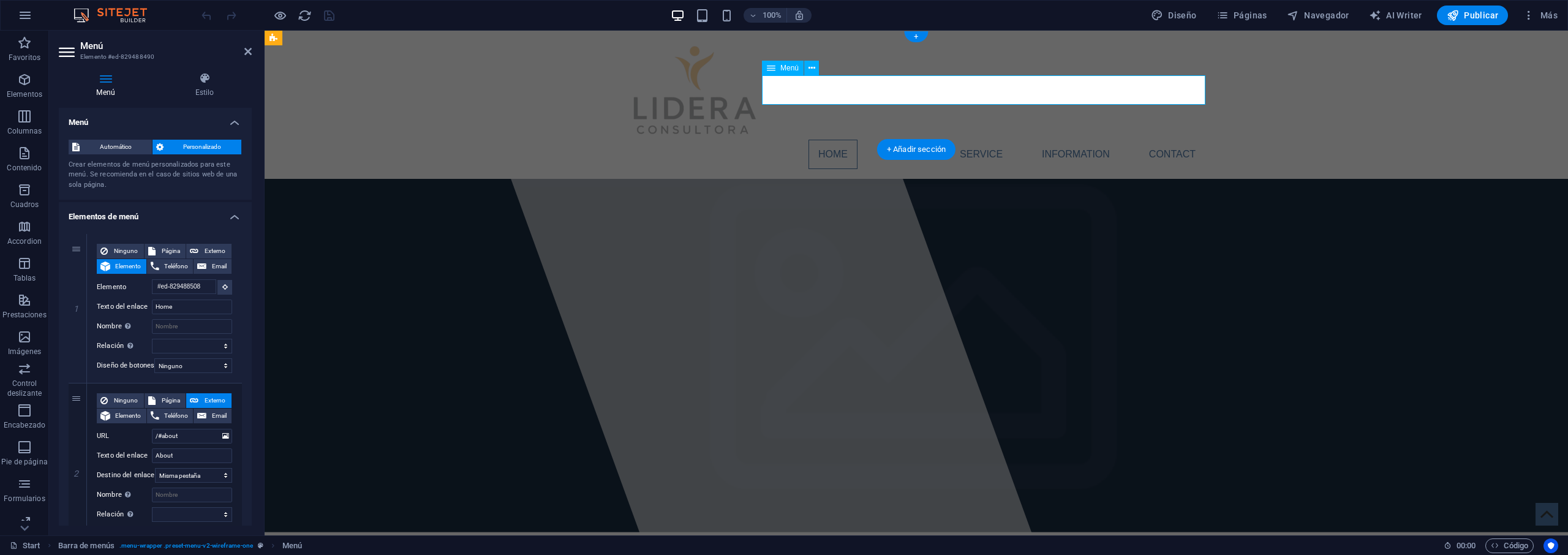 click on "Home About Service Information Contact" at bounding box center (916, 154) 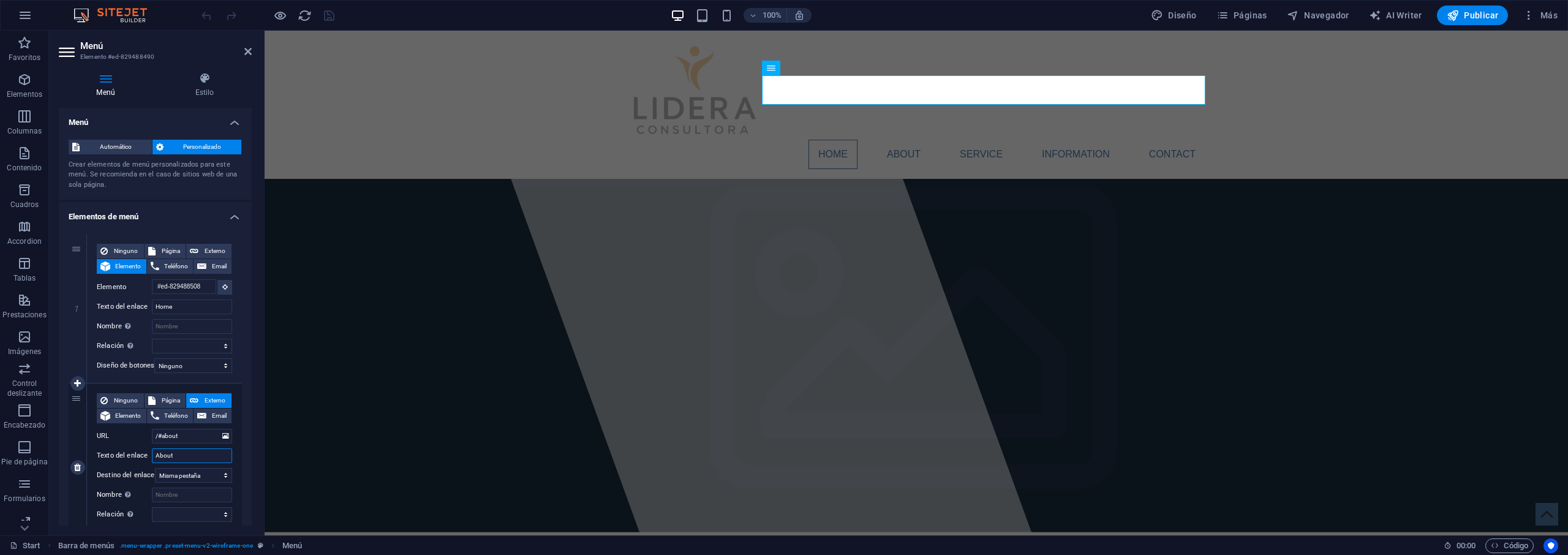 click on "About" at bounding box center [192, 456] 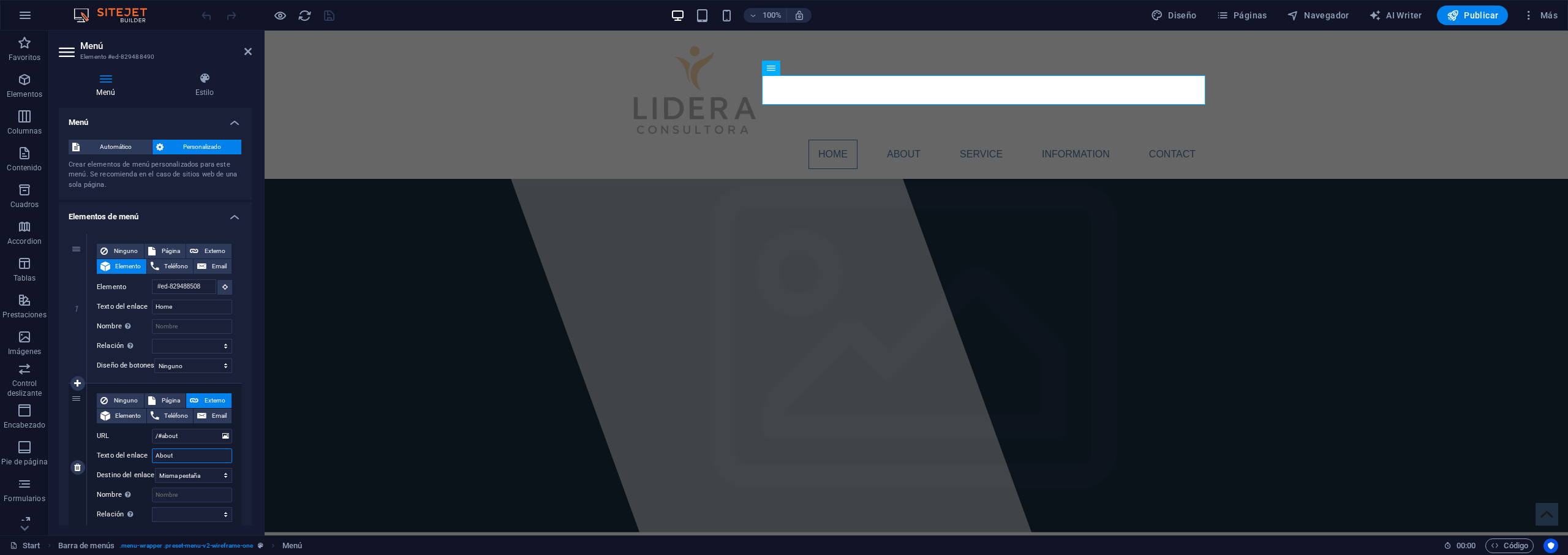 drag, startPoint x: 189, startPoint y: 453, endPoint x: 130, endPoint y: 447, distance: 59.3043 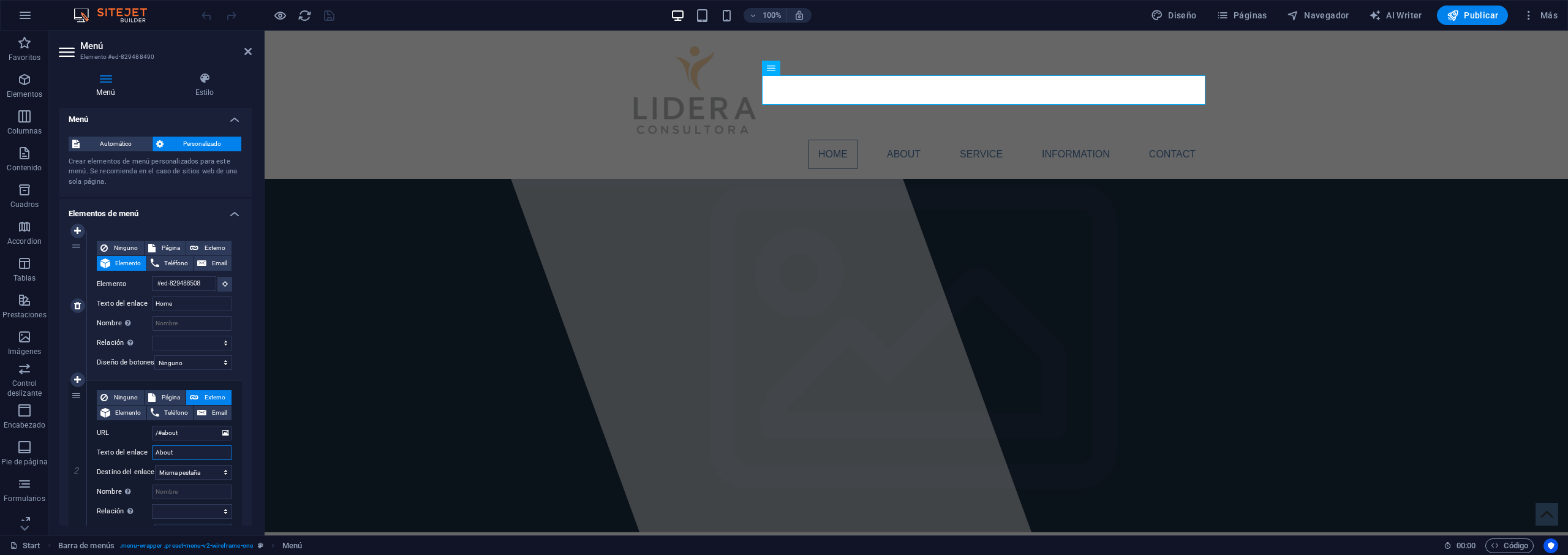 scroll, scrollTop: 0, scrollLeft: 0, axis: both 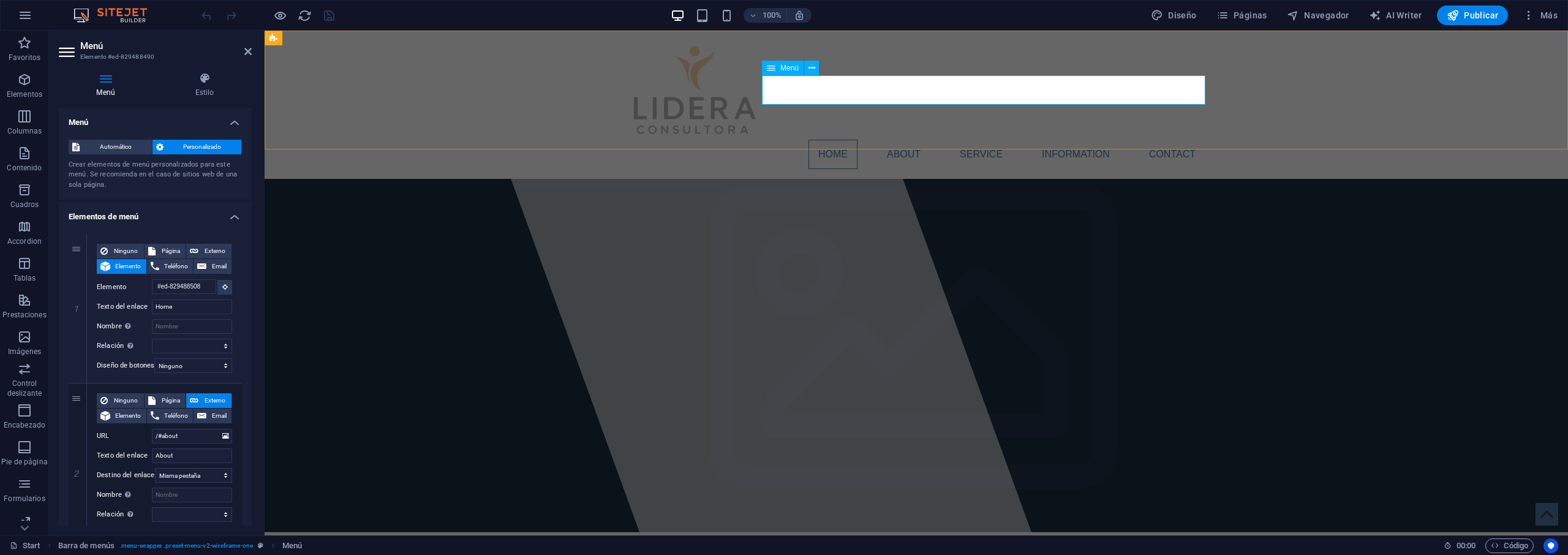 click on "Home About Service Information Contact" at bounding box center [916, 154] 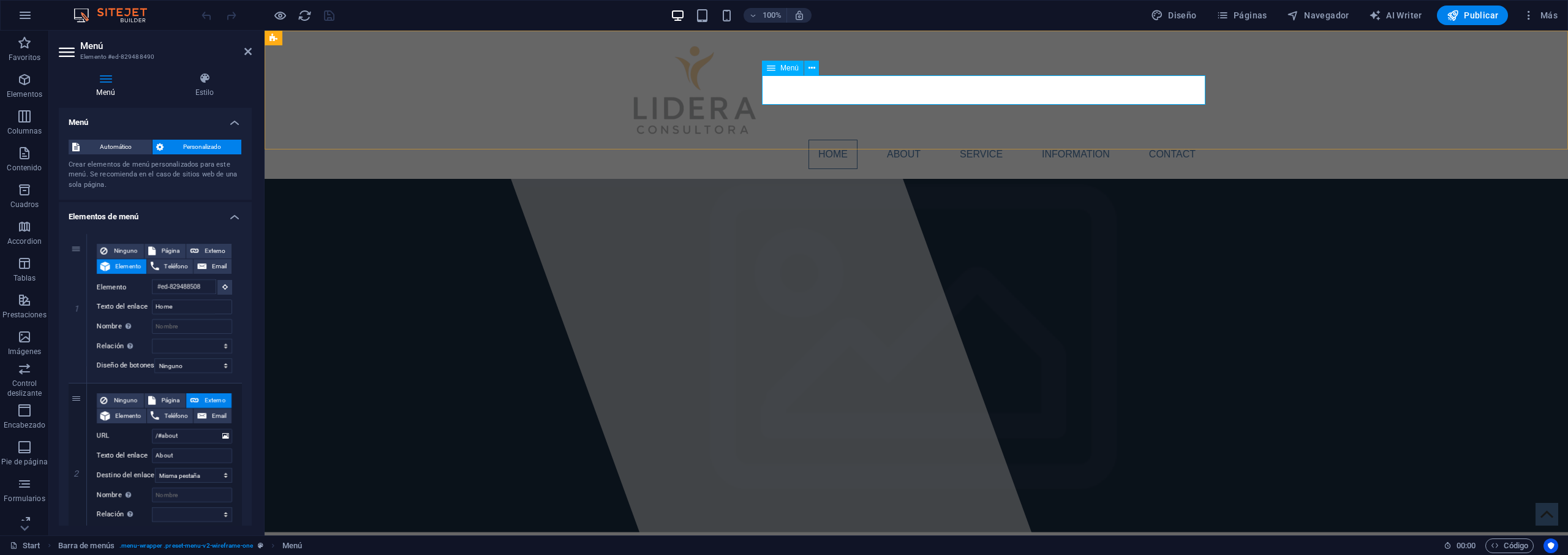 click on "Home About Service Information Contact" at bounding box center (916, 154) 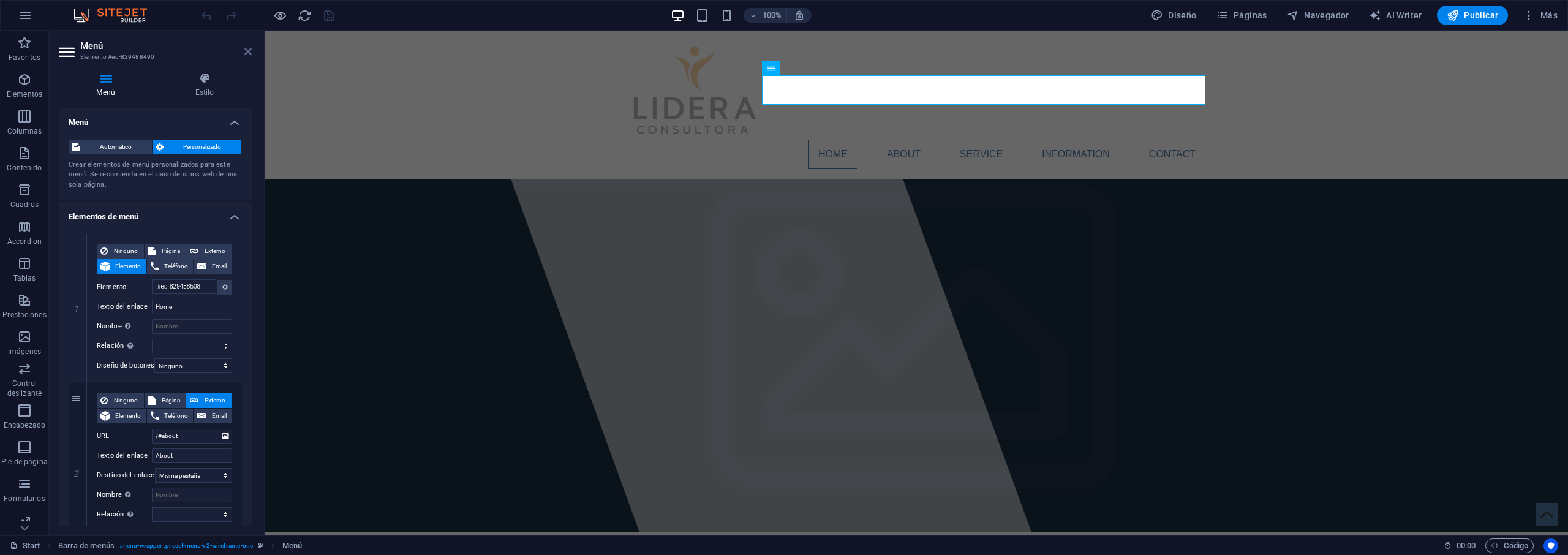 click at bounding box center [248, 51] 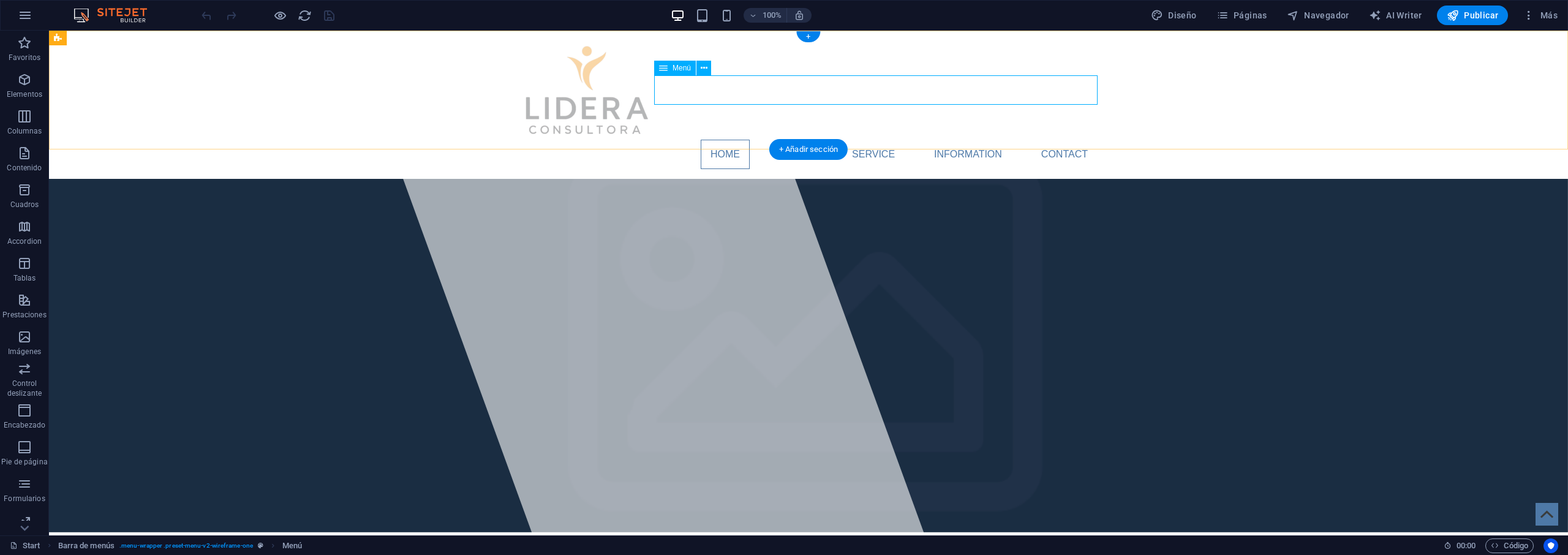 click on "Home About Service Information Contact" at bounding box center (809, 154) 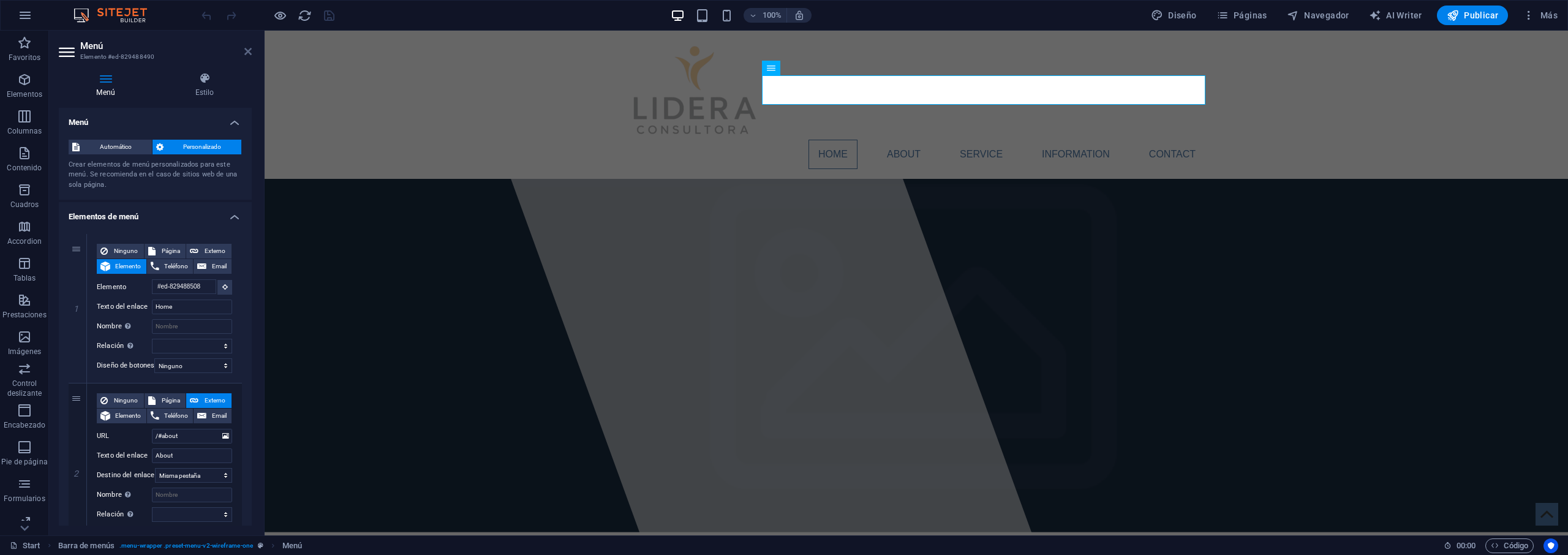 click at bounding box center [248, 51] 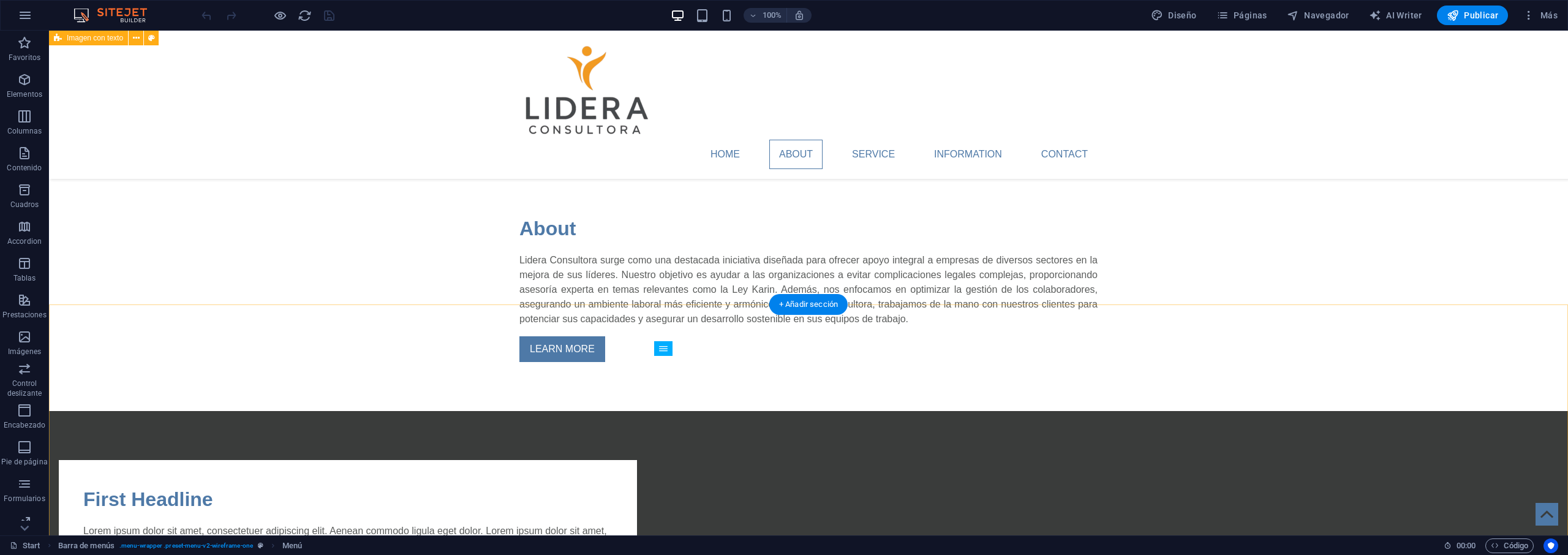 scroll, scrollTop: 0, scrollLeft: 0, axis: both 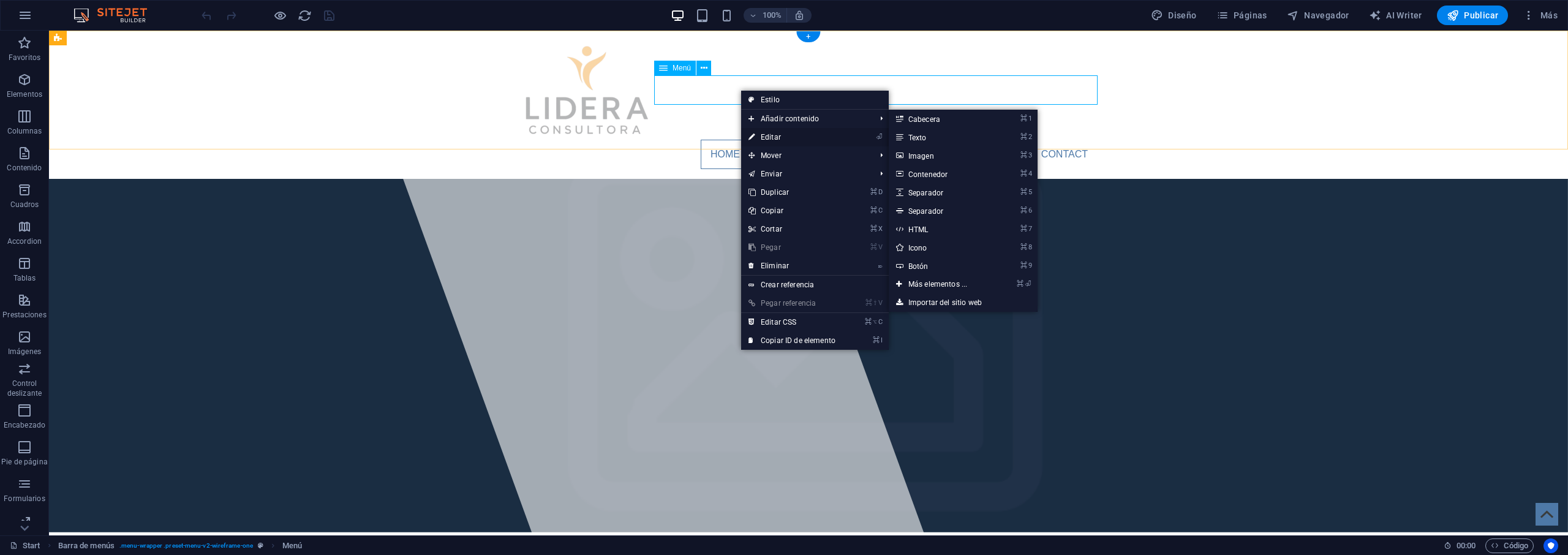 click on "⏎  Editar" at bounding box center (792, 137) 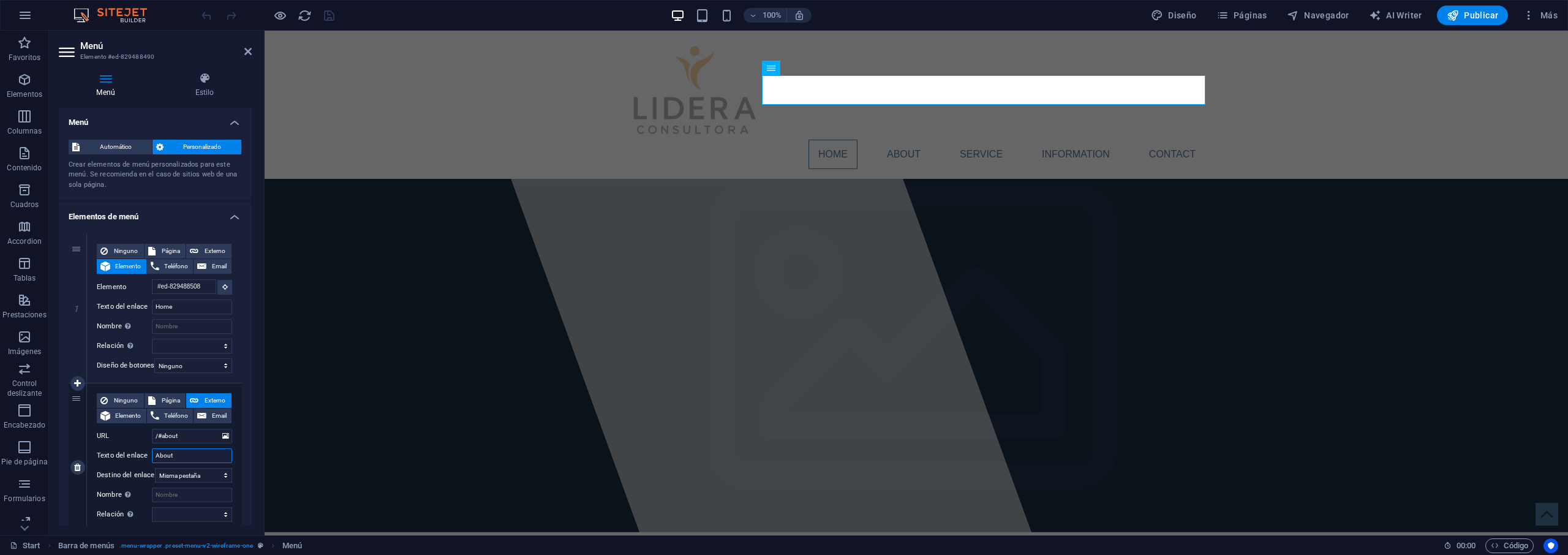 drag, startPoint x: 186, startPoint y: 455, endPoint x: 142, endPoint y: 450, distance: 44.28318 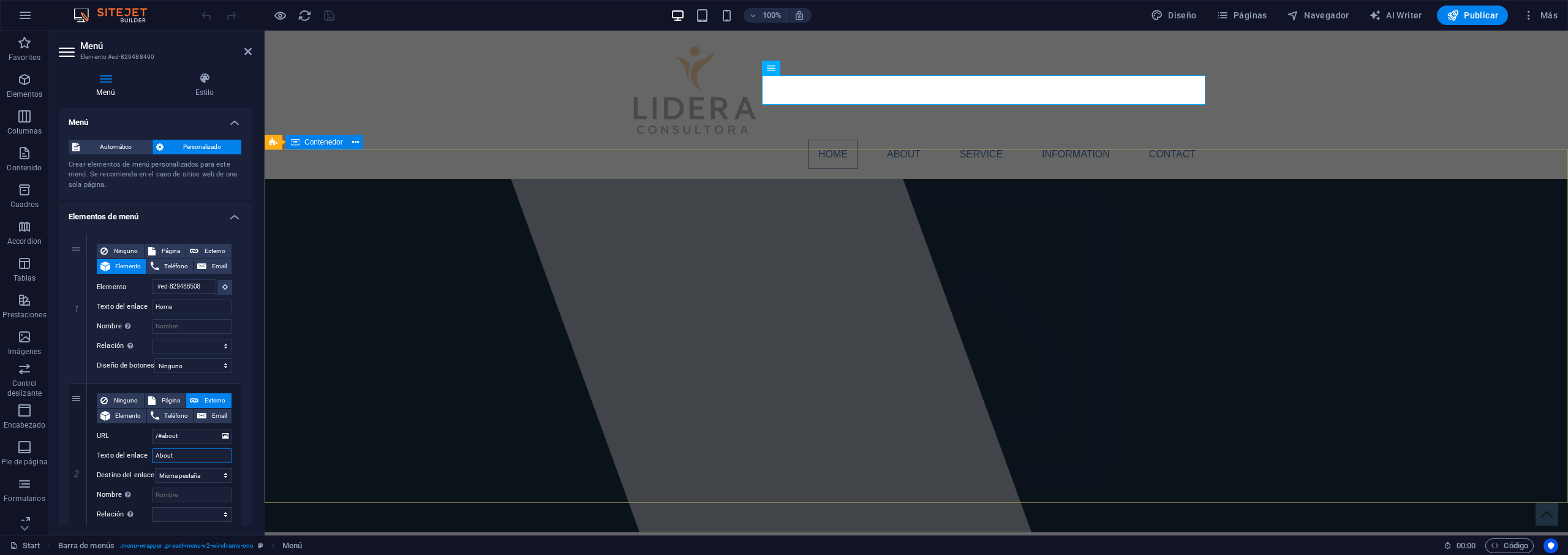 type on "Q" 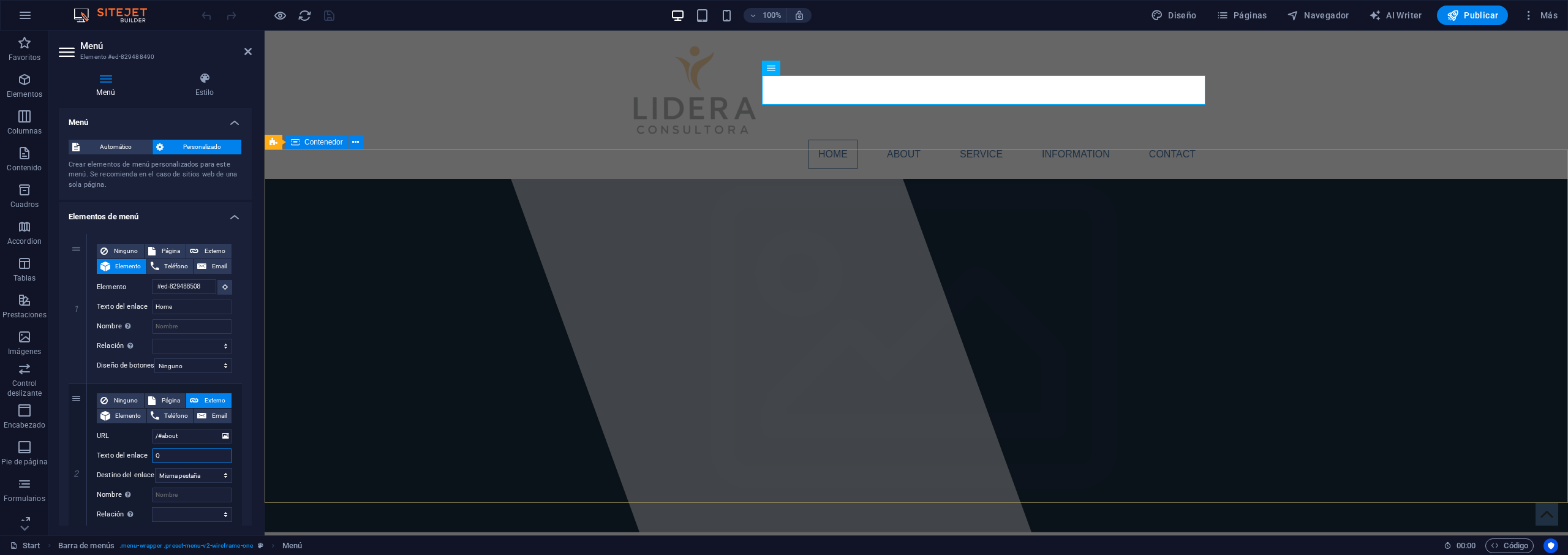 select 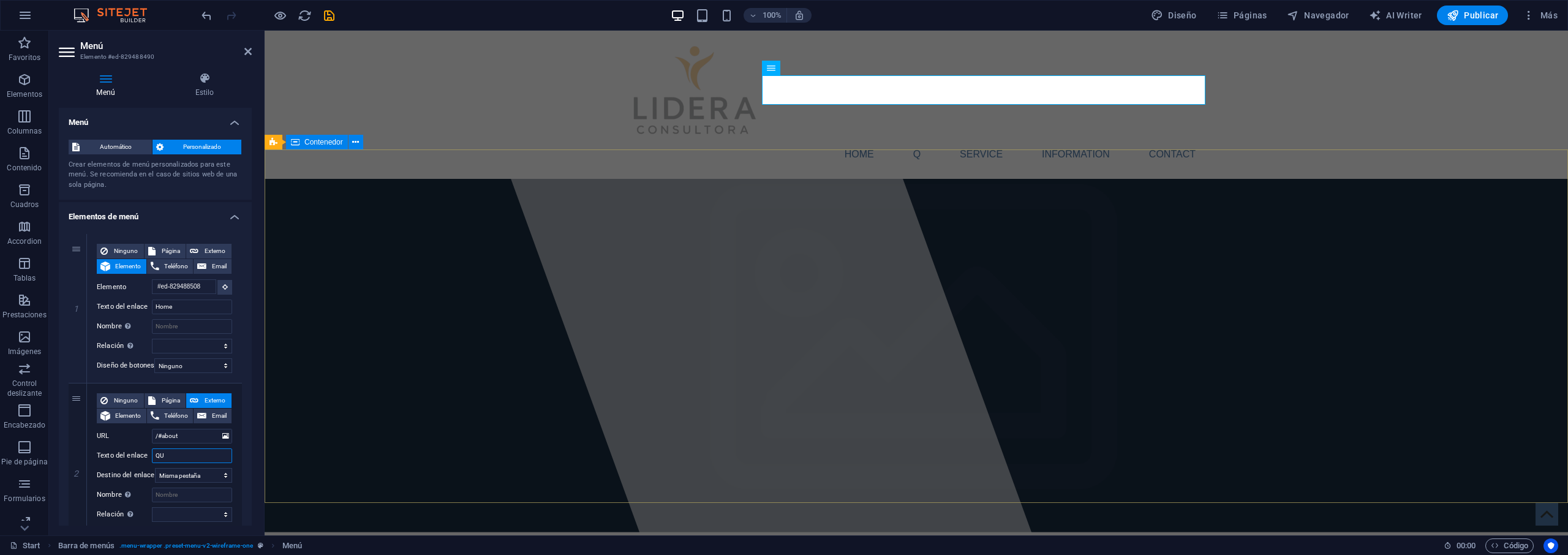 type on "QUI" 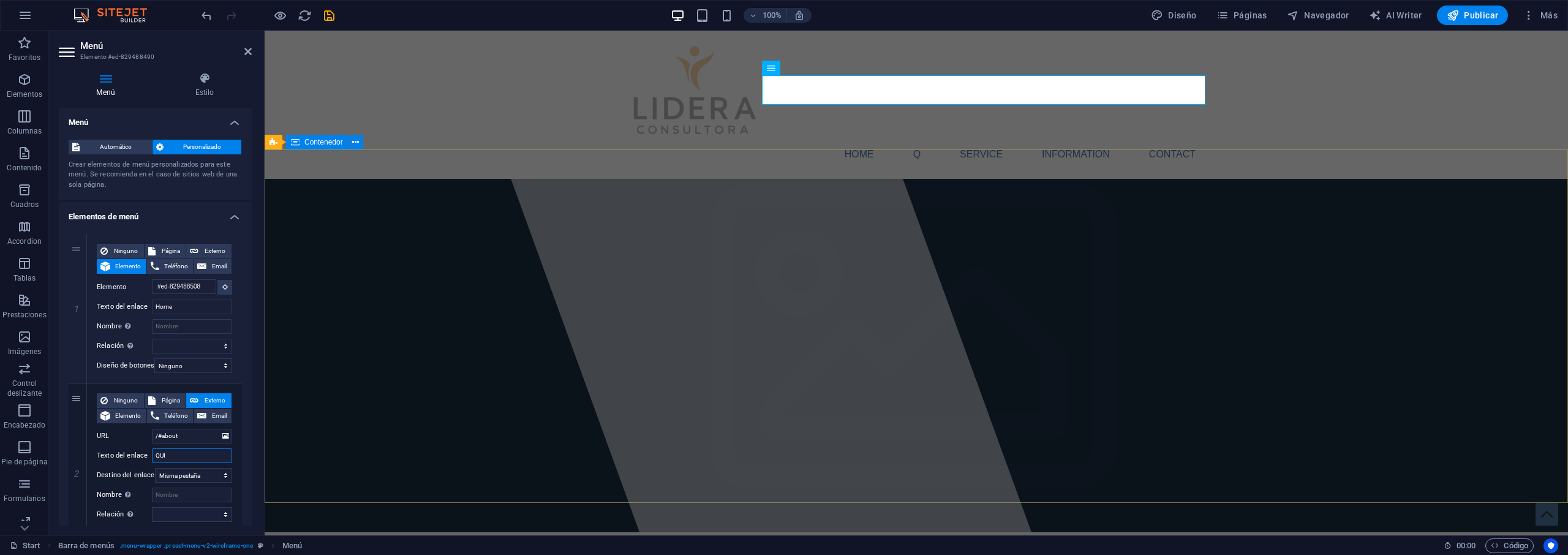 select 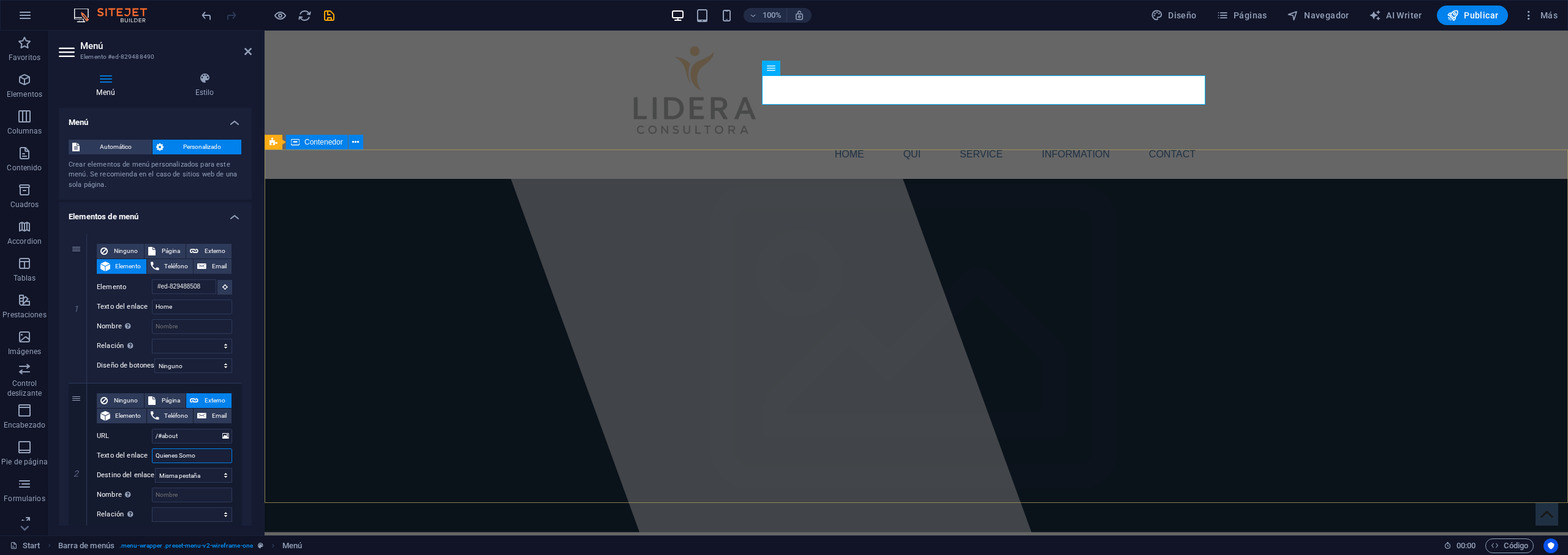 type on "Quienes Somos" 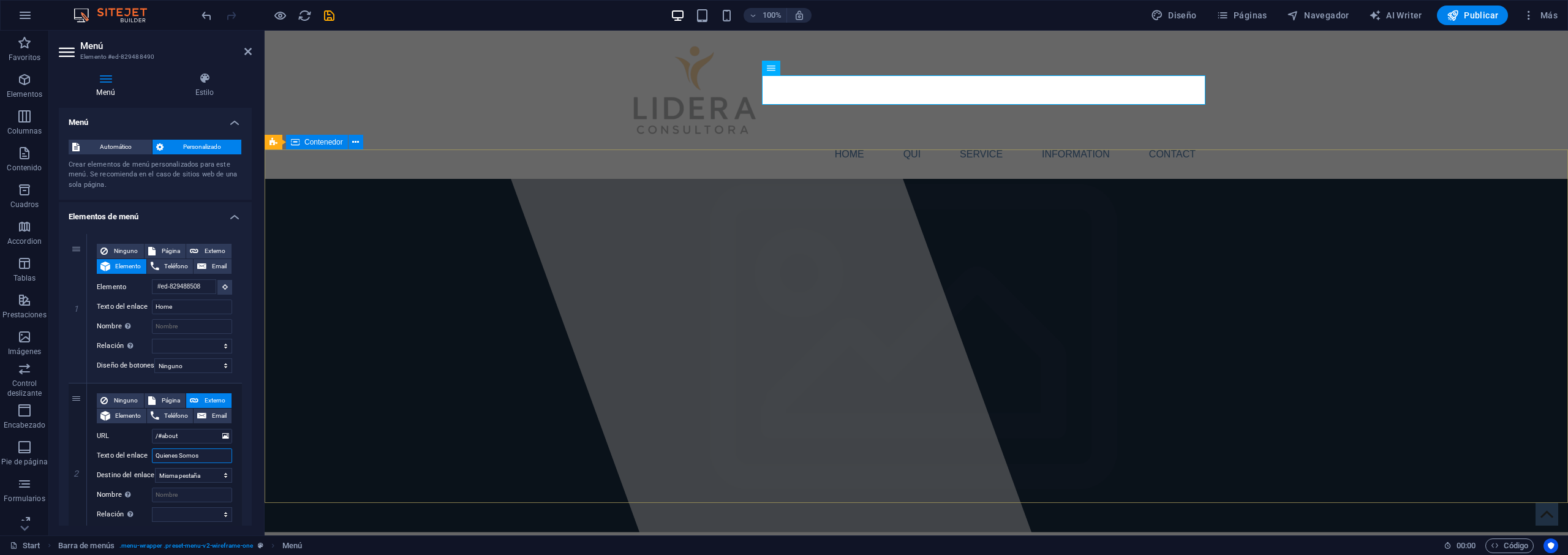 select 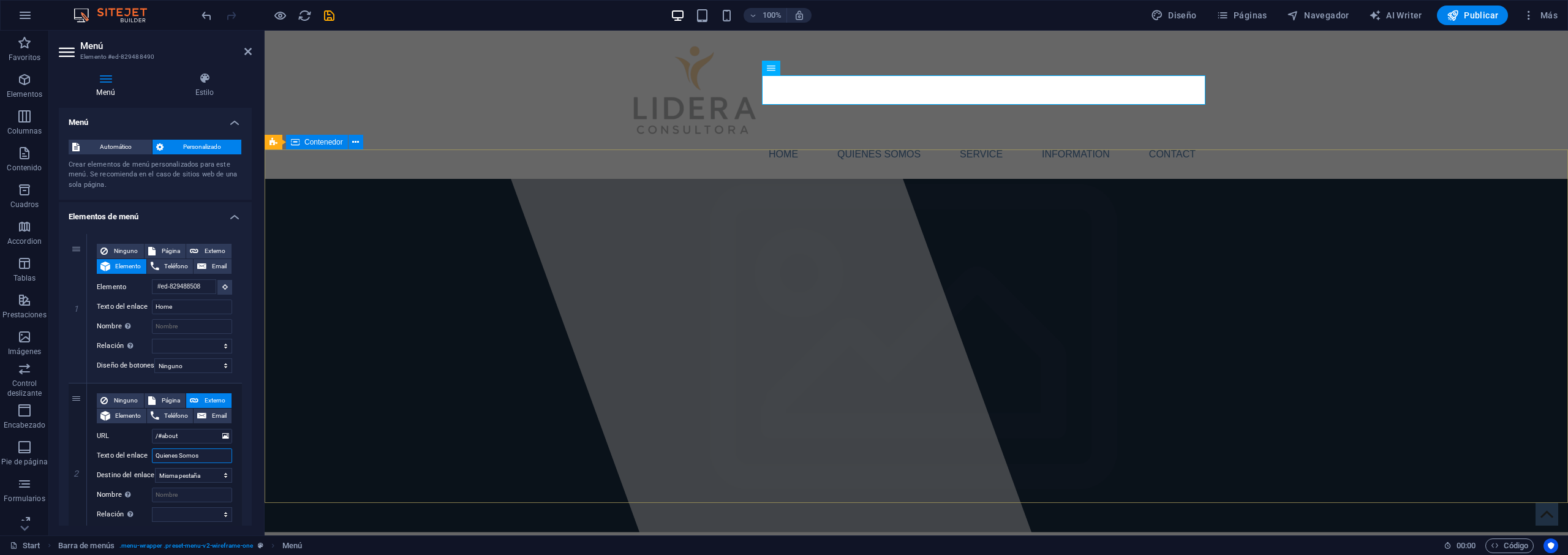 type on "Quienes Somos" 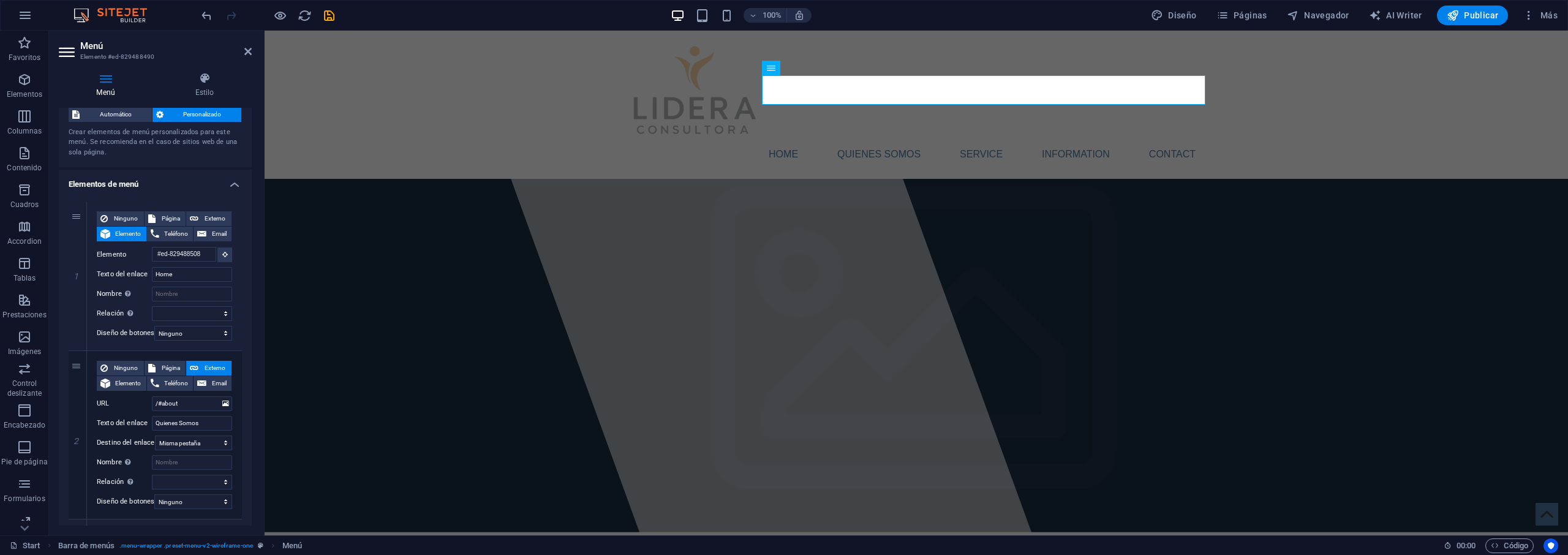 scroll, scrollTop: 157, scrollLeft: 0, axis: vertical 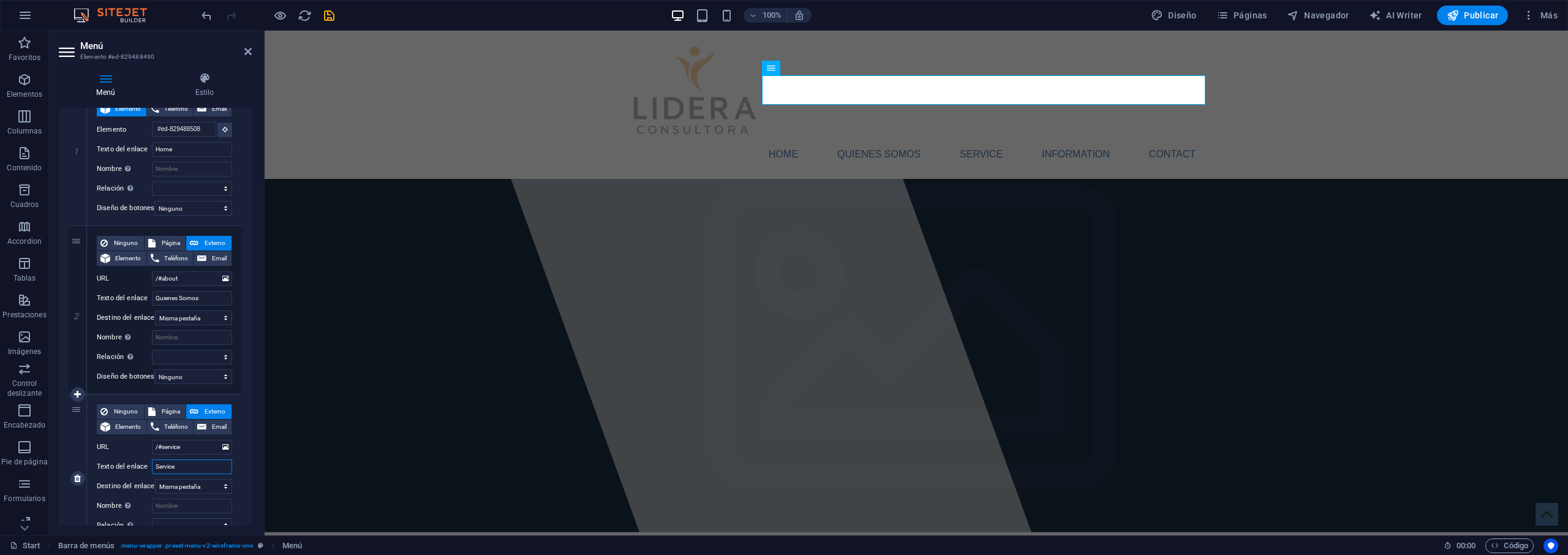 click on "Service" at bounding box center [192, 467] 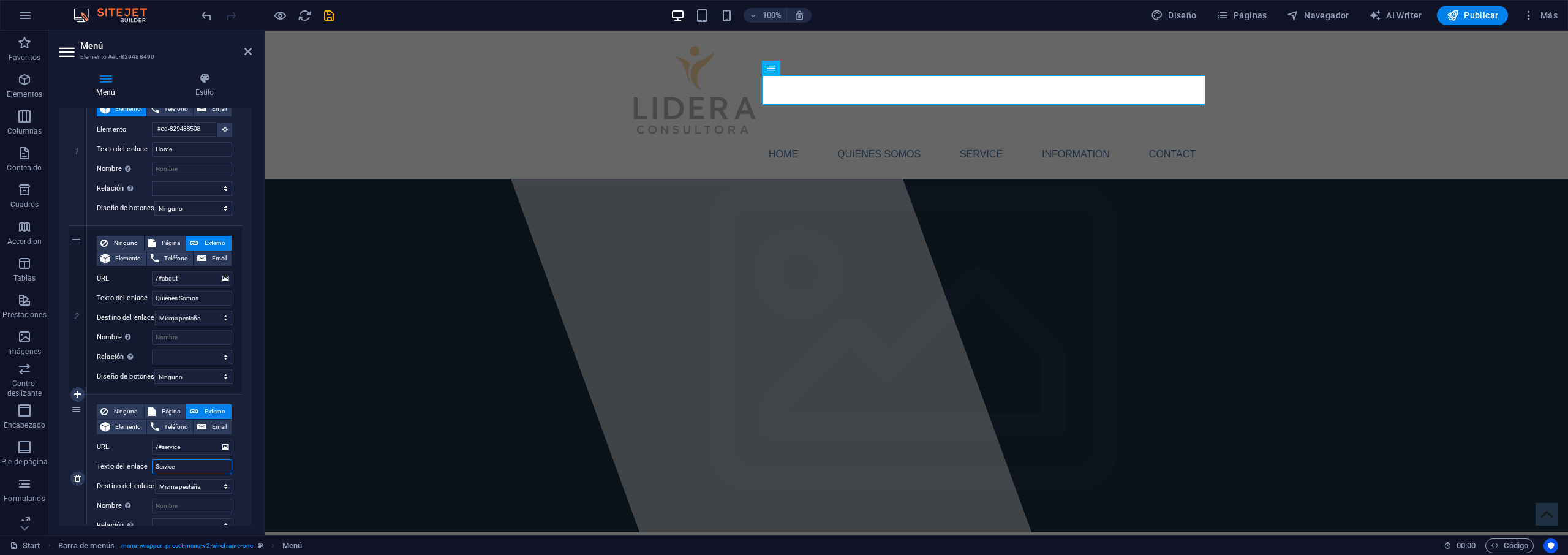 type on "Servic" 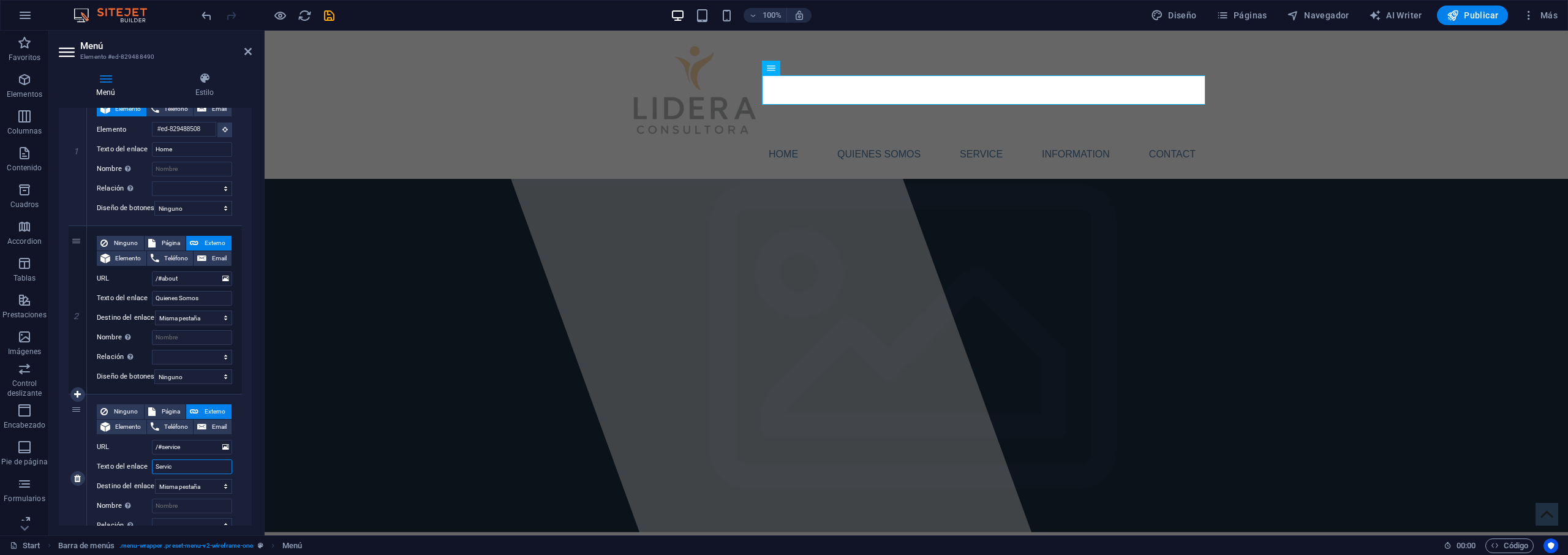 select 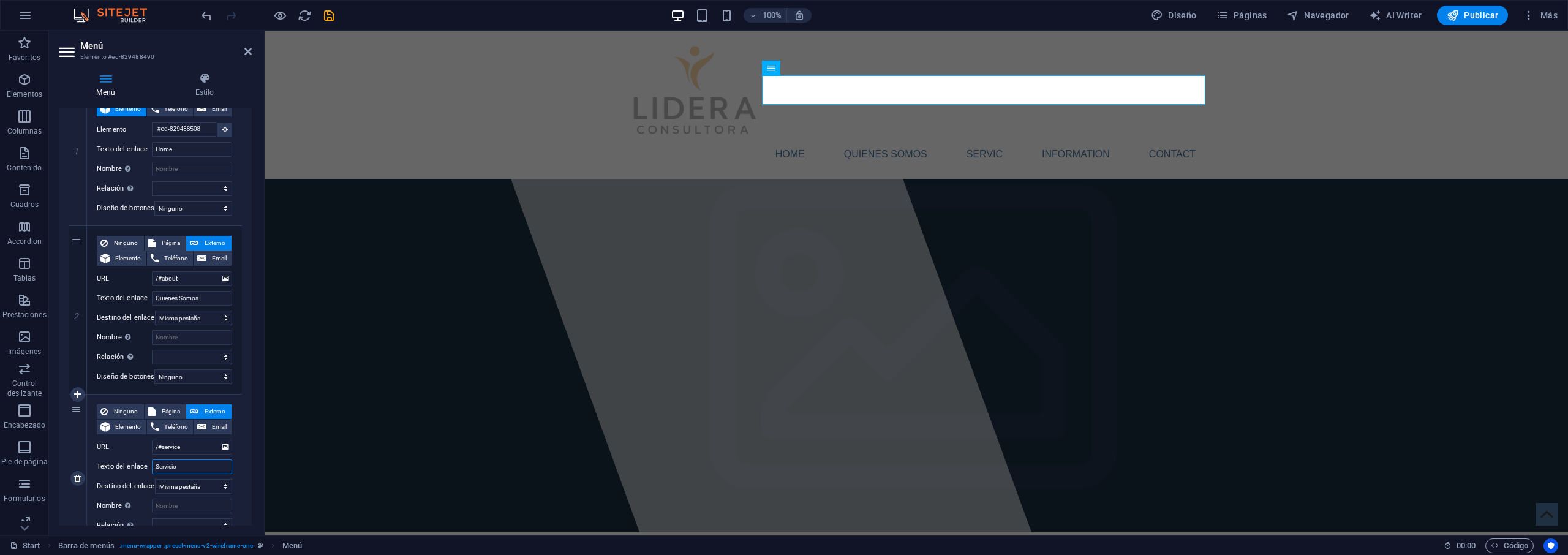 type on "Servicios" 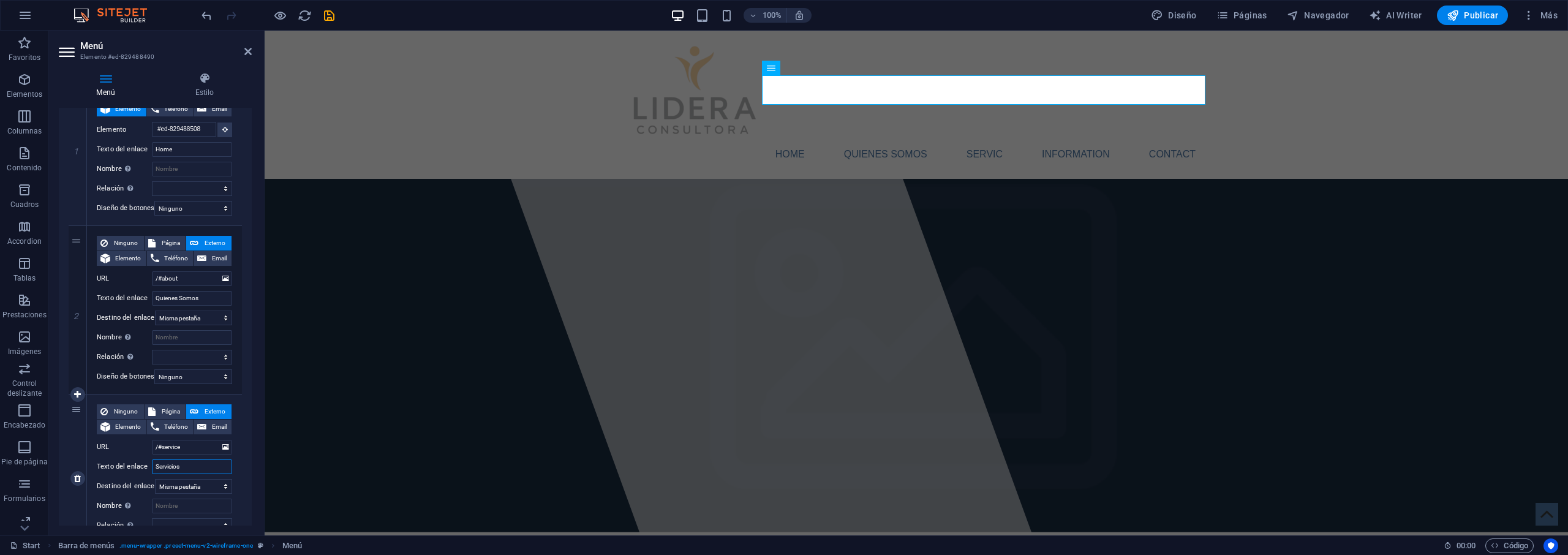 select 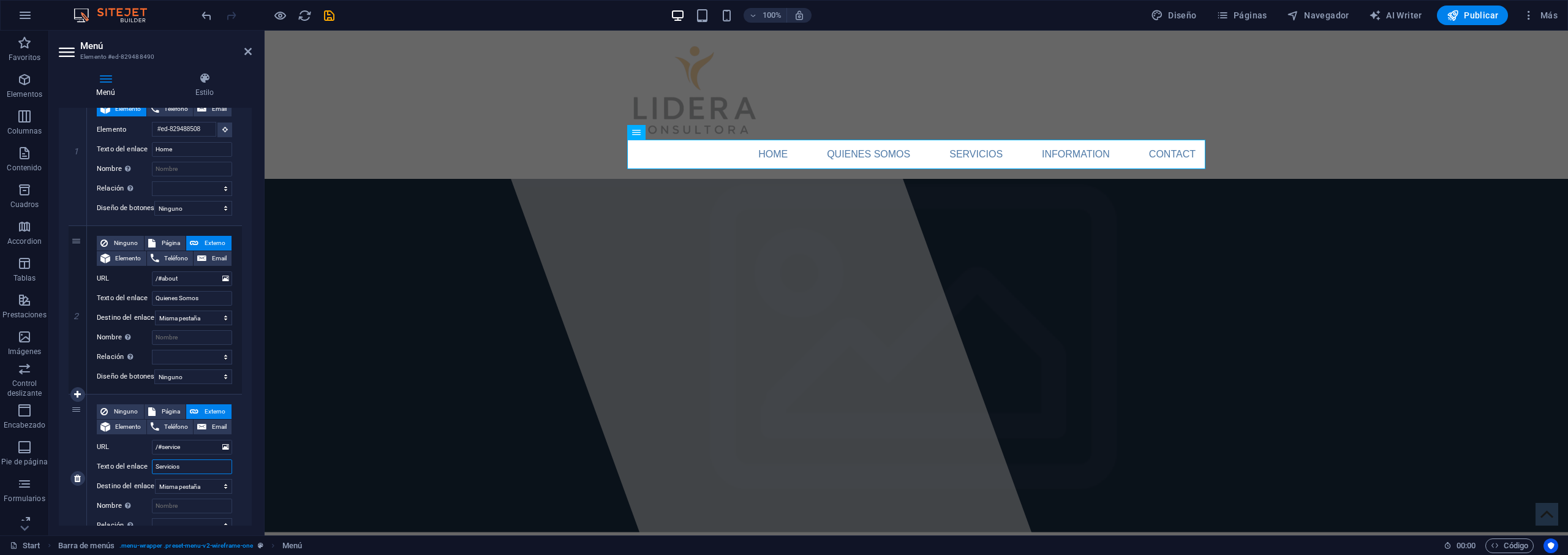 type on "Servicios" 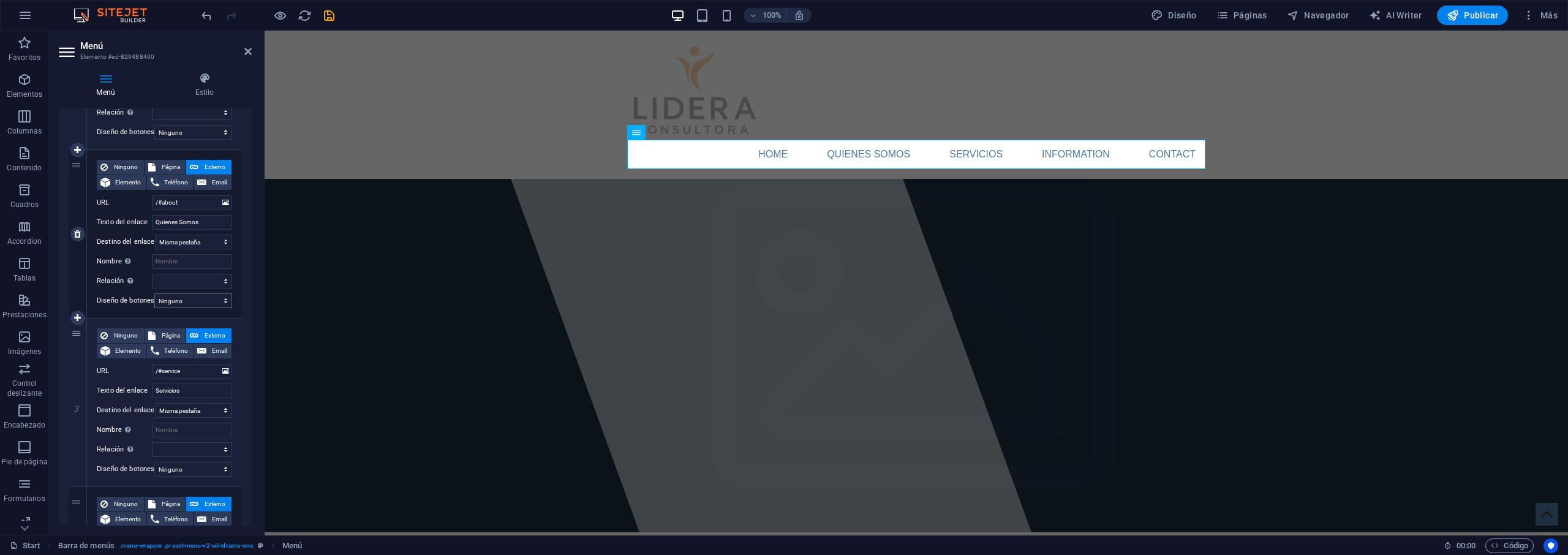 scroll, scrollTop: 301, scrollLeft: 0, axis: vertical 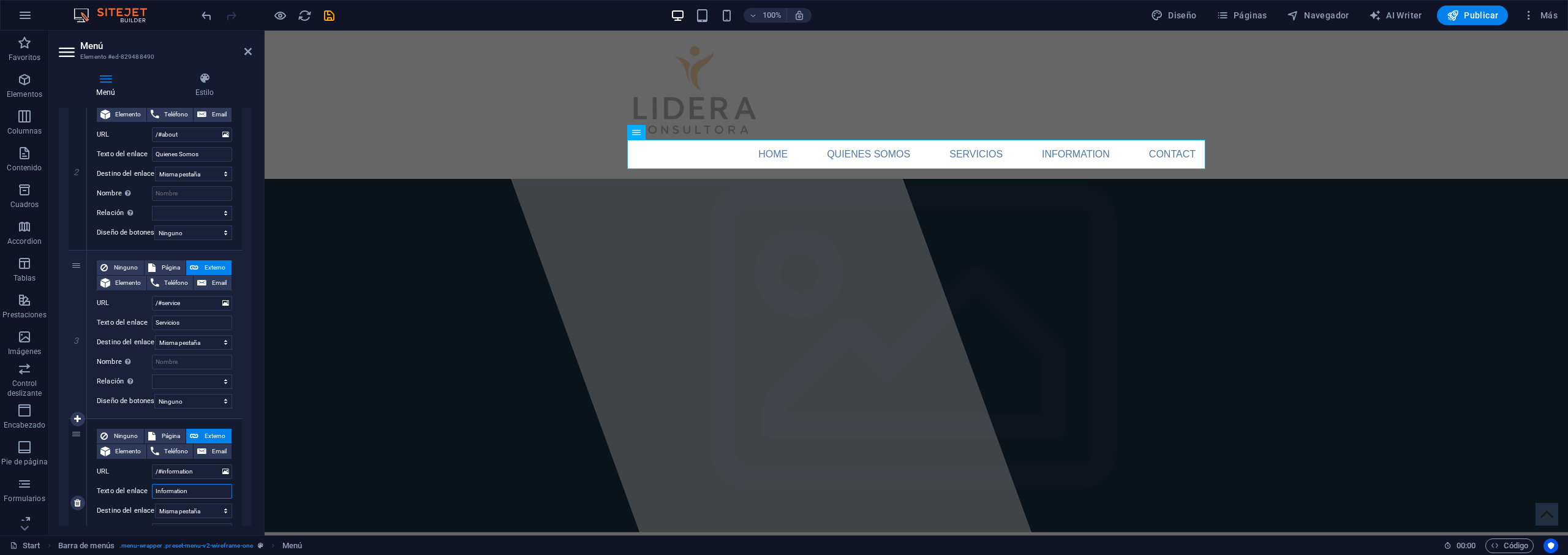click on "Information" at bounding box center [192, 491] 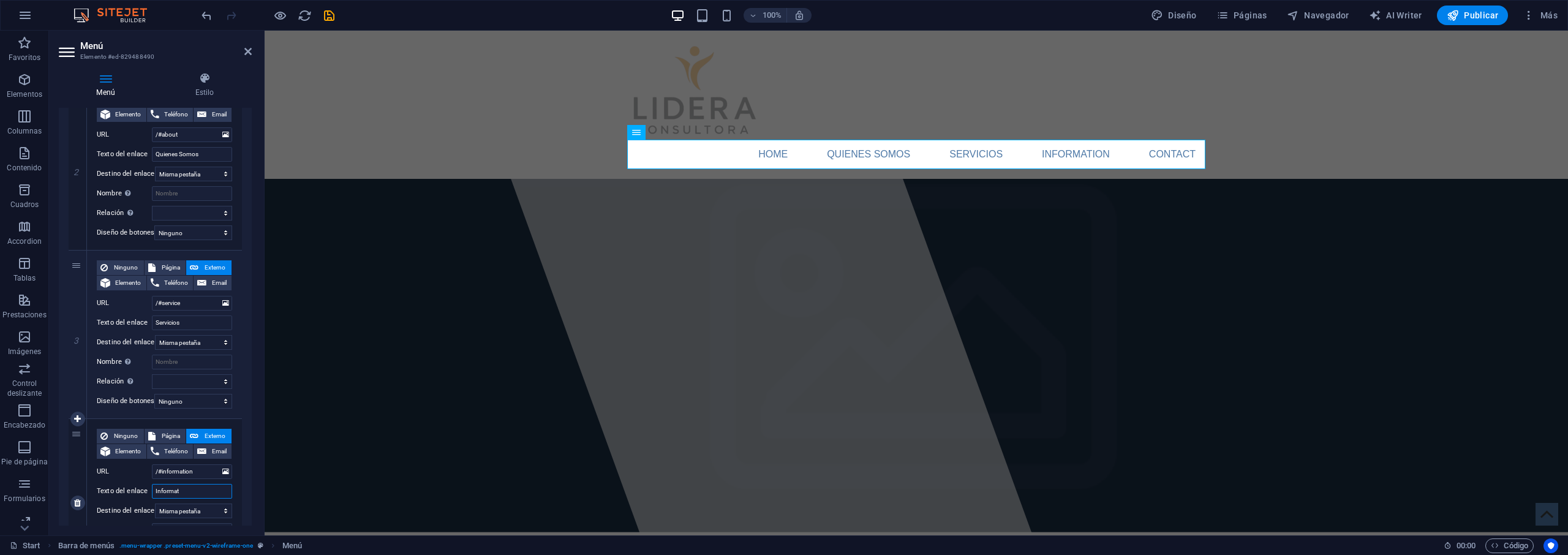 type on "Informa" 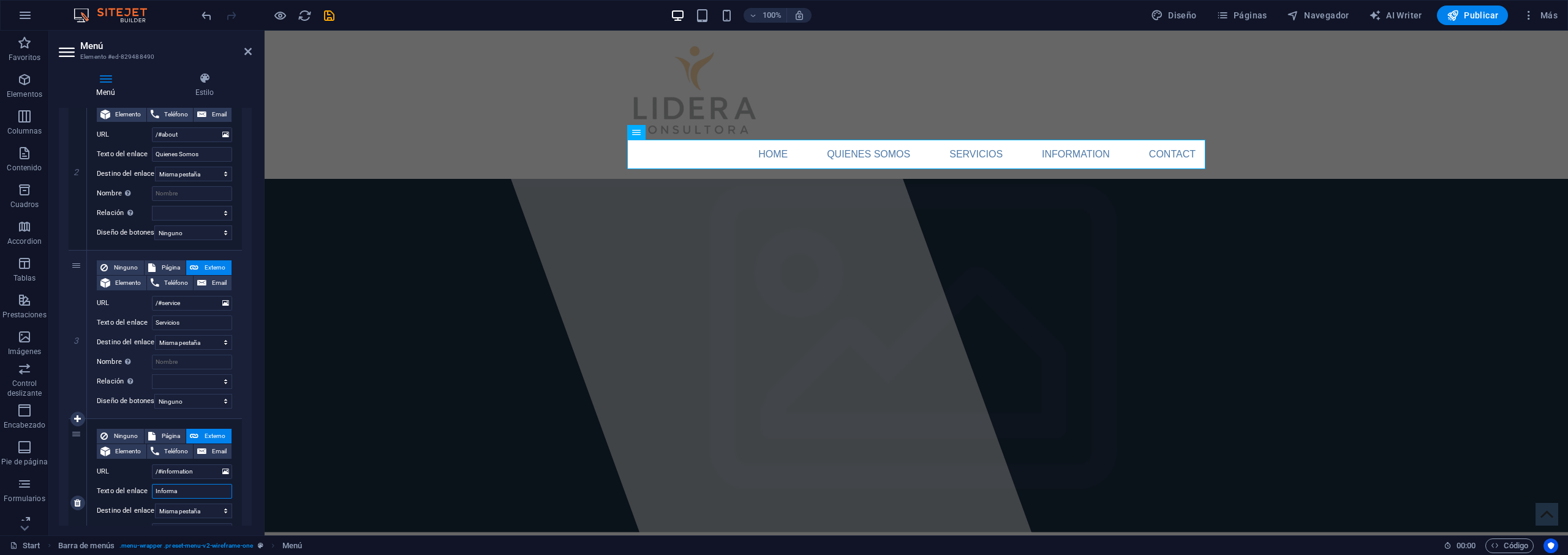 select 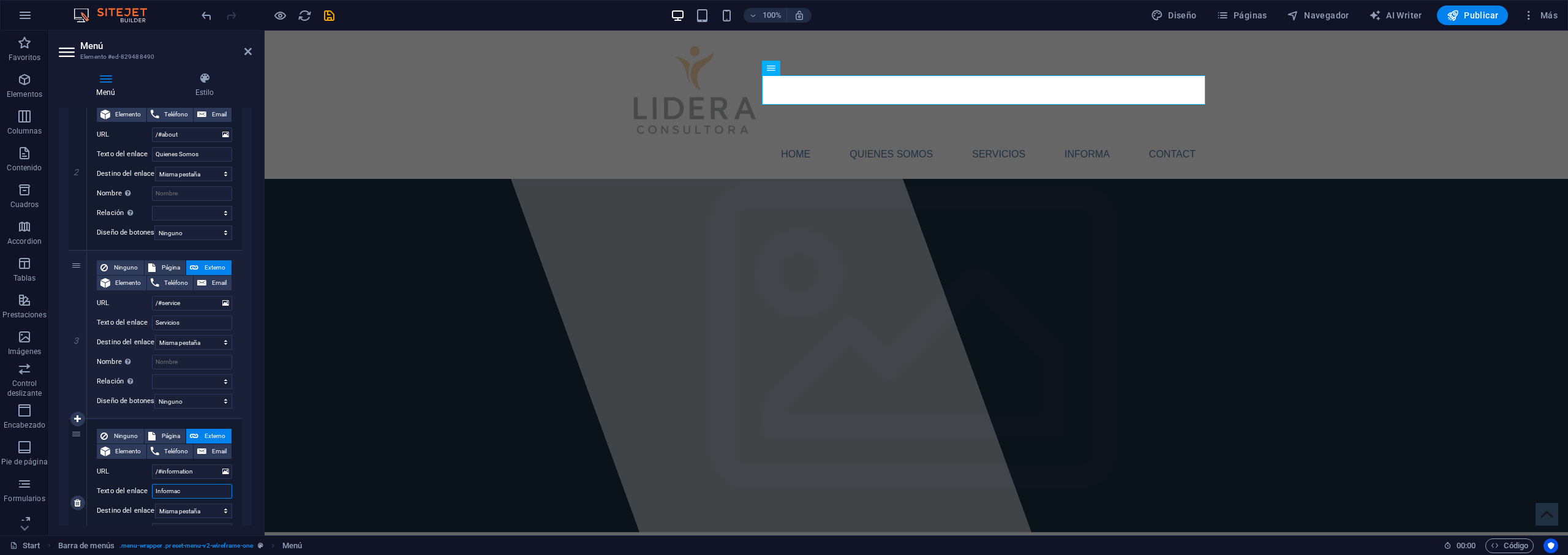 type on "Informaci" 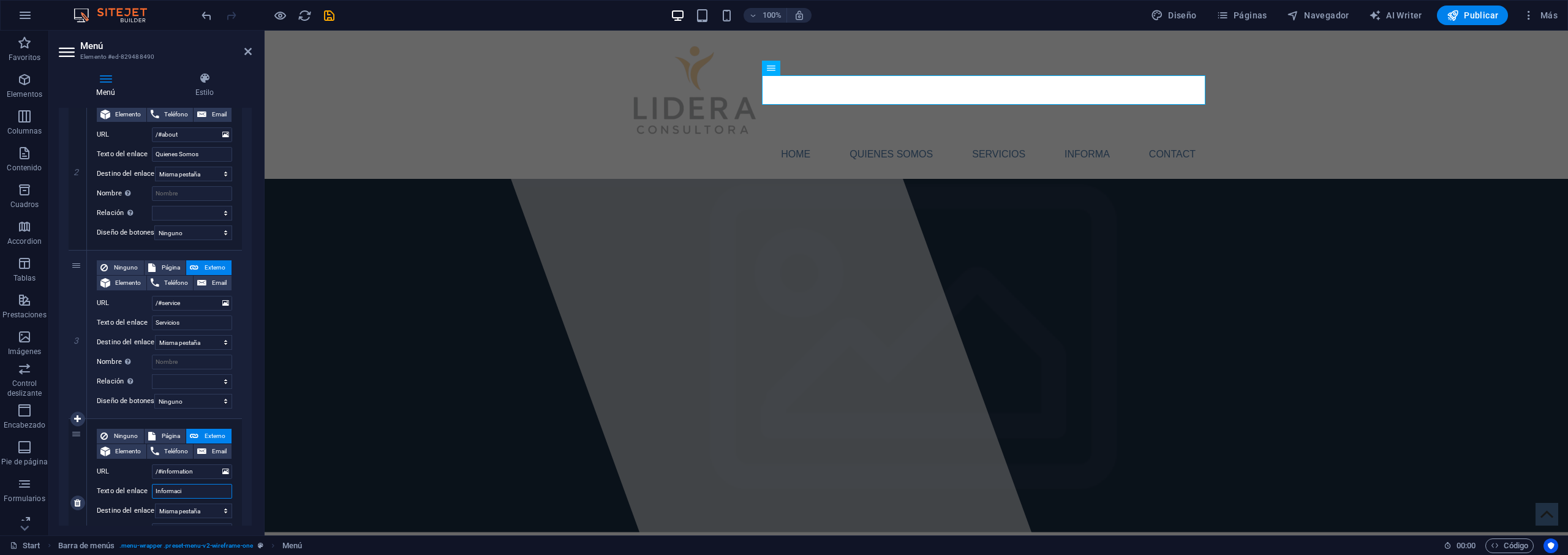 select 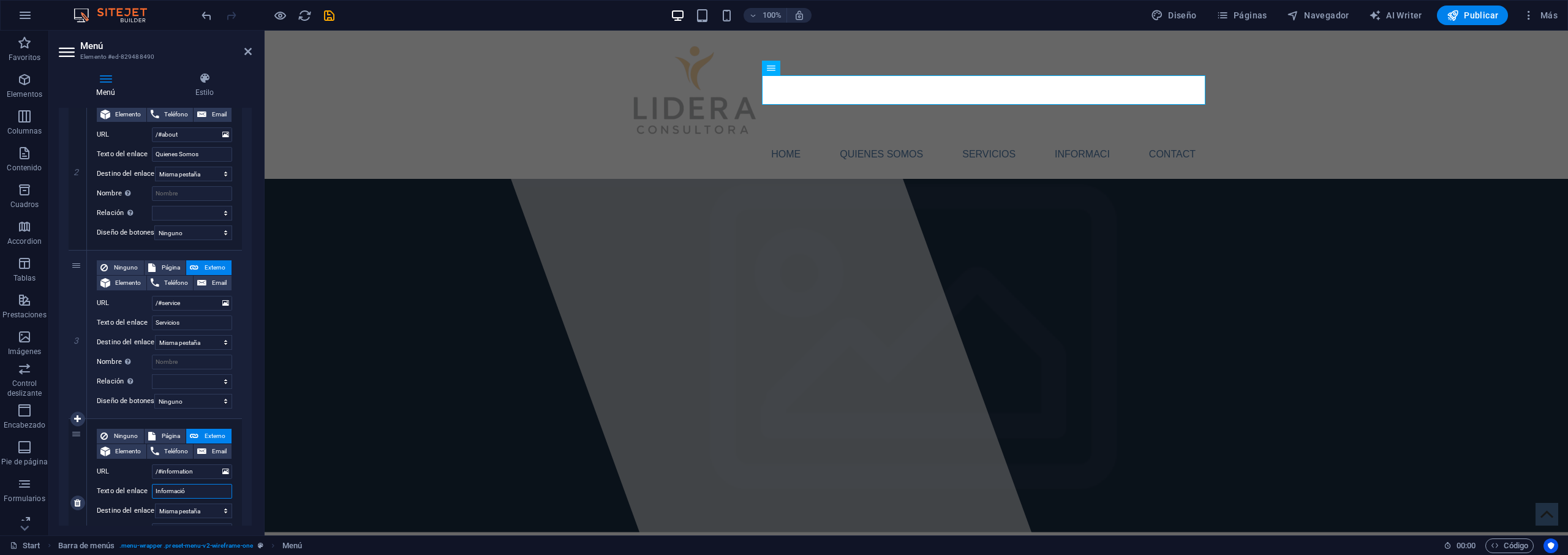 type on "Información" 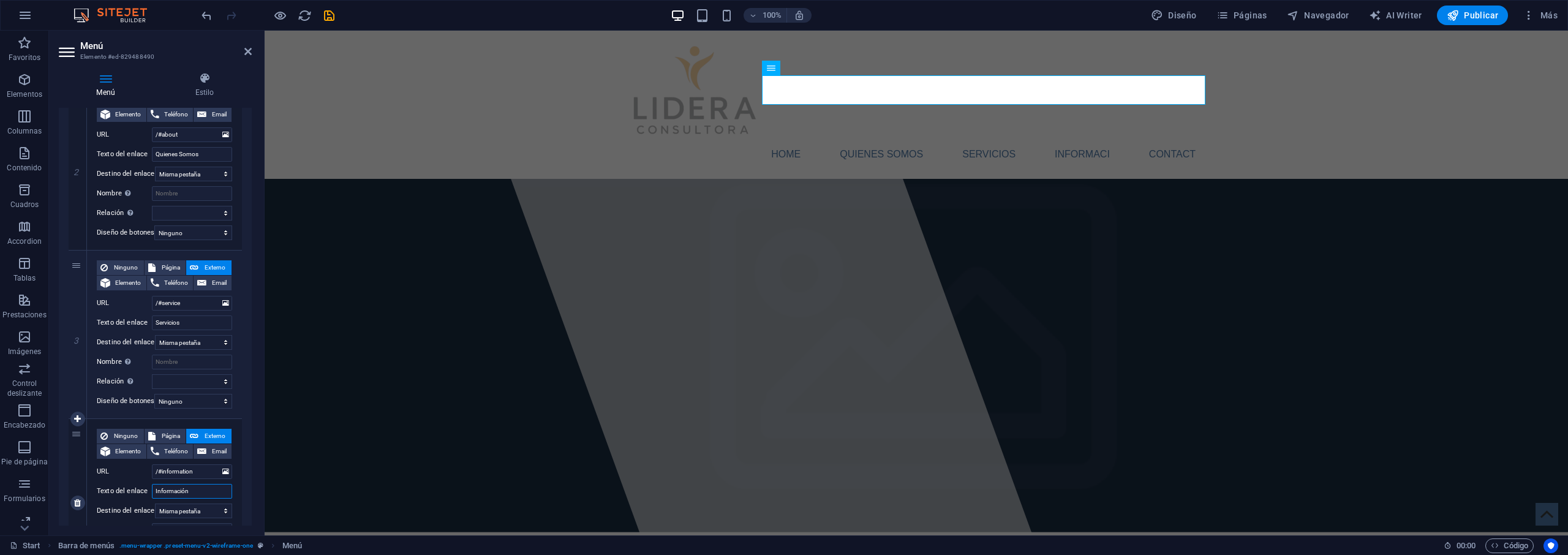 select 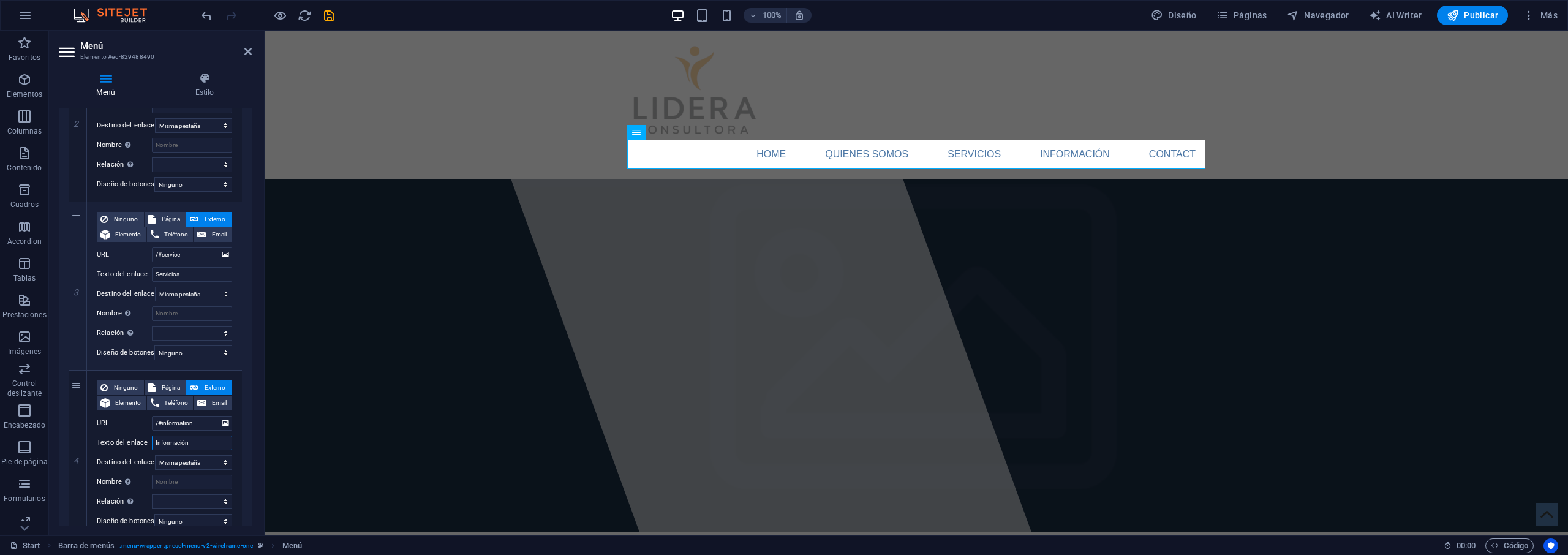 scroll, scrollTop: 515, scrollLeft: 0, axis: vertical 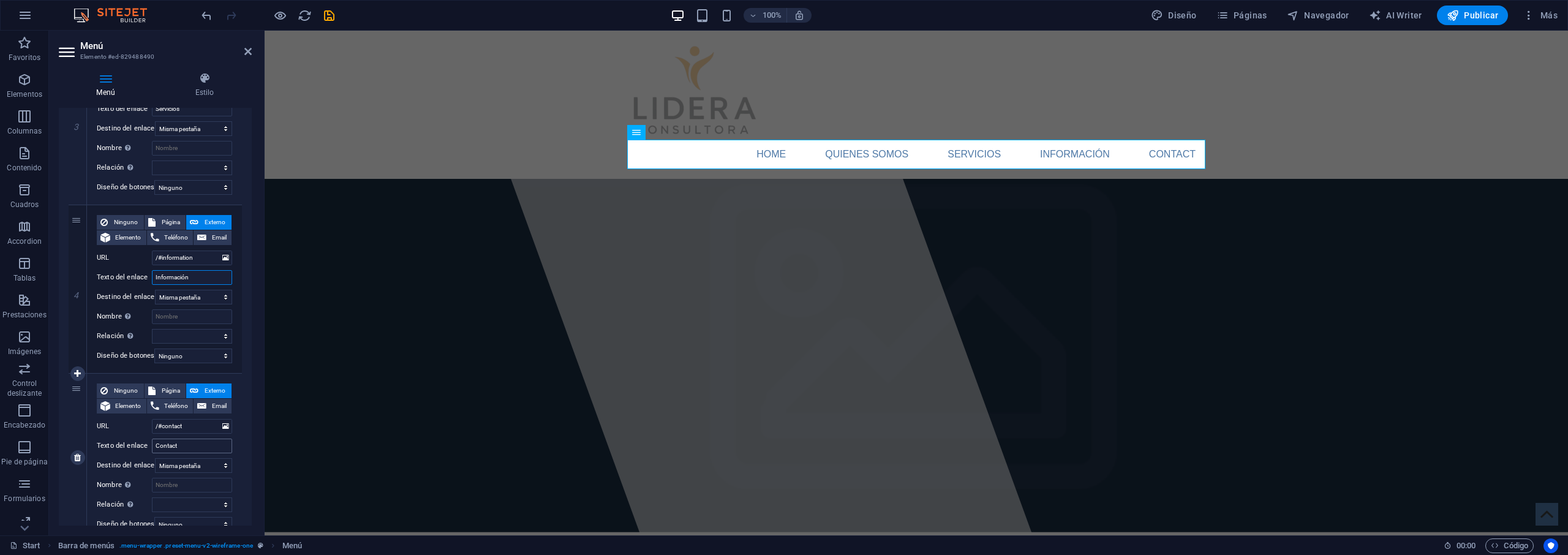 type on "Información" 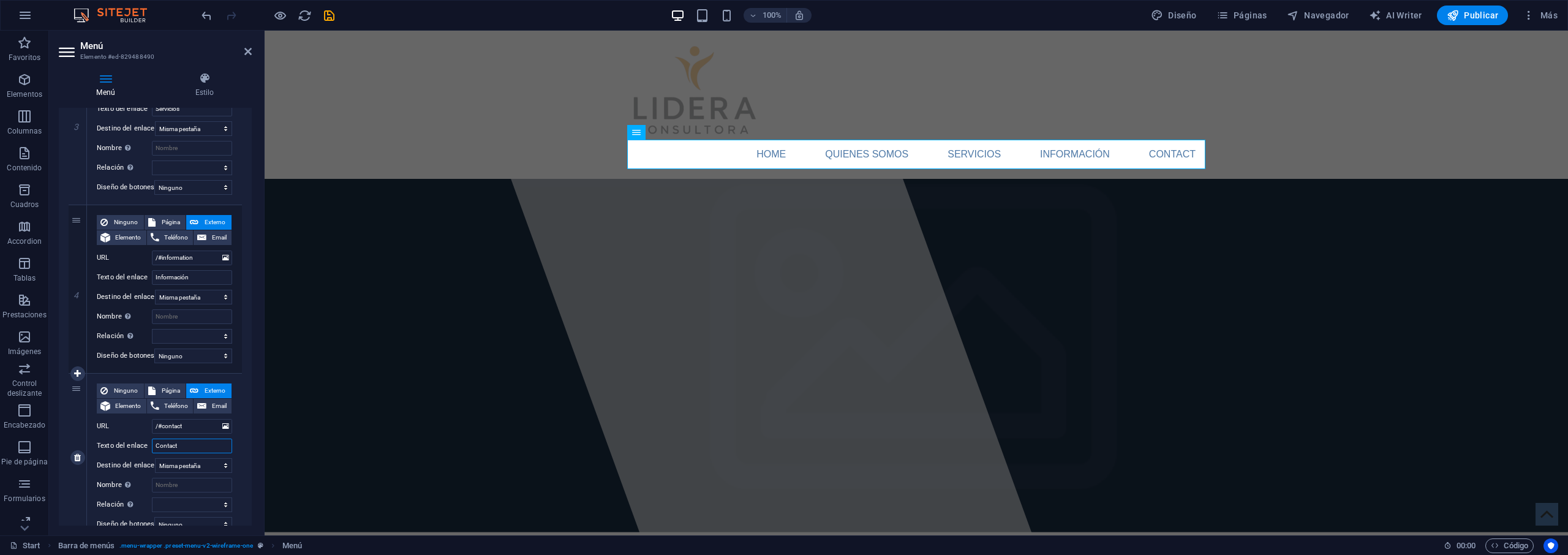 click on "Contact" at bounding box center (192, 446) 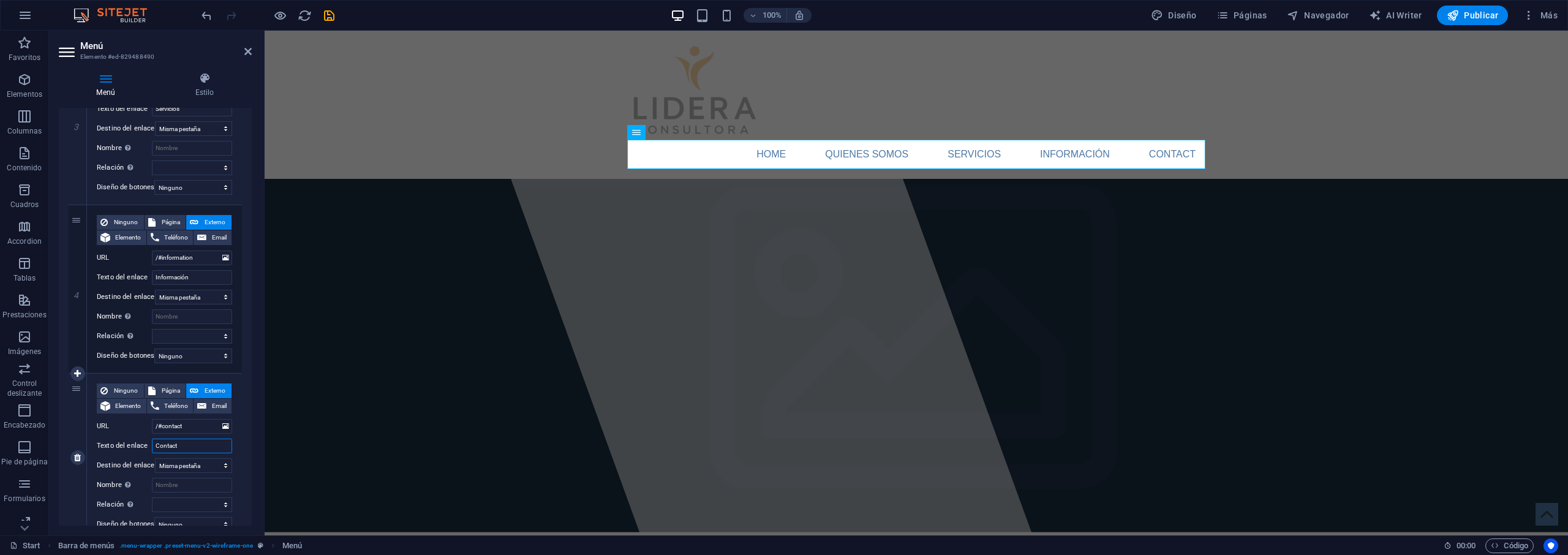 type on "Contacto" 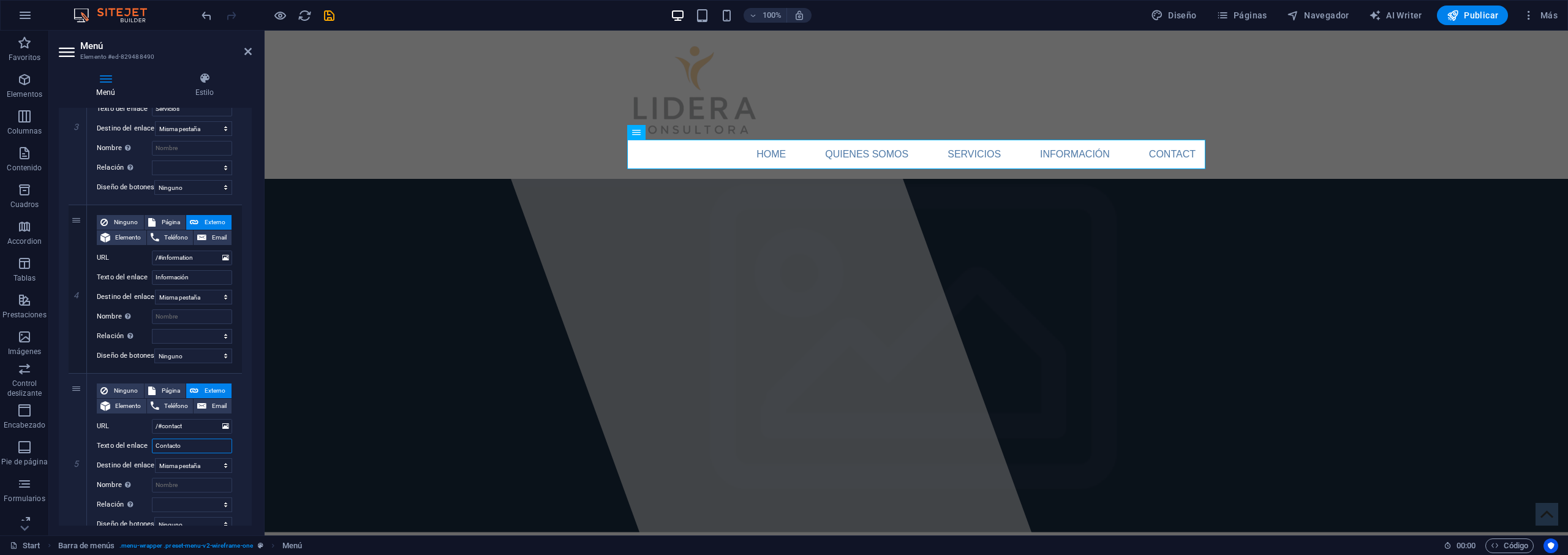 select 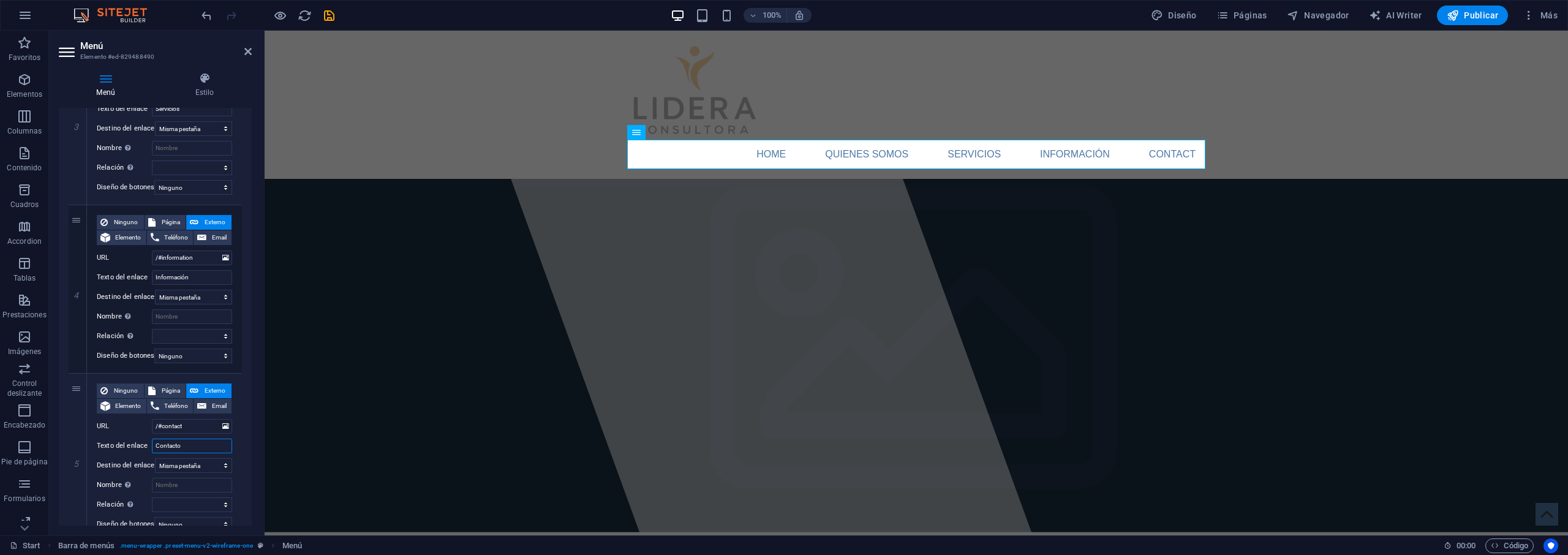 select 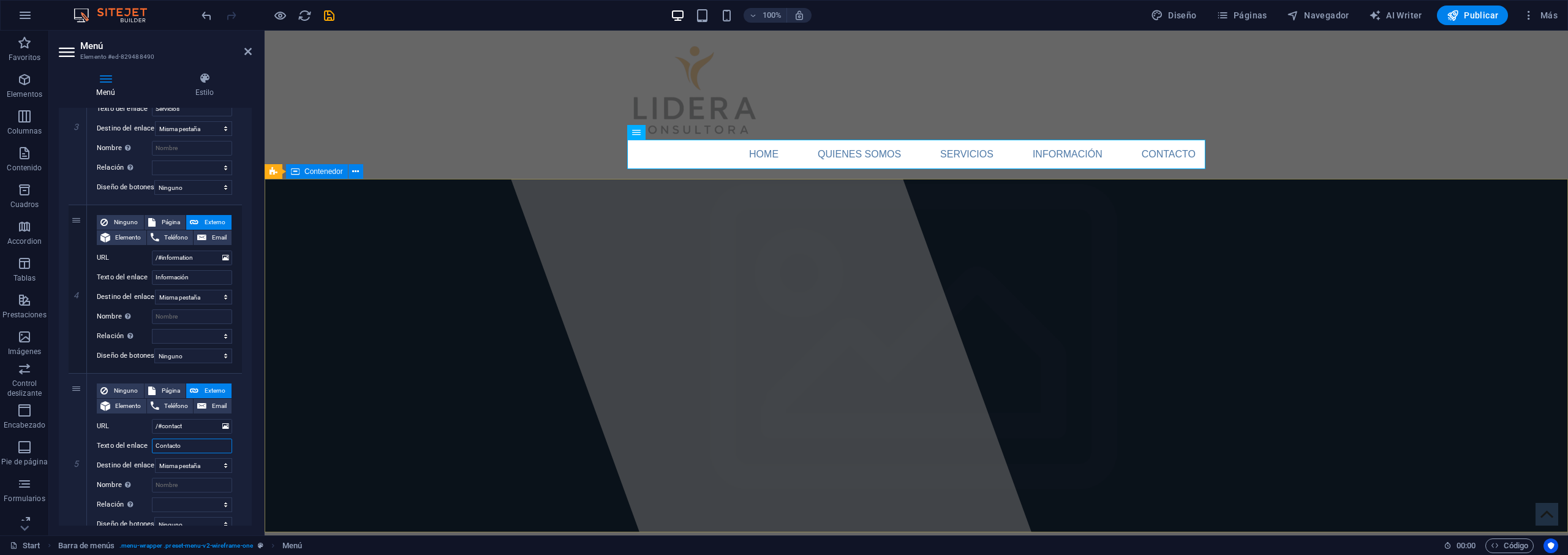 type on "Contacto" 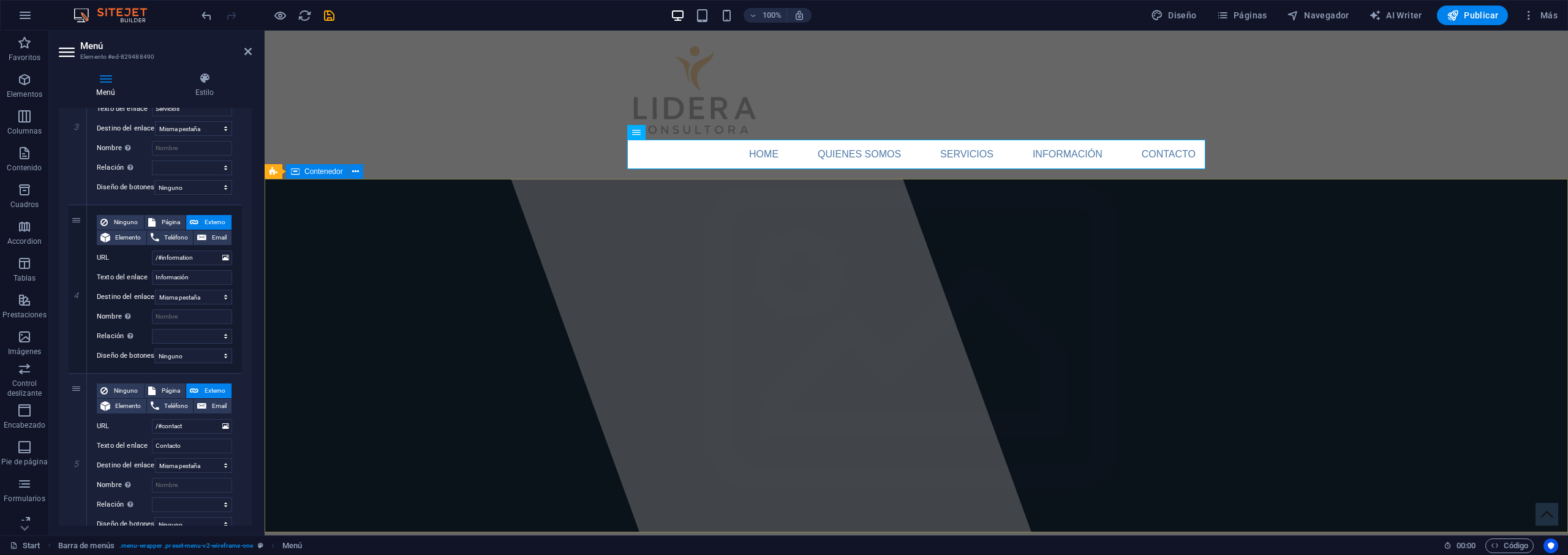 click on "[DOMAIN] Lorem ipsum dolor sit amet, consectetuer adipiscing elit. Aenean commodo ligula eget dolor. Aenean massa." at bounding box center (916, 662) 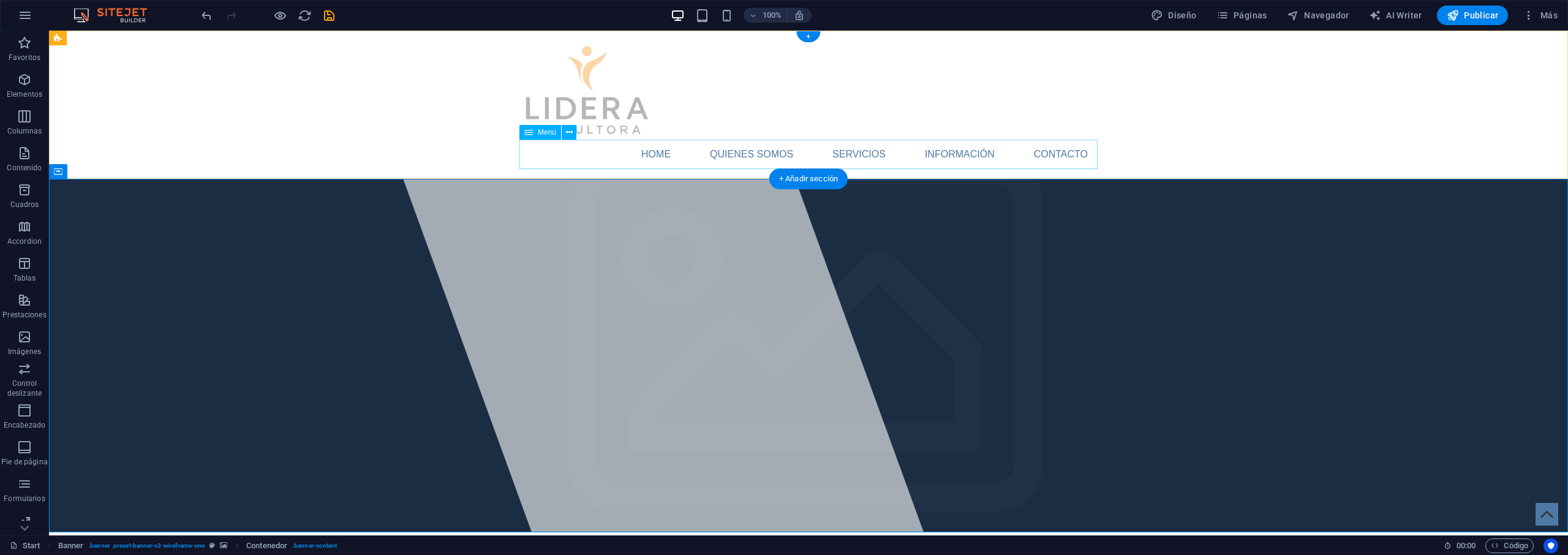 click on "Home Quienes Somos Servicios Información Contacto" at bounding box center (809, 154) 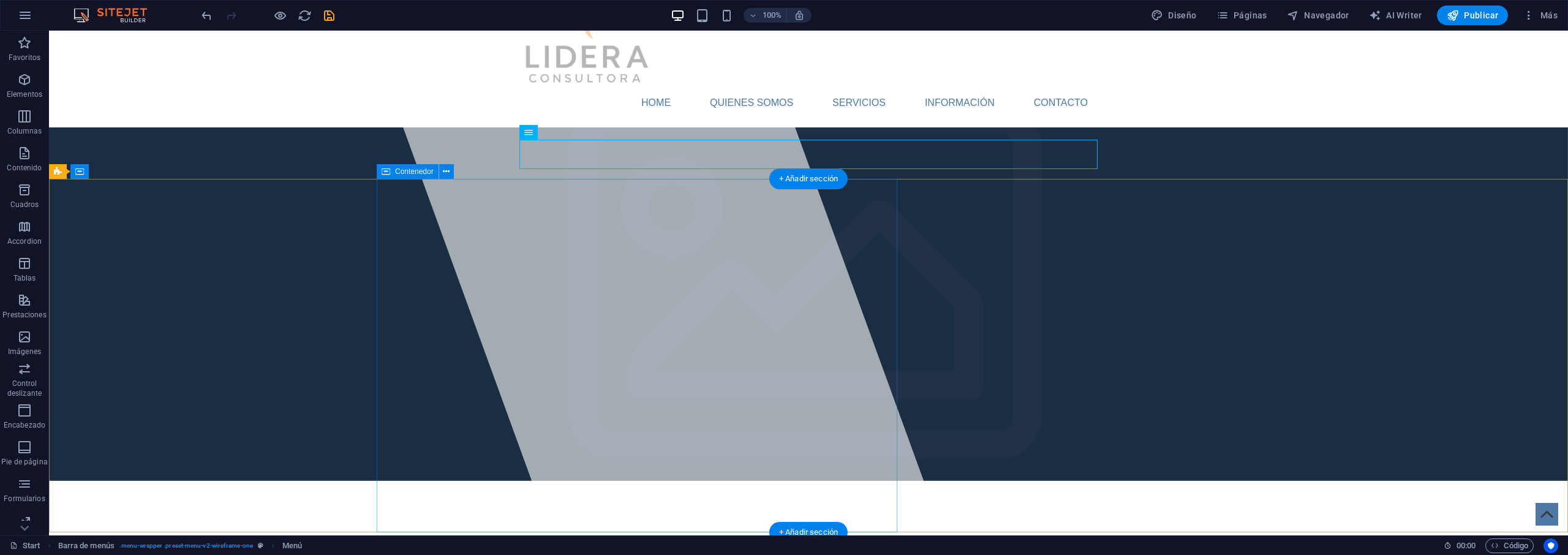 scroll, scrollTop: 0, scrollLeft: 0, axis: both 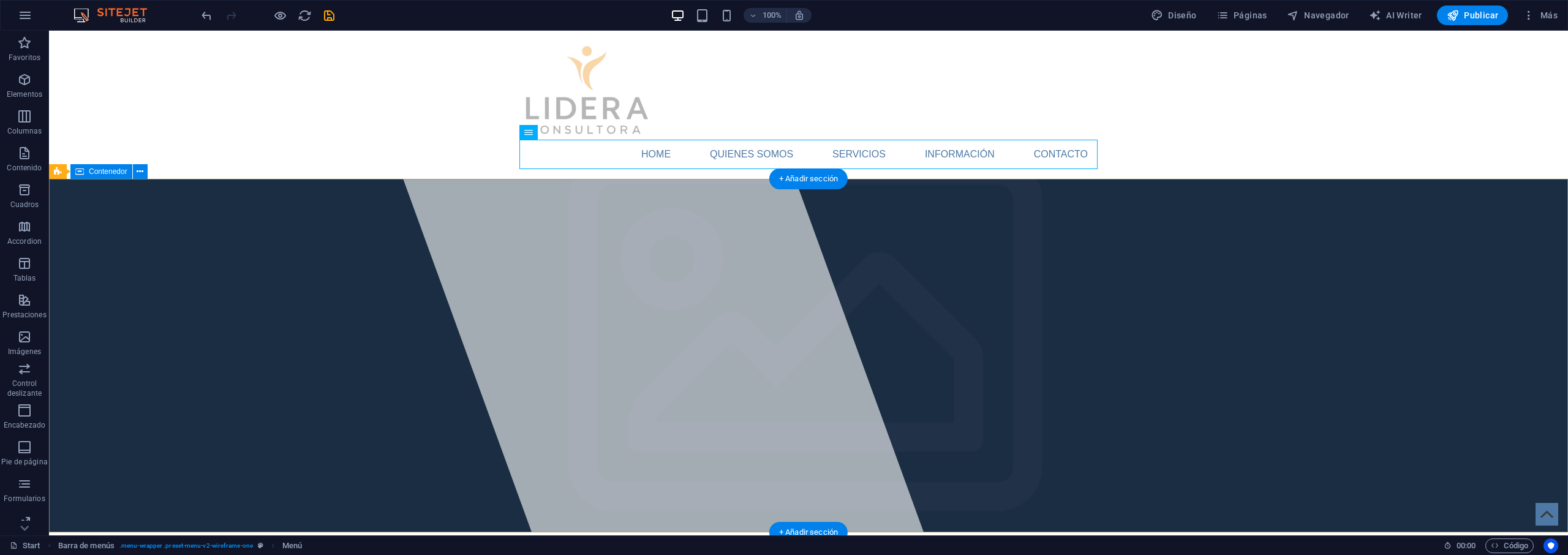 click on "[DOMAIN] Lorem ipsum dolor sit amet, consectetuer adipiscing elit. Aenean commodo ligula eget dolor. Aenean massa." at bounding box center (809, 662) 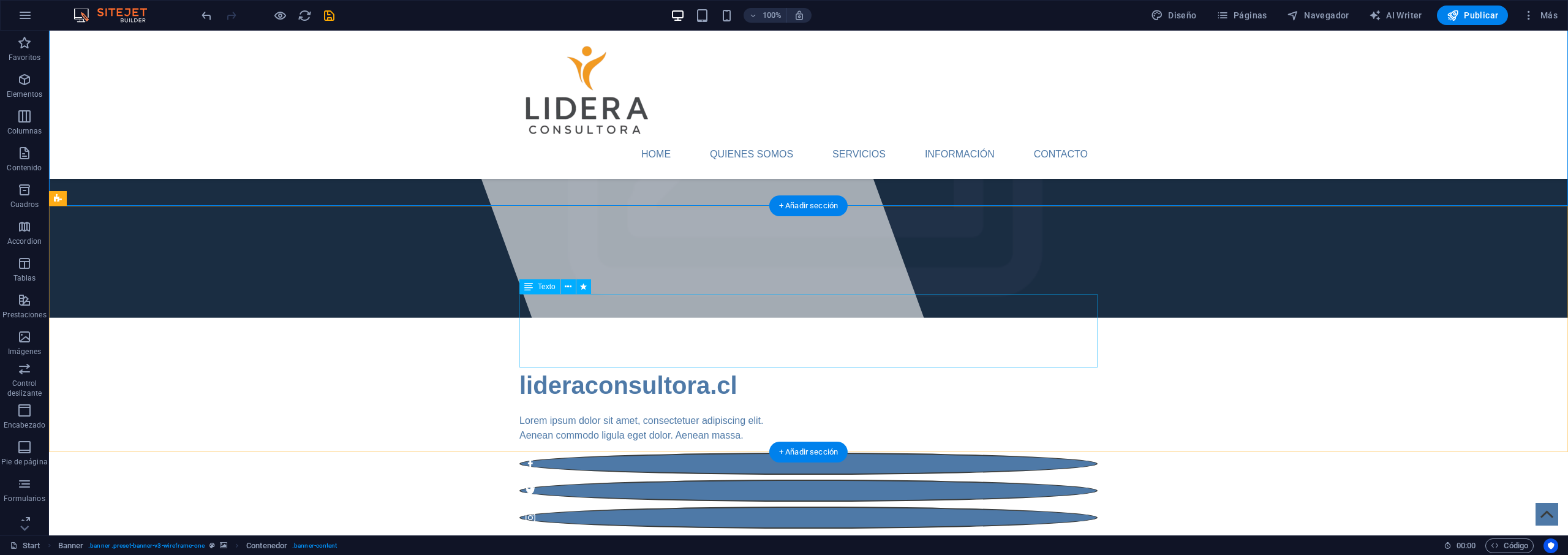 scroll, scrollTop: 179, scrollLeft: 0, axis: vertical 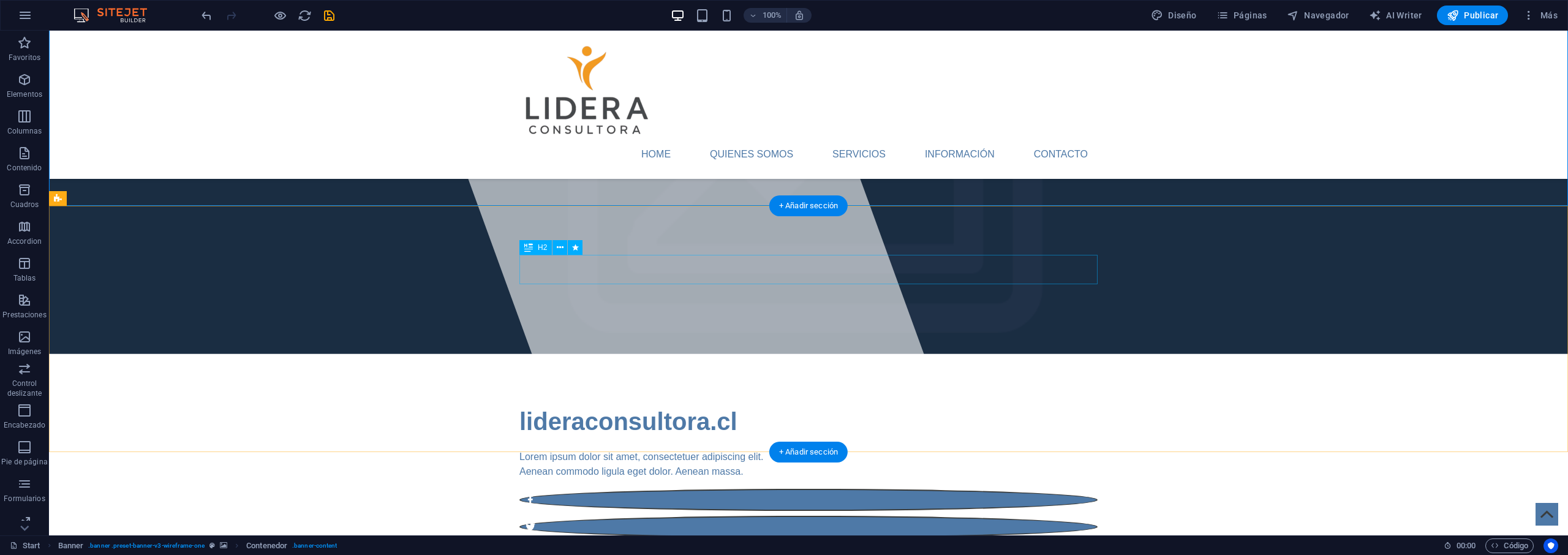 click on "About" at bounding box center [809, 678] 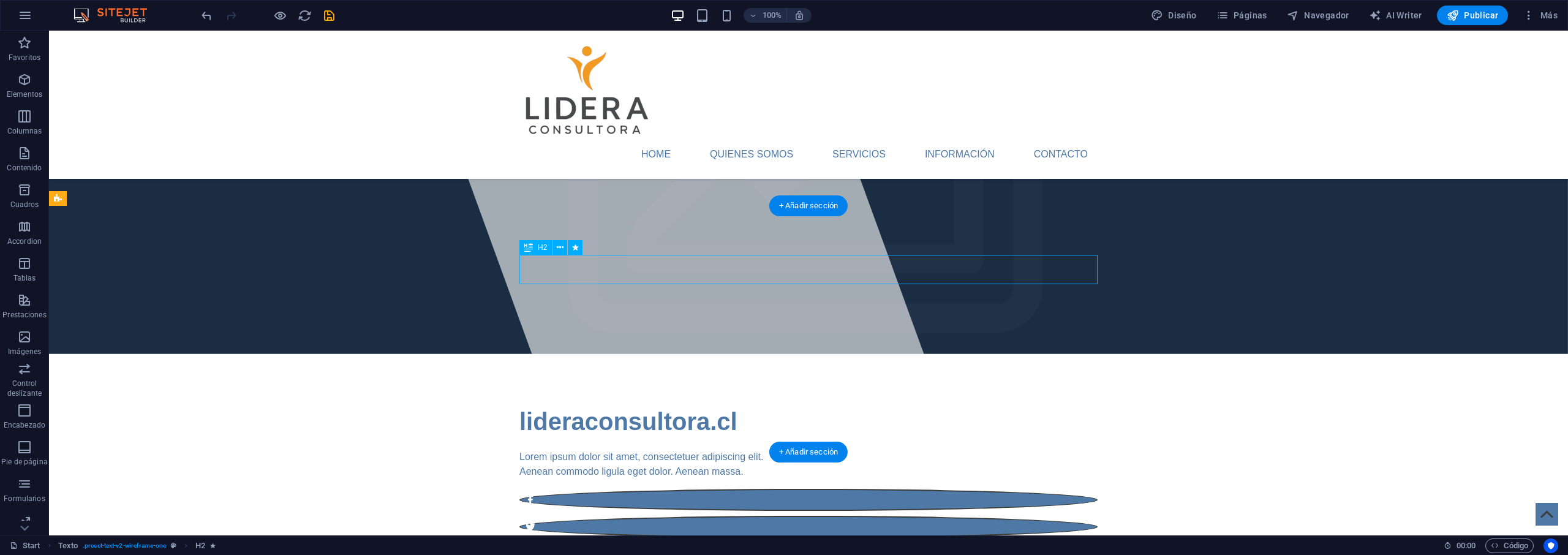 click on "About" at bounding box center (809, 678) 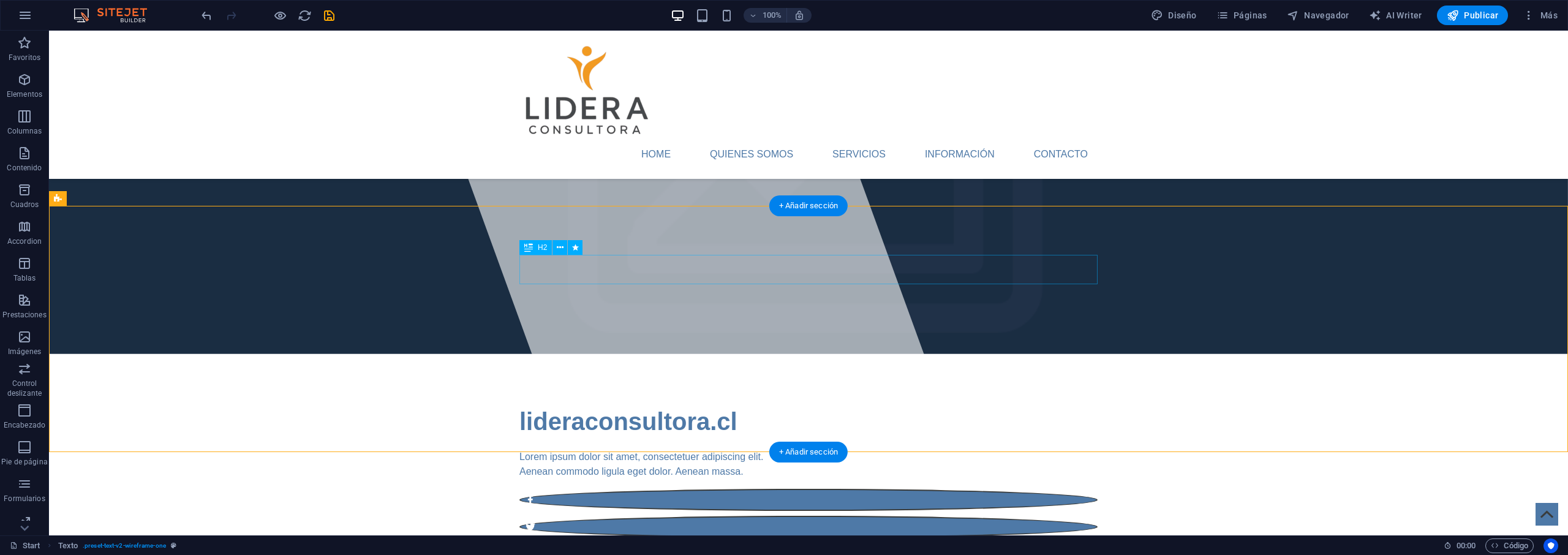 click on "About" at bounding box center [809, 678] 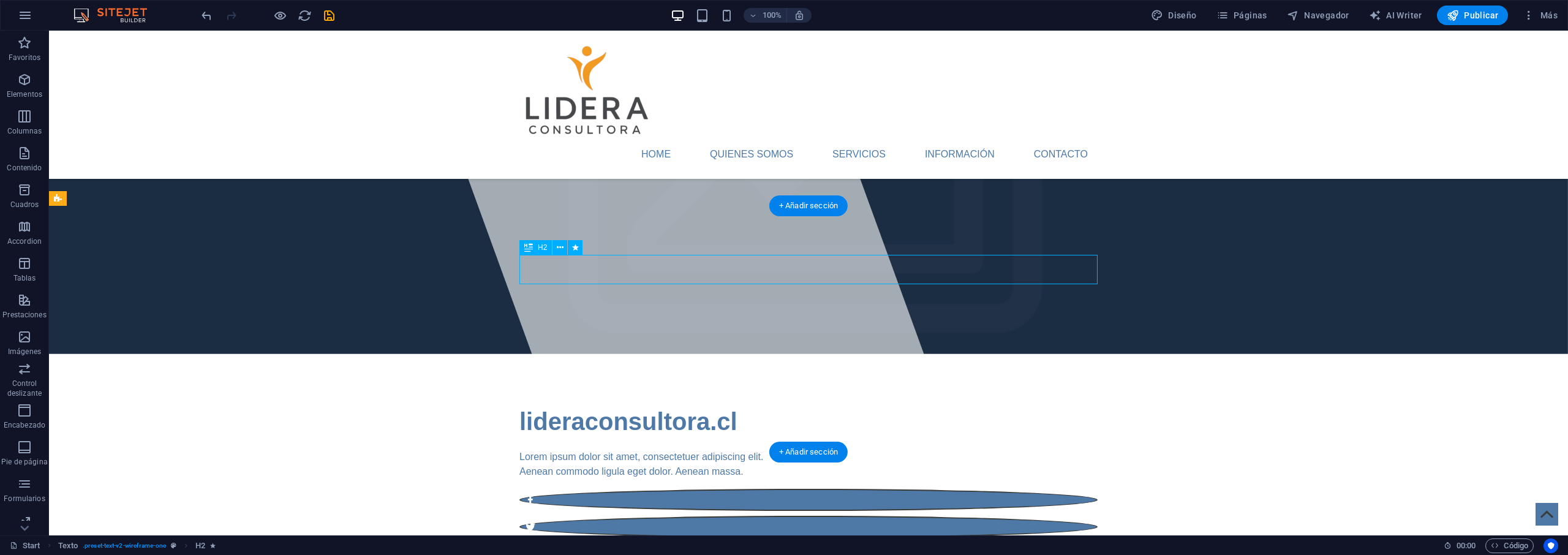 click on "About" at bounding box center [809, 678] 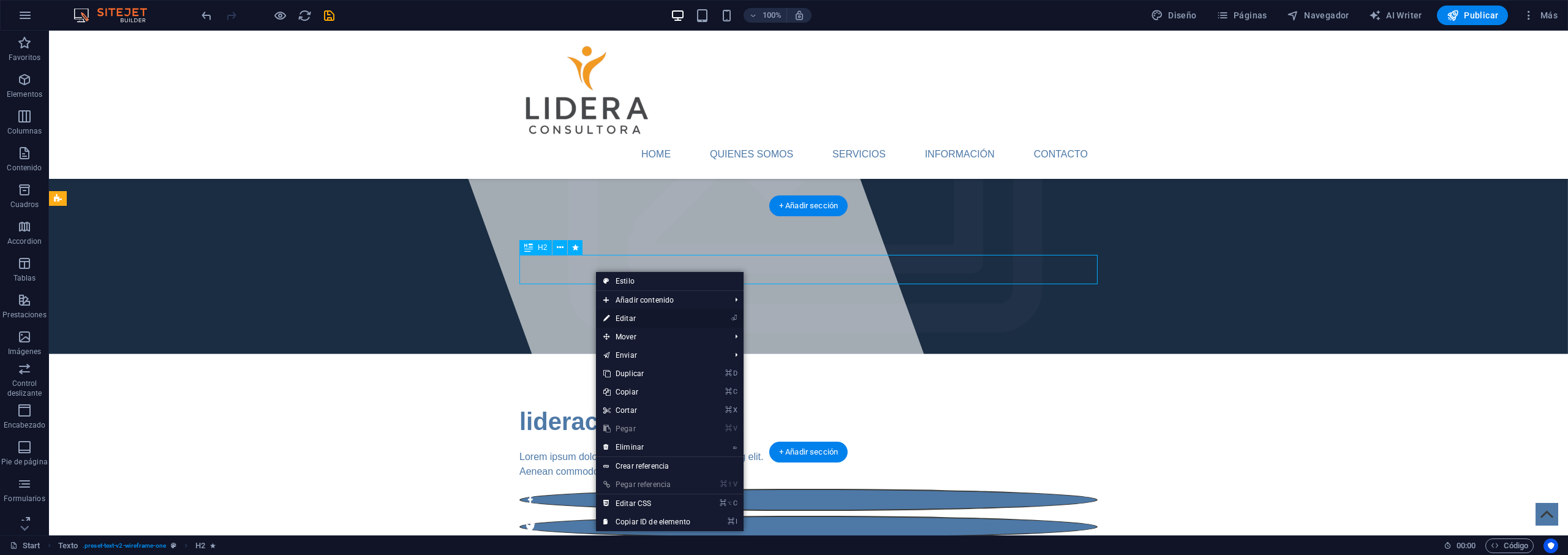 click on "⏎  Editar" at bounding box center [647, 319] 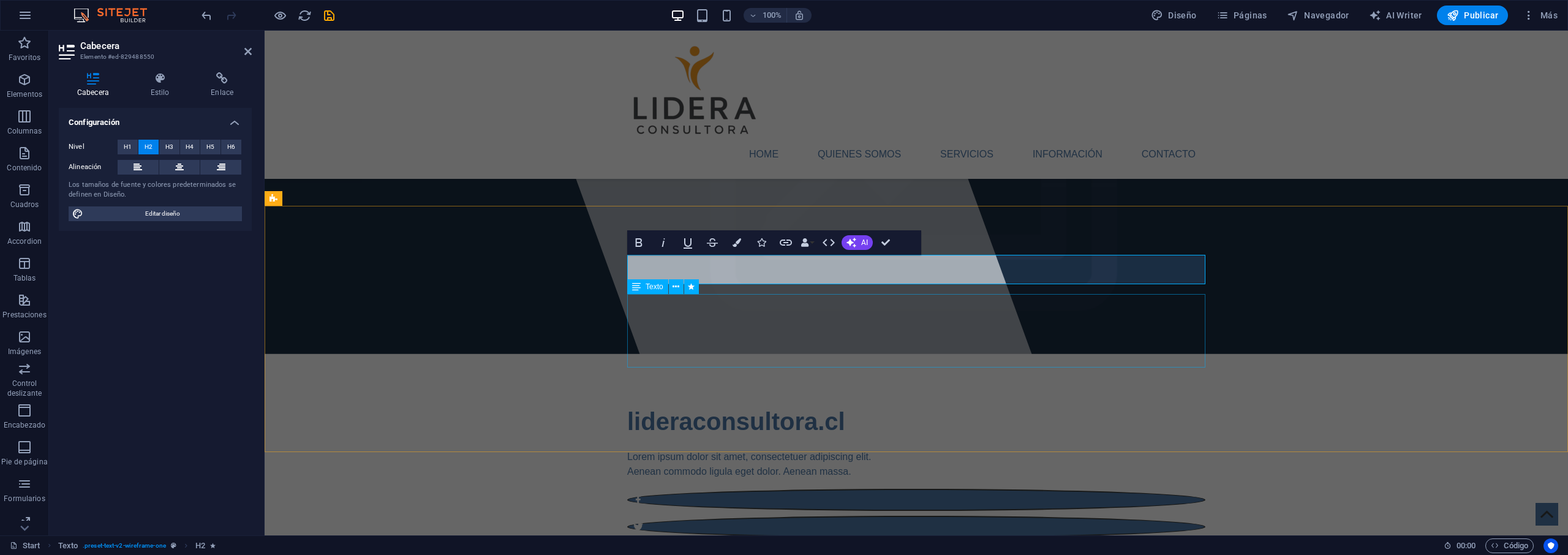 type 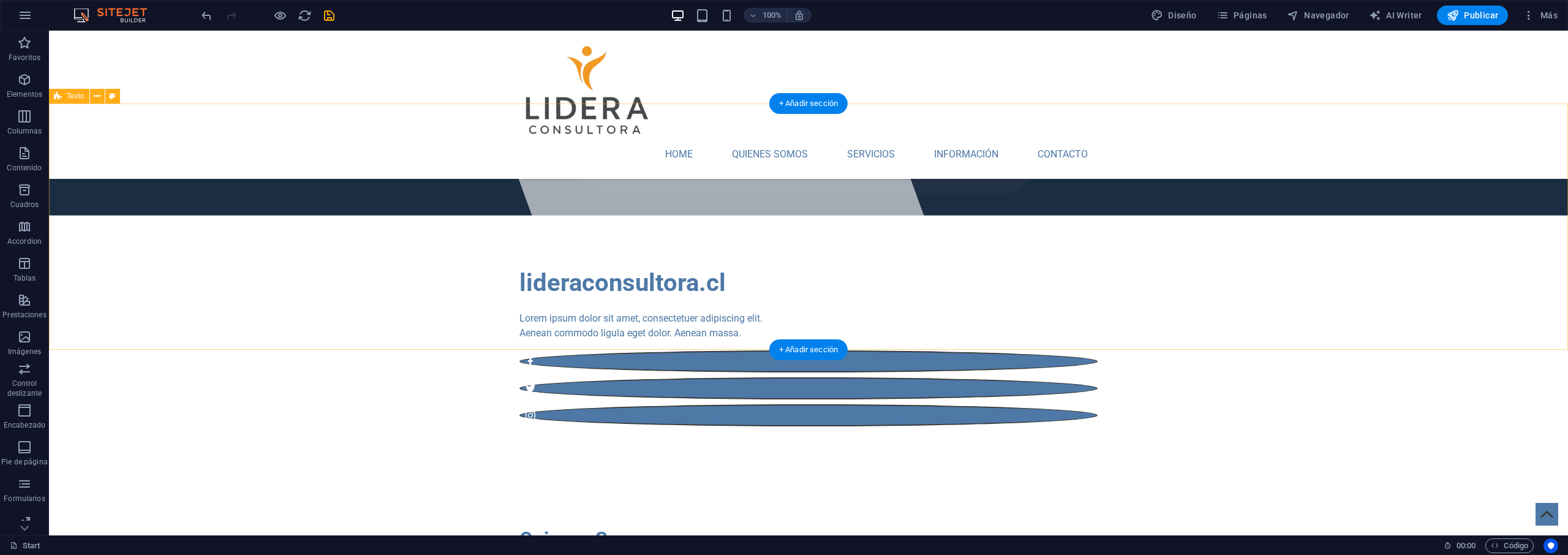 scroll, scrollTop: 349, scrollLeft: 0, axis: vertical 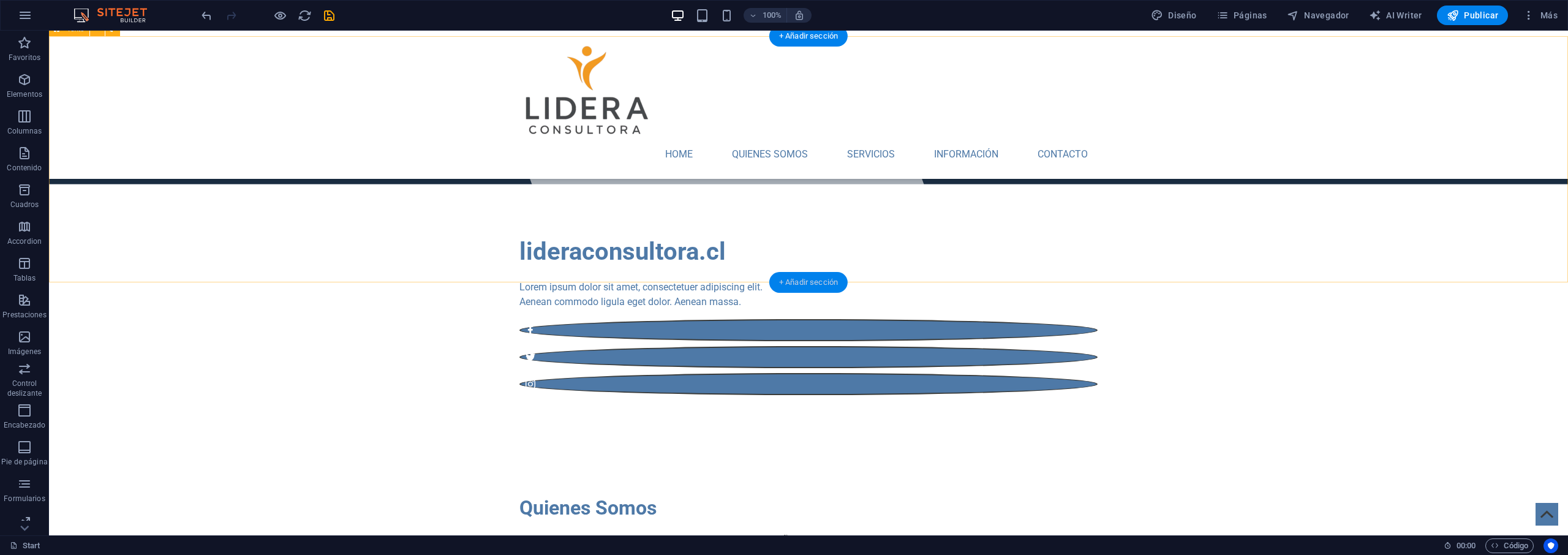 click on "+ Añadir sección" at bounding box center (809, 282) 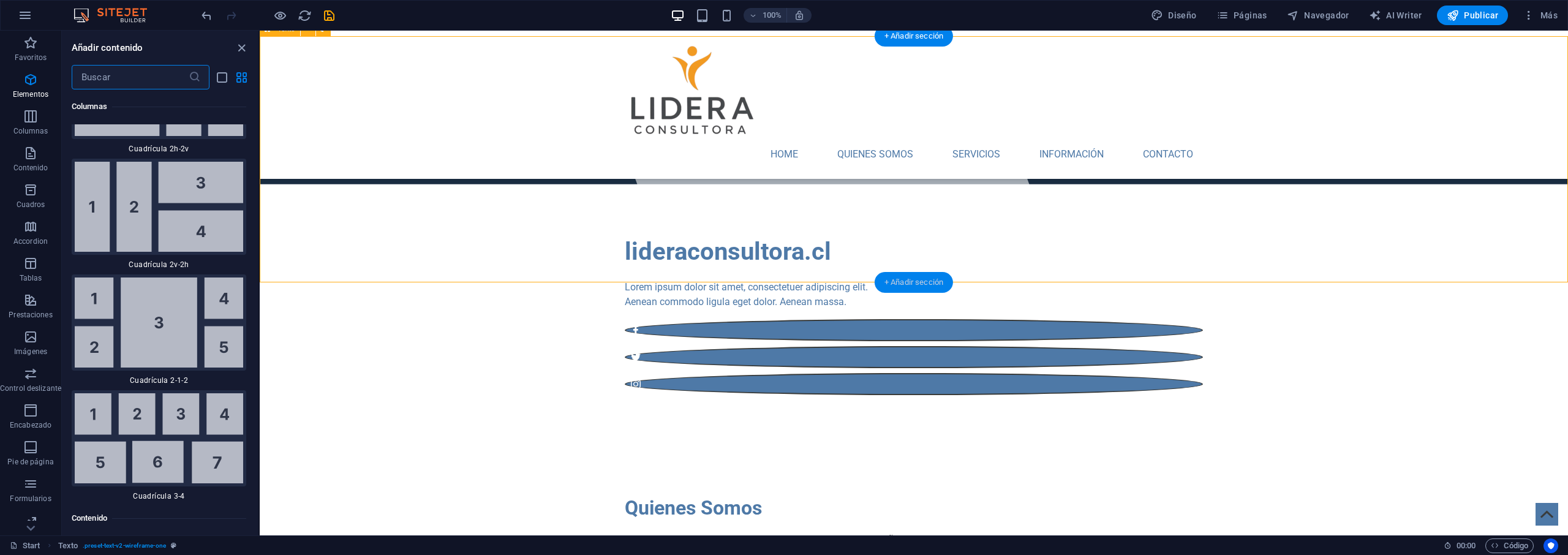 scroll, scrollTop: 3751, scrollLeft: 0, axis: vertical 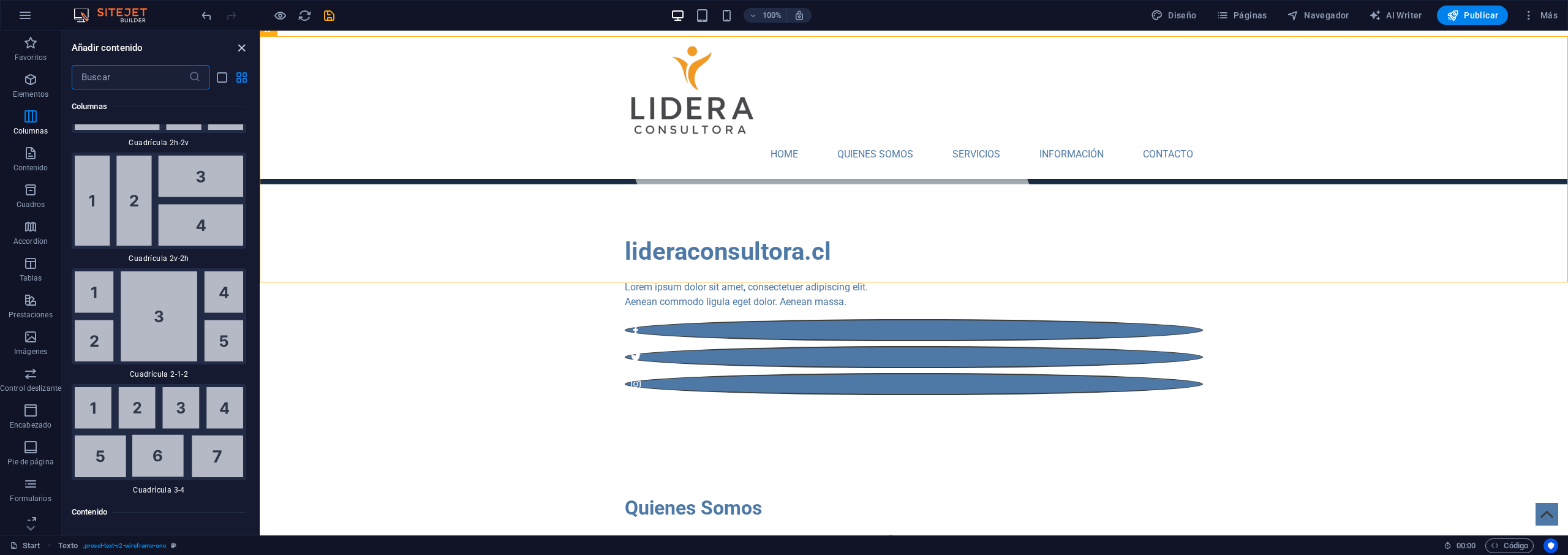 click at bounding box center (241, 48) 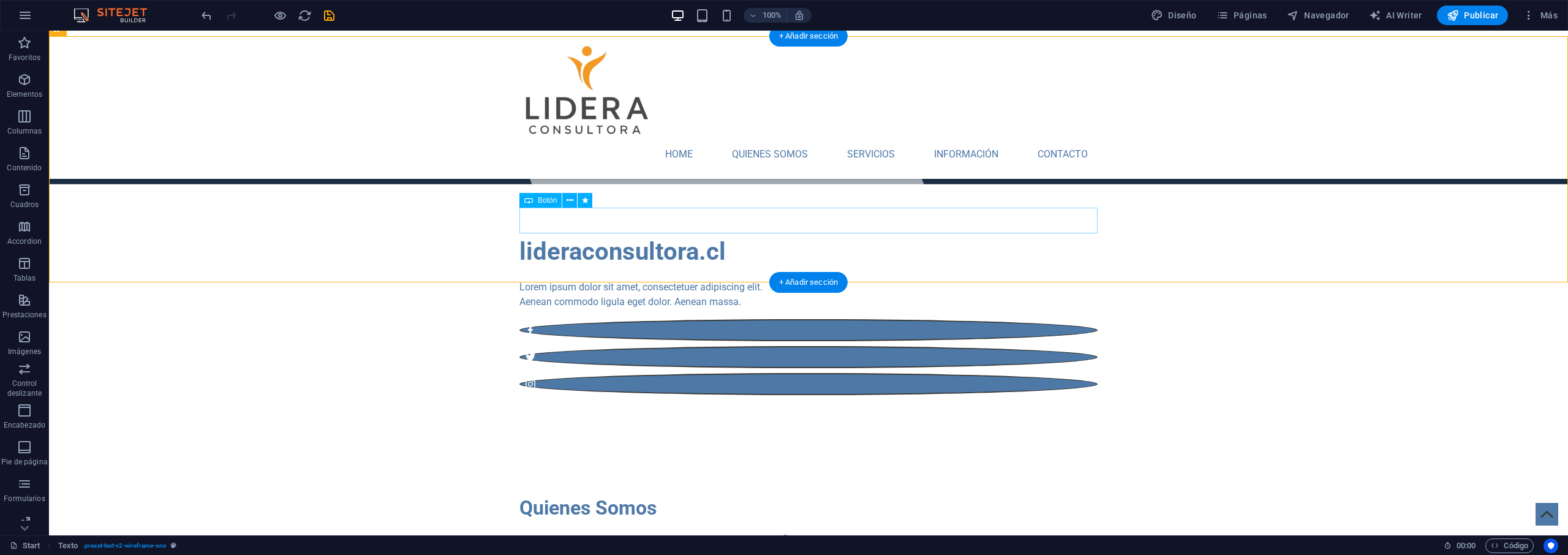 click on "LEARN MORE" at bounding box center [809, 629] 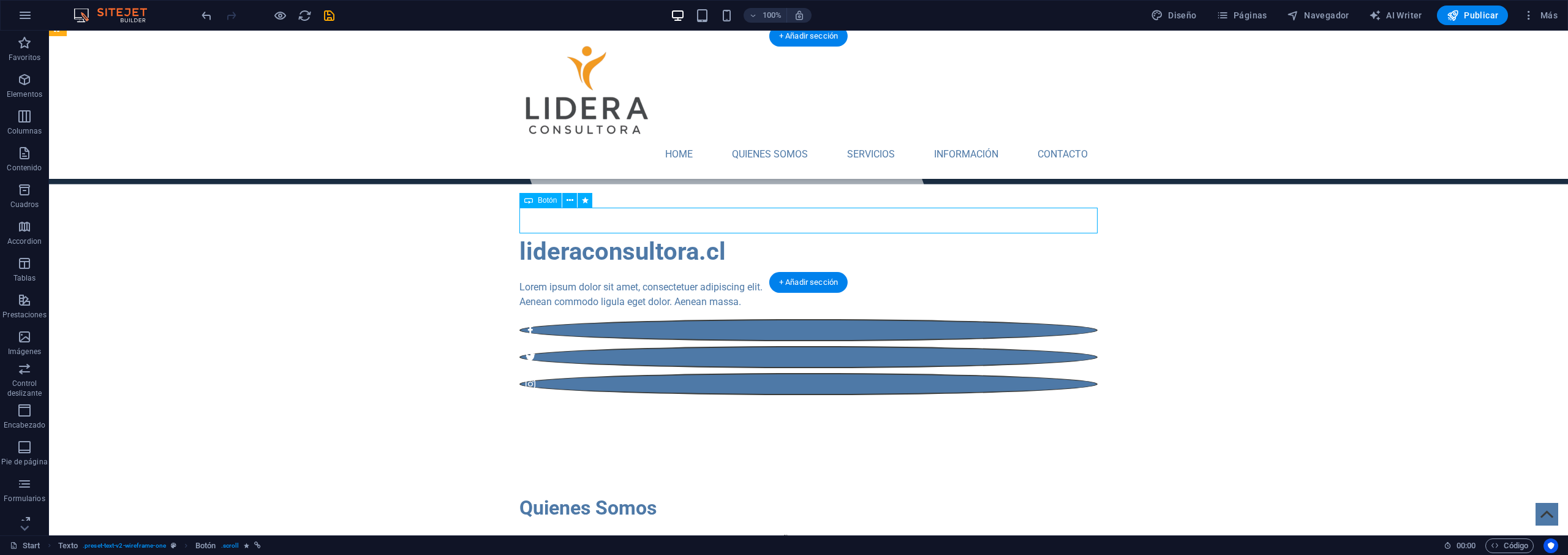 click on "LEARN MORE" at bounding box center [809, 629] 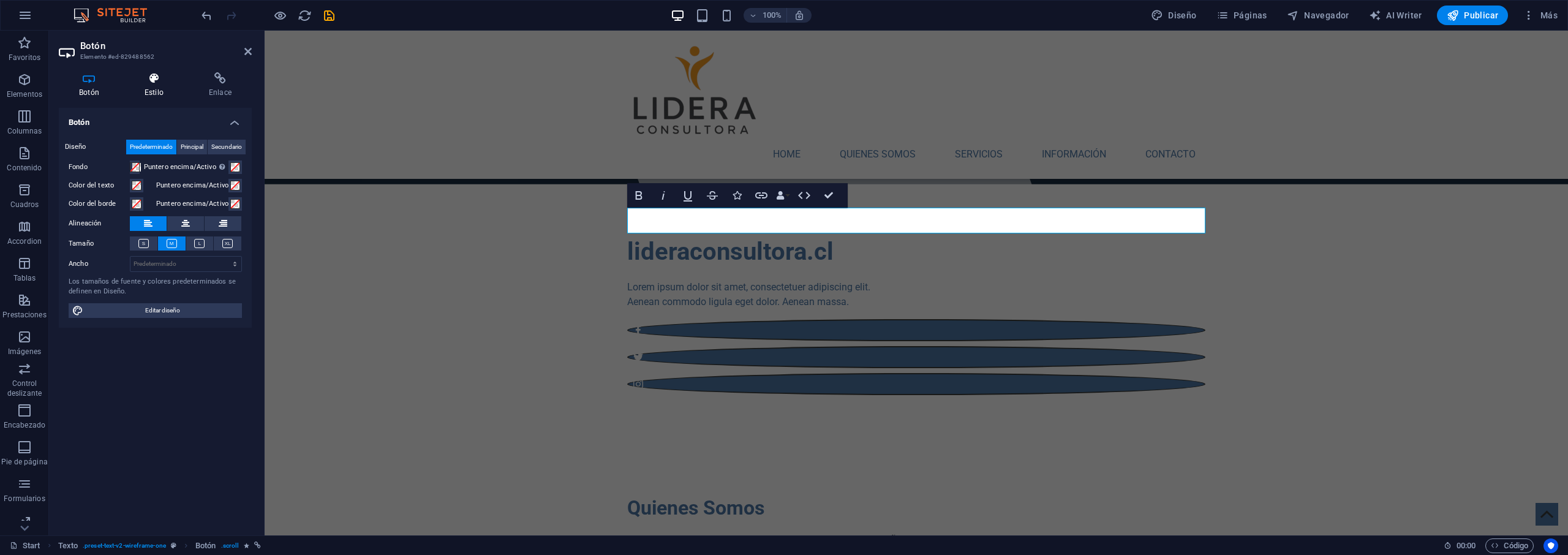 click on "Estilo" at bounding box center (156, 85) 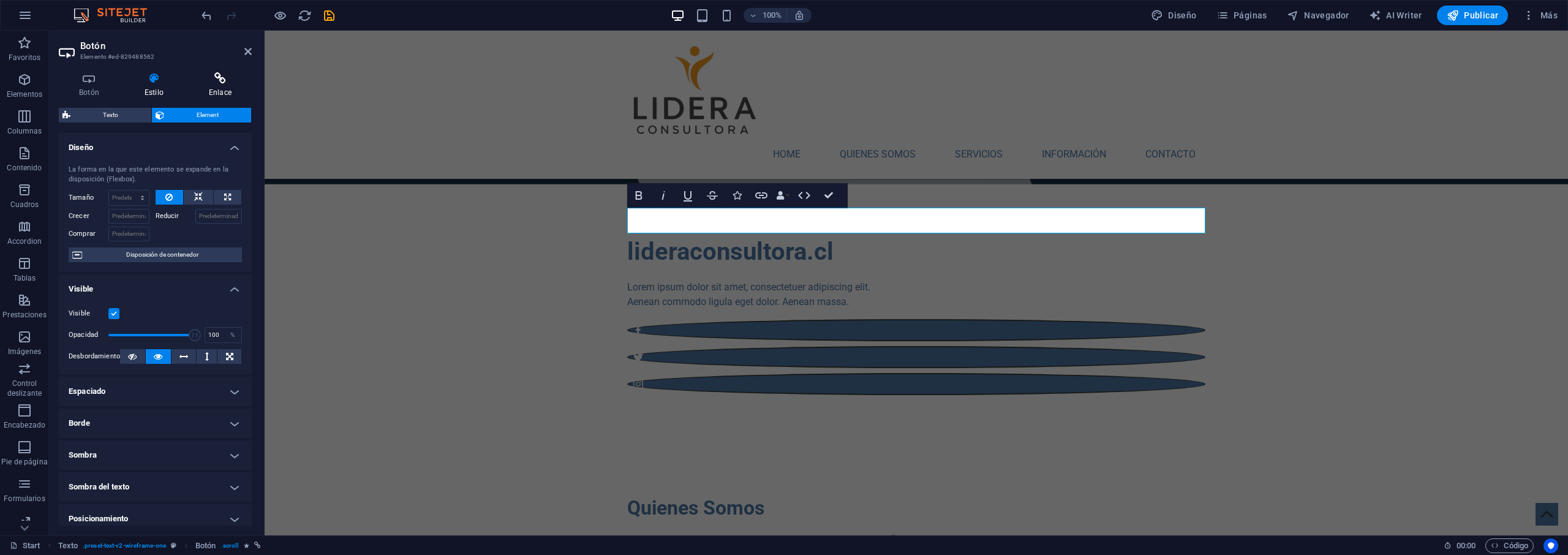 click at bounding box center [220, 78] 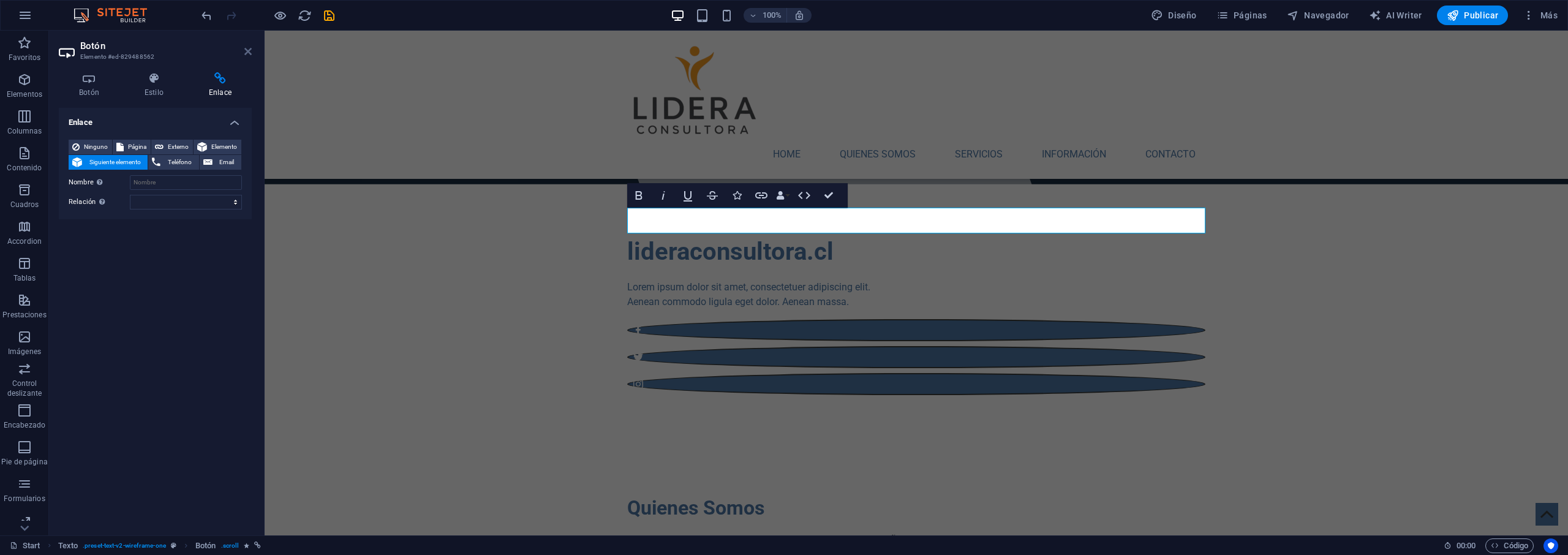 click at bounding box center [248, 51] 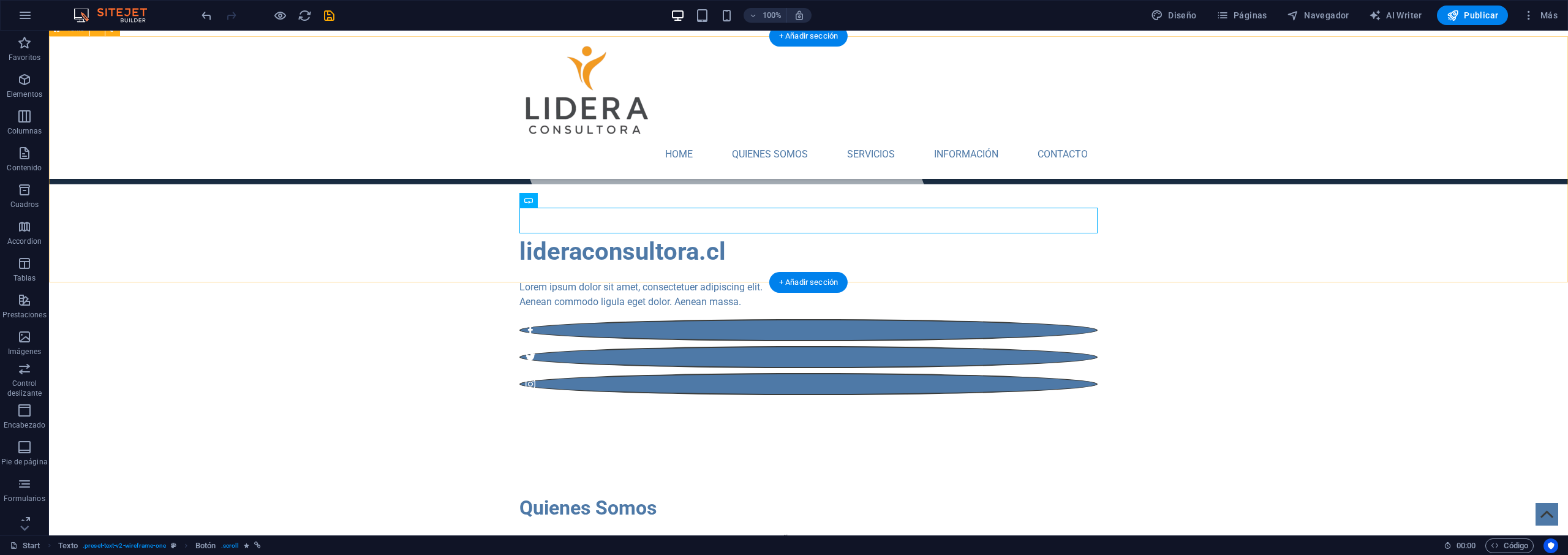 click on "Quienes Somos Lidera Consultora surge como una destacada iniciativa diseñada para ofrecer apoyo integral a empresas de diversos sectores en la mejora de sus líderes. Nuestro objetivo es ayudar a las organizaciones a evitar complicaciones legales complejas, proporcionando asesoría experta en temas relevantes como la Ley Karin. Además, nos enfocamos en optimizar la gestión de los colaboradores, asegurando un ambiente laboral más eficiente y armónico. En Lidera Consultora, trabajamos de la mano con nuestros clientes para potenciar sus capacidades y asegurar un desarrollo sostenible en sus equipos de trabajo.  LEARN MORE" at bounding box center (809, 567) 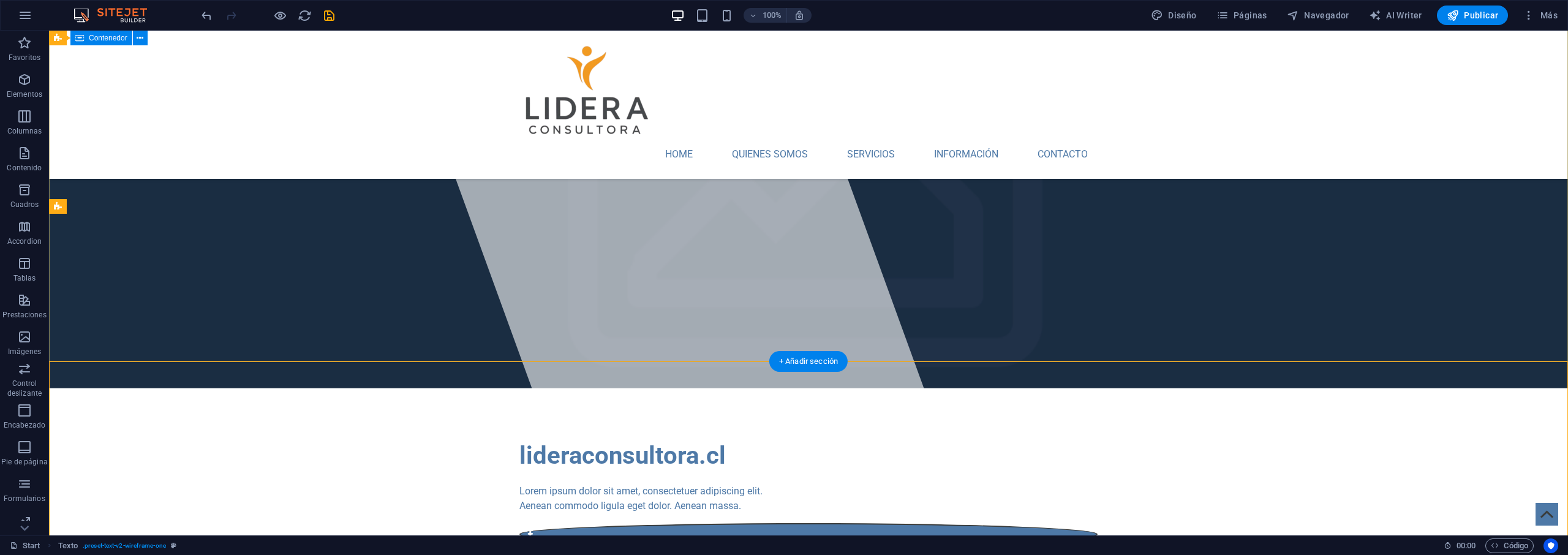 scroll, scrollTop: 289, scrollLeft: 0, axis: vertical 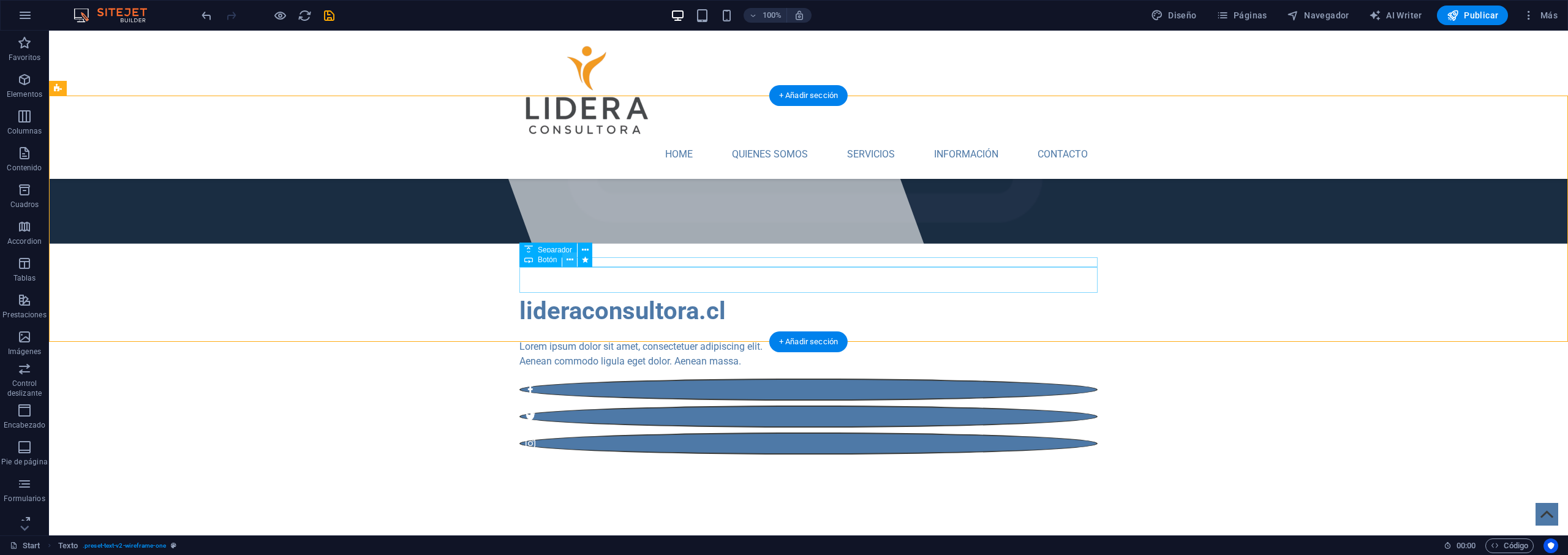 click at bounding box center [570, 260] 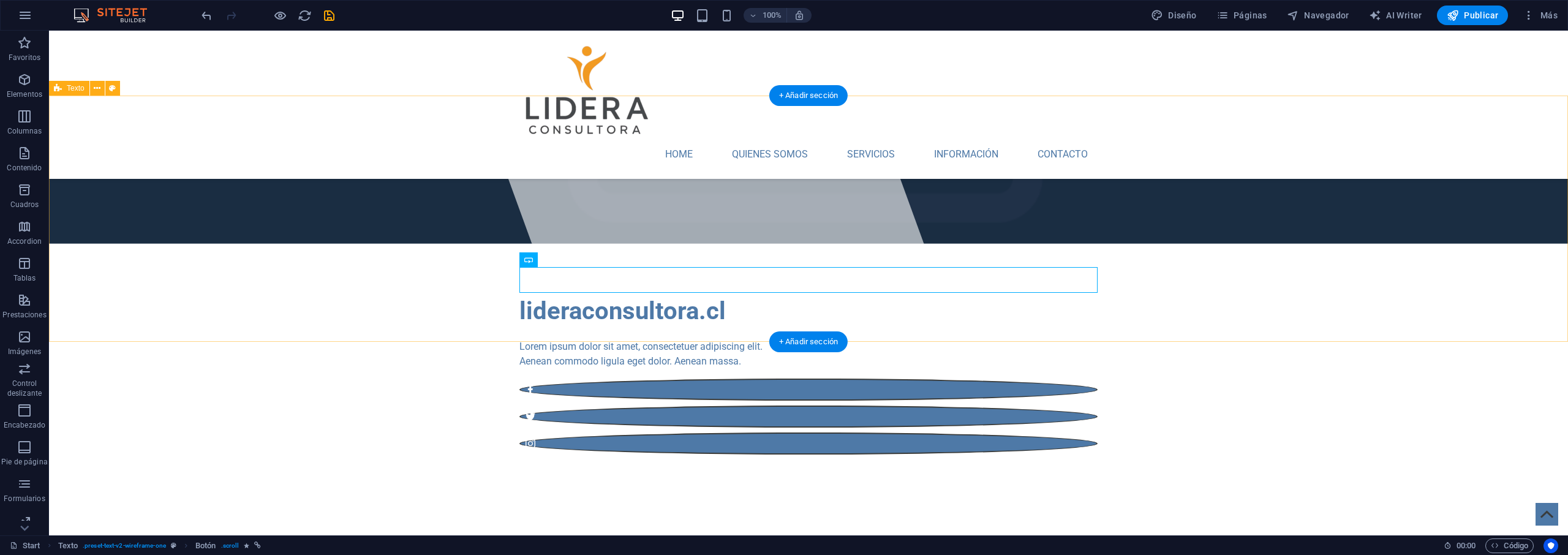 click on "Quienes Somos Lidera Consultora surge como una destacada iniciativa diseñada para ofrecer apoyo integral a empresas de diversos sectores en la mejora de sus líderes. Nuestro objetivo es ayudar a las organizaciones a evitar complicaciones legales complejas, proporcionando asesoría experta en temas relevantes como la Ley Karin. Además, nos enfocamos en optimizar la gestión de los colaboradores, asegurando un ambiente laboral más eficiente y armónico. En Lidera Consultora, trabajamos de la mano con nuestros clientes para potenciar sus capacidades y asegurar un desarrollo sostenible en sus equipos de trabajo.  LEARN MORE" at bounding box center [809, 627] 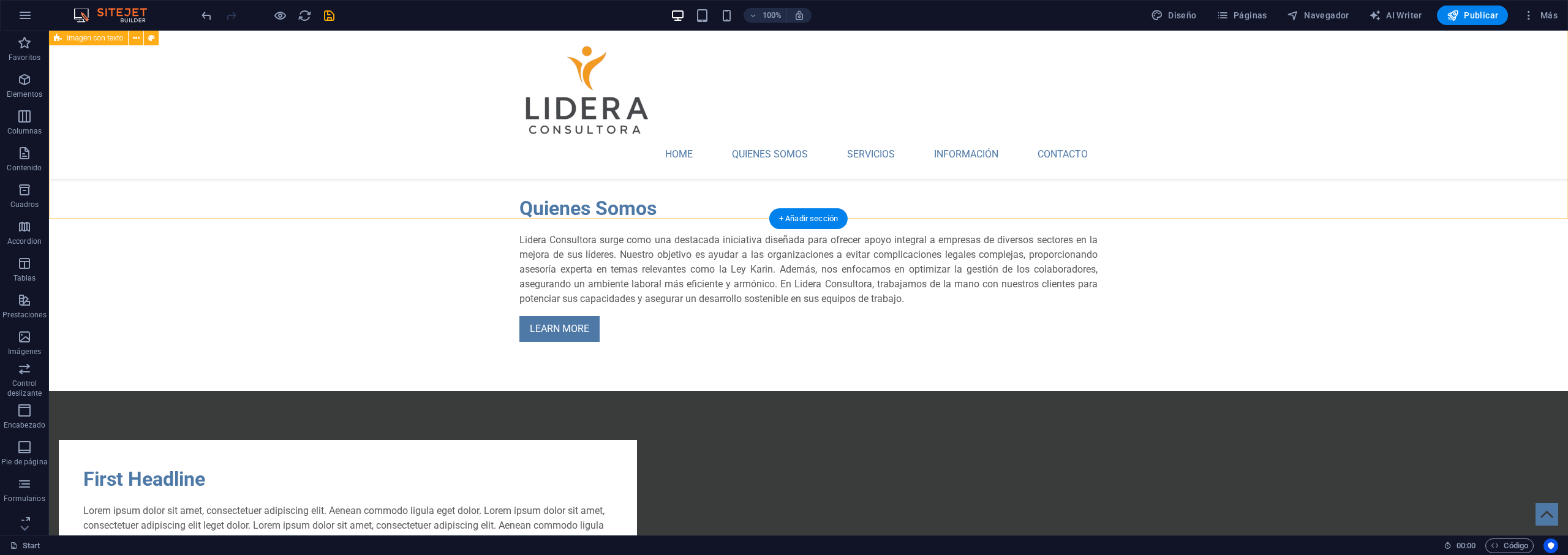 scroll, scrollTop: 716, scrollLeft: 0, axis: vertical 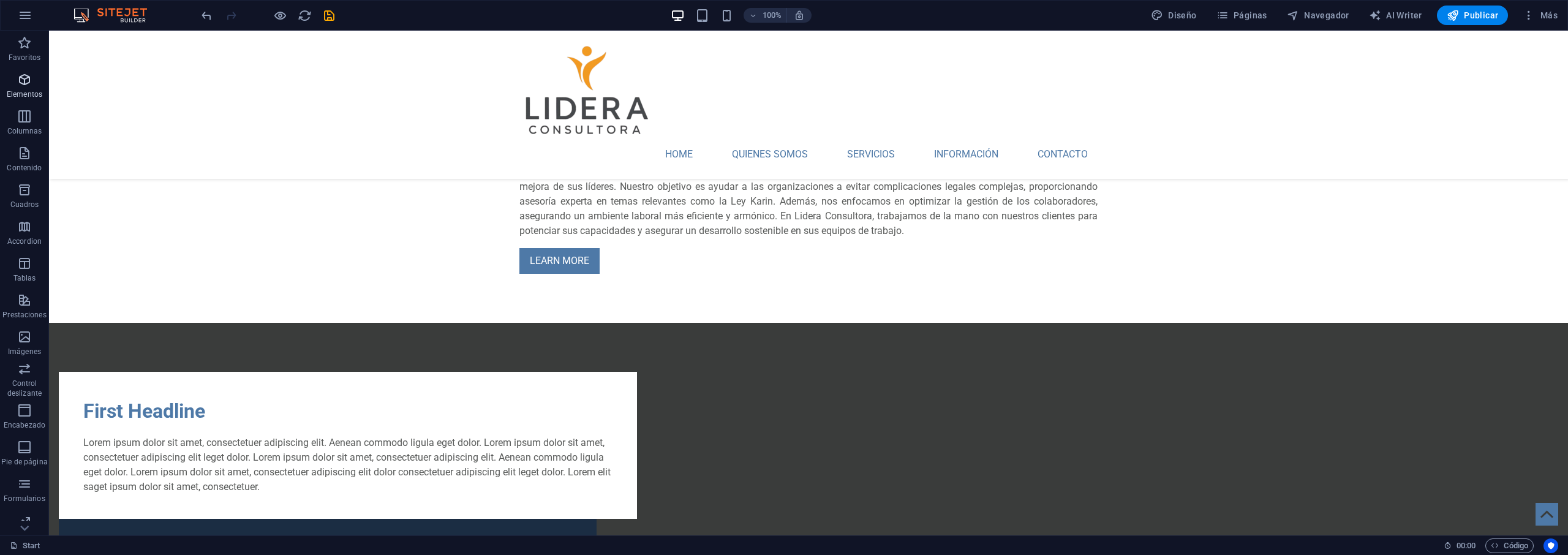 click on "Elementos" at bounding box center [24, 94] 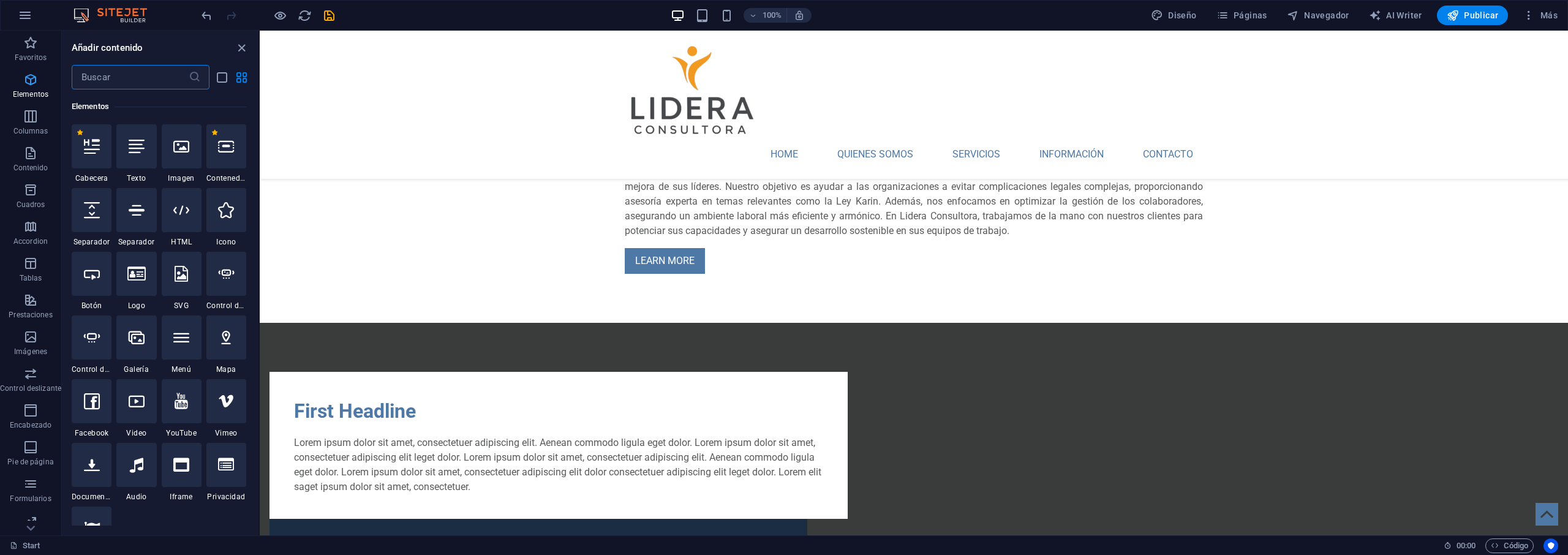 scroll, scrollTop: 231, scrollLeft: 0, axis: vertical 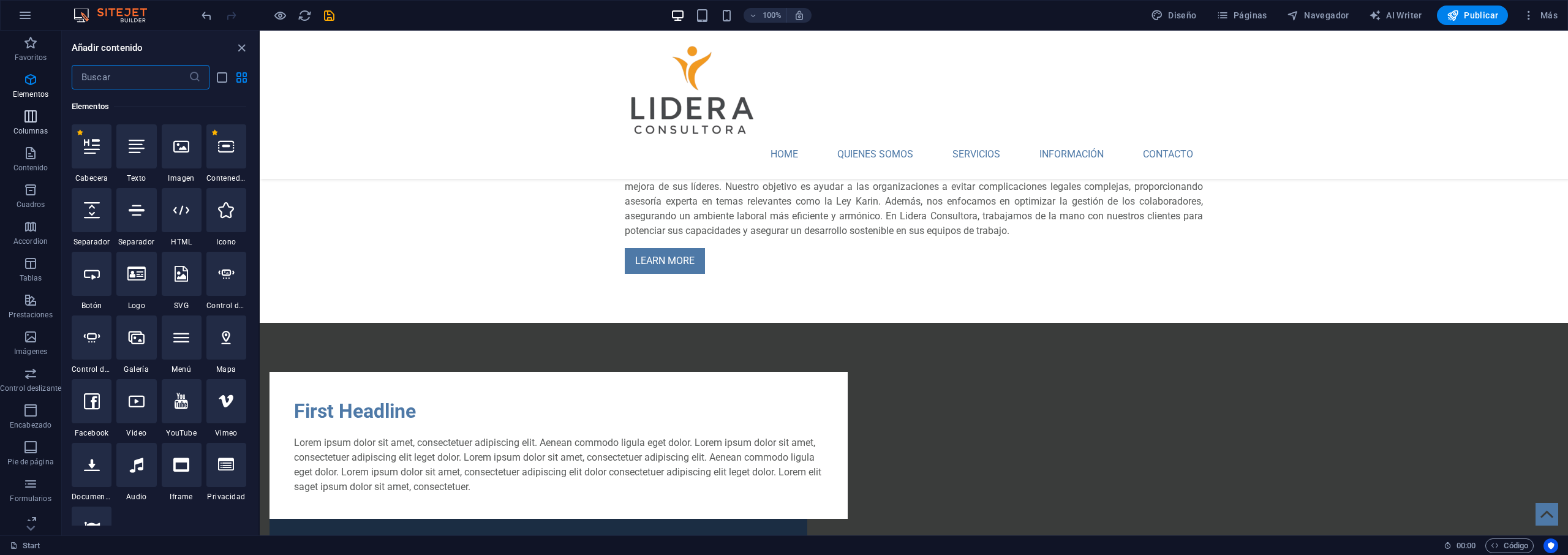 click on "Columnas" at bounding box center (31, 131) 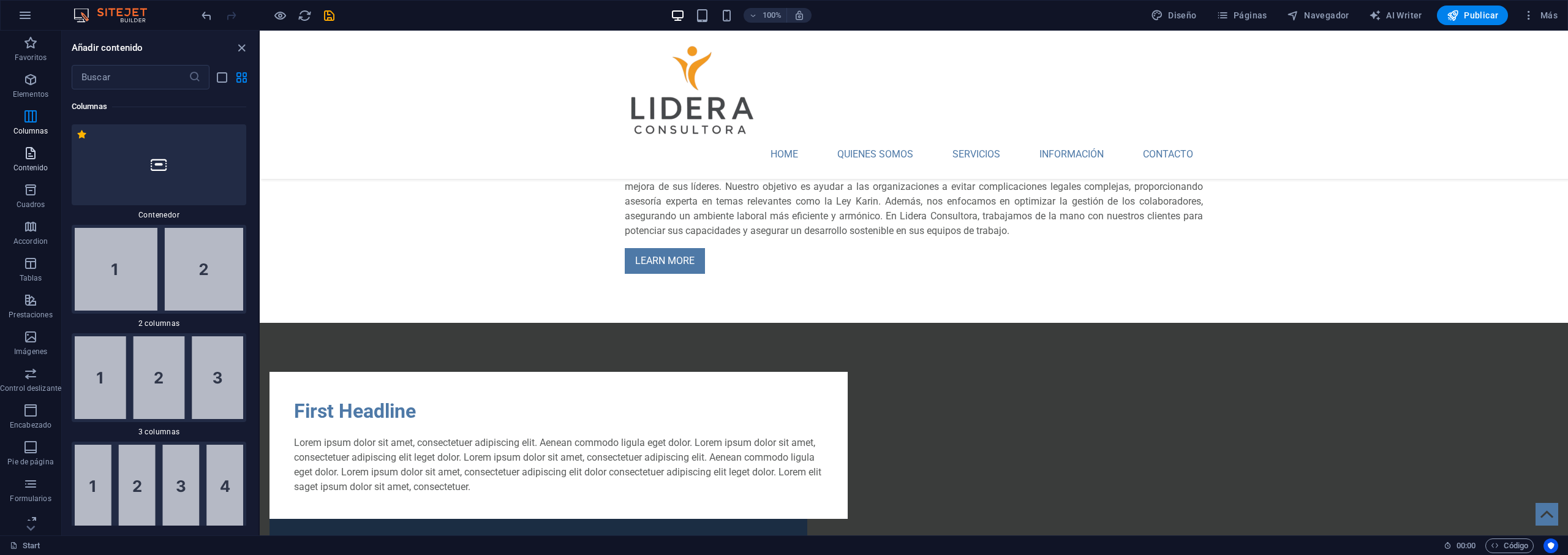 click at bounding box center [31, 153] 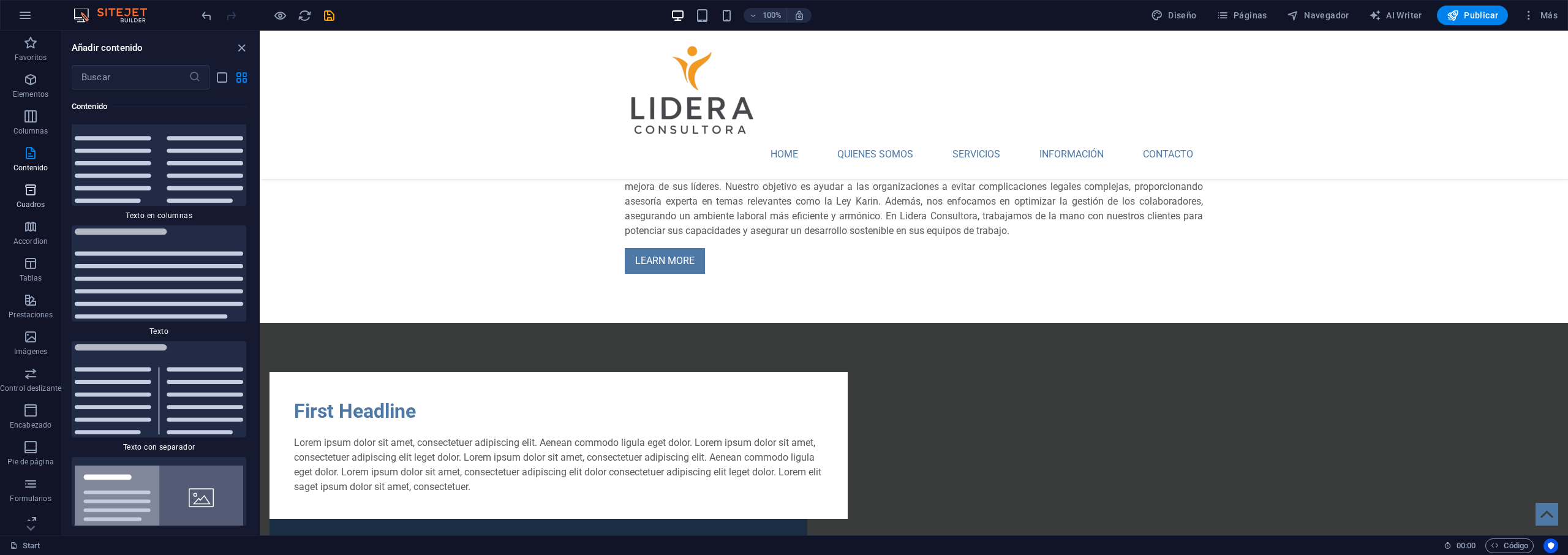 click at bounding box center (31, 190) 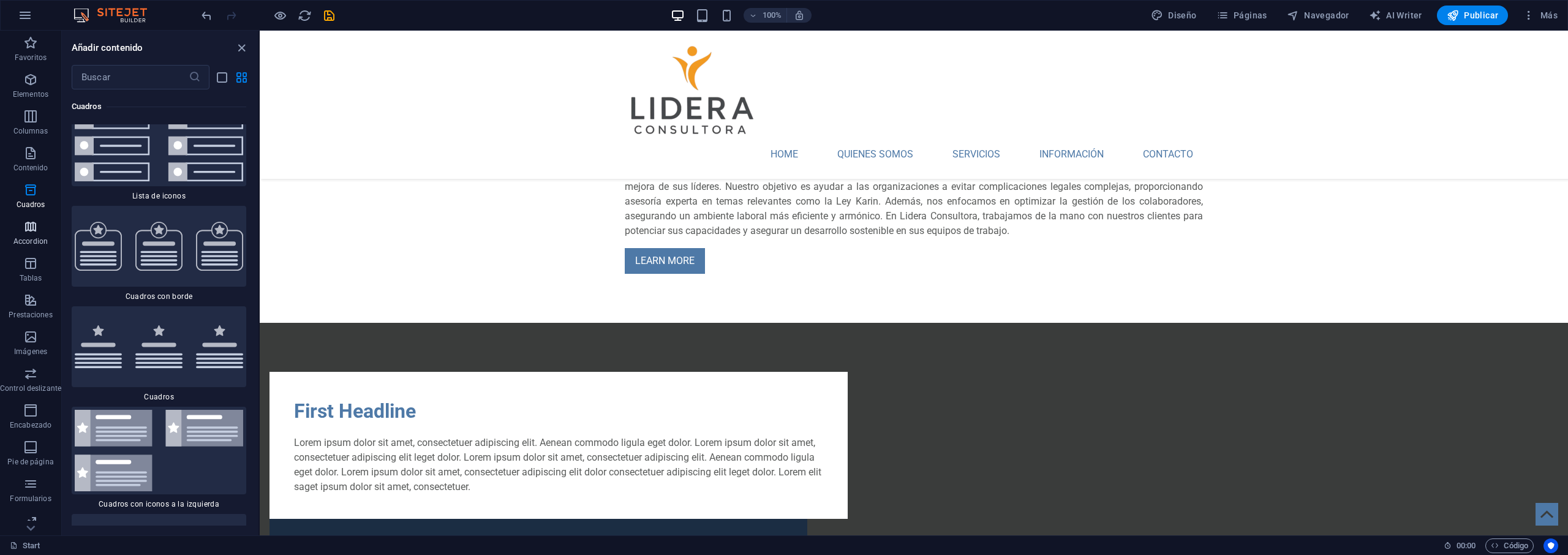 click at bounding box center [31, 227] 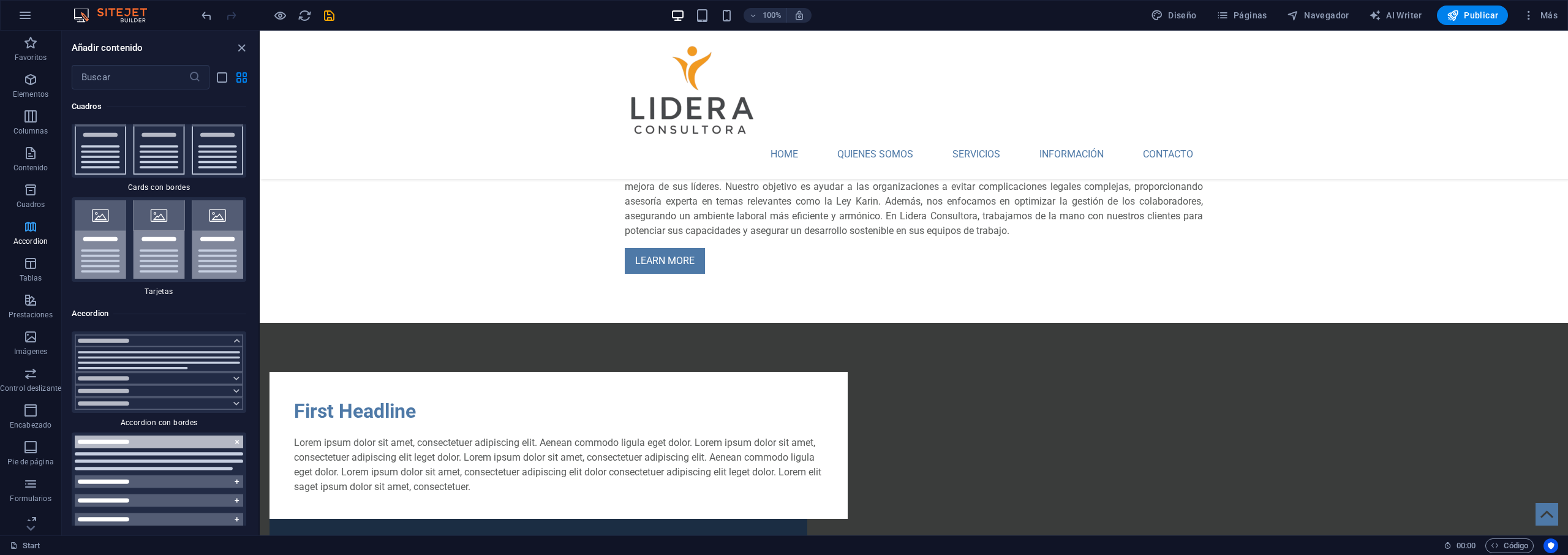 scroll, scrollTop: 7635, scrollLeft: 0, axis: vertical 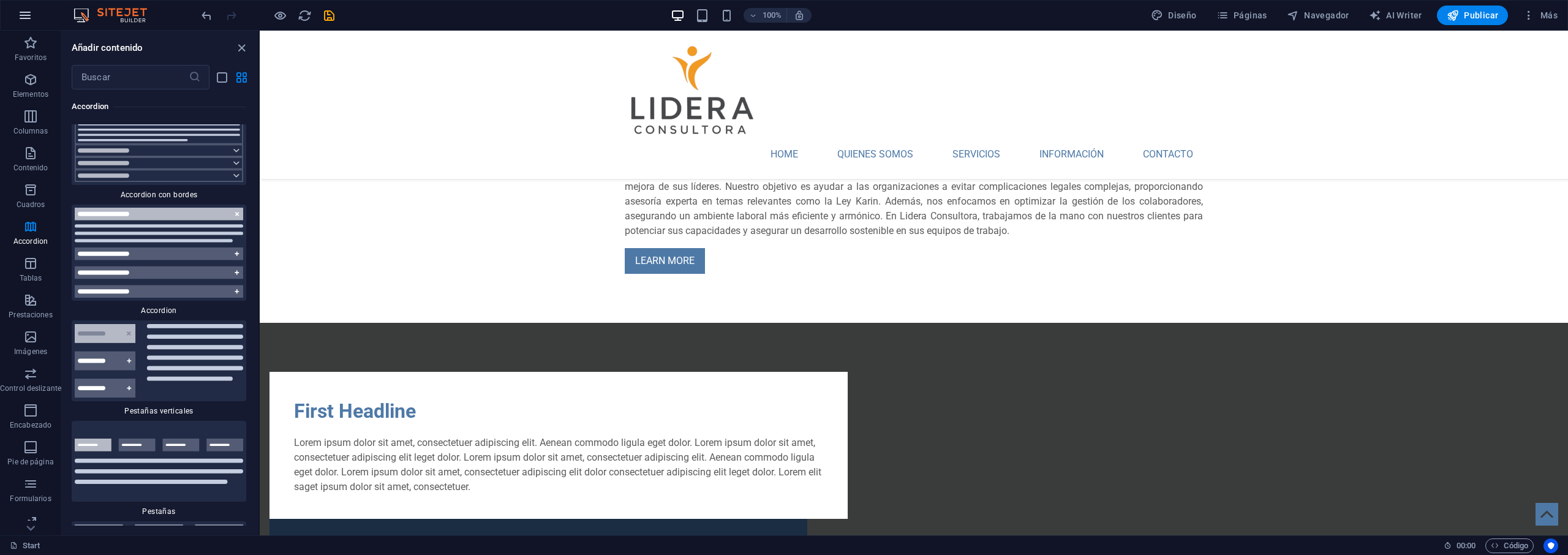 click at bounding box center [25, 15] 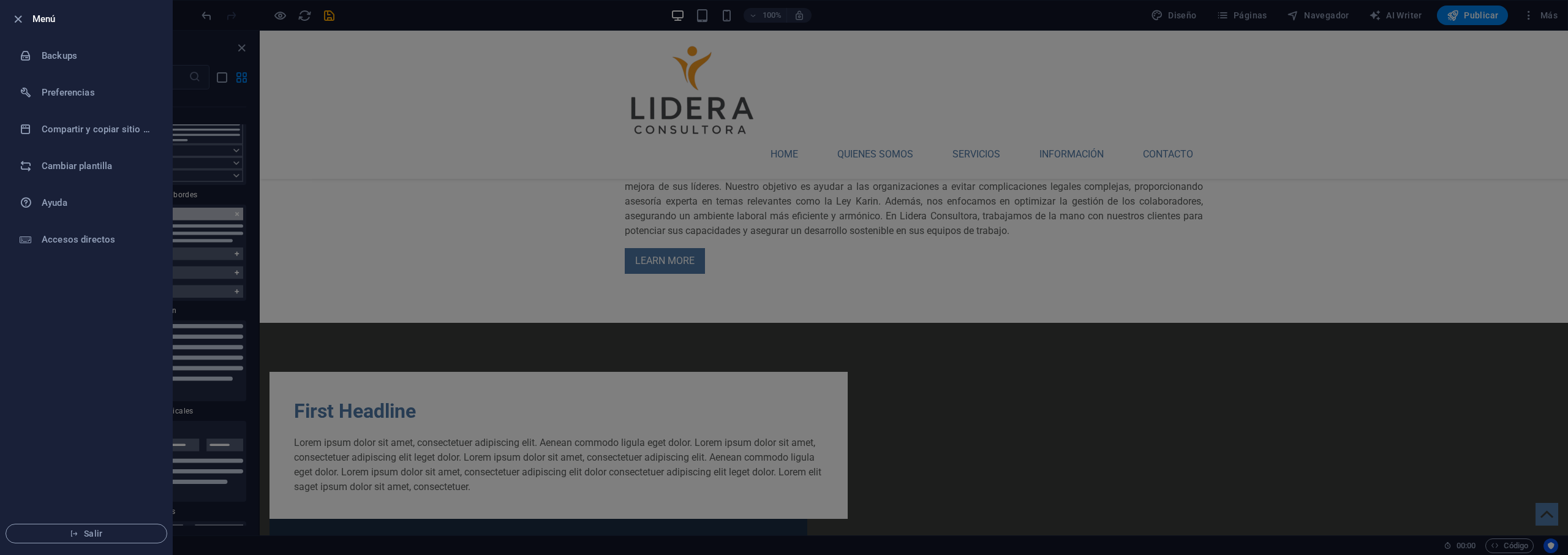 click at bounding box center [784, 278] 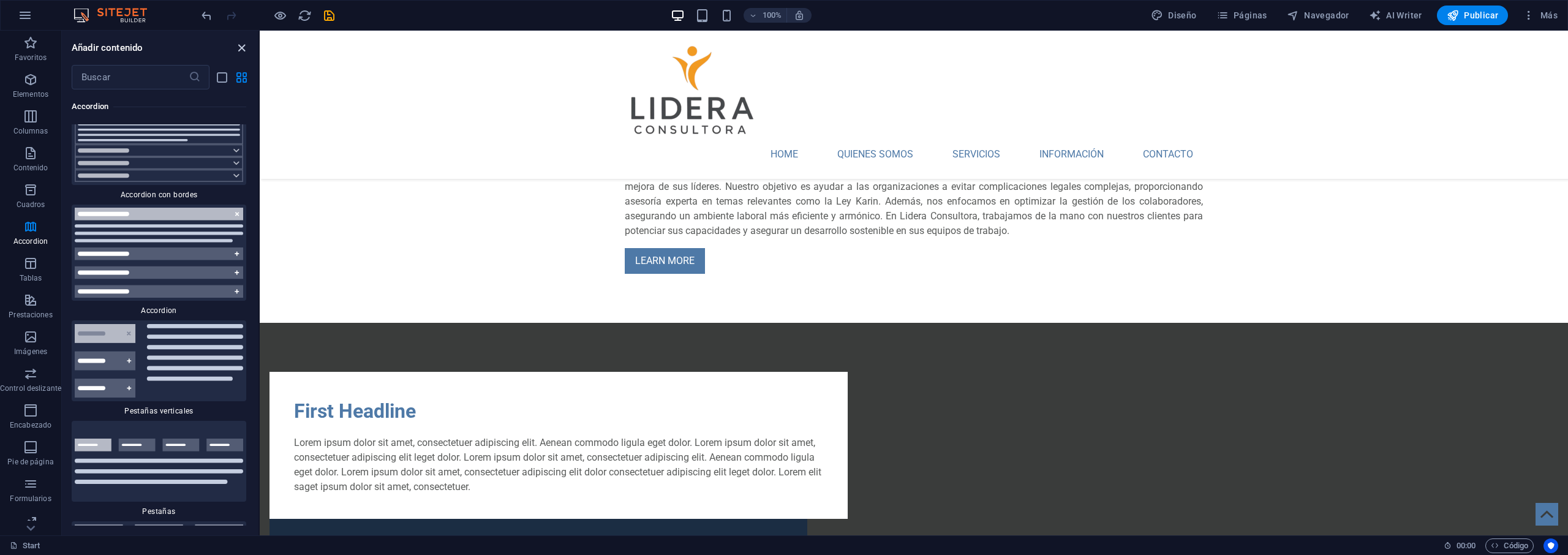 click at bounding box center [241, 48] 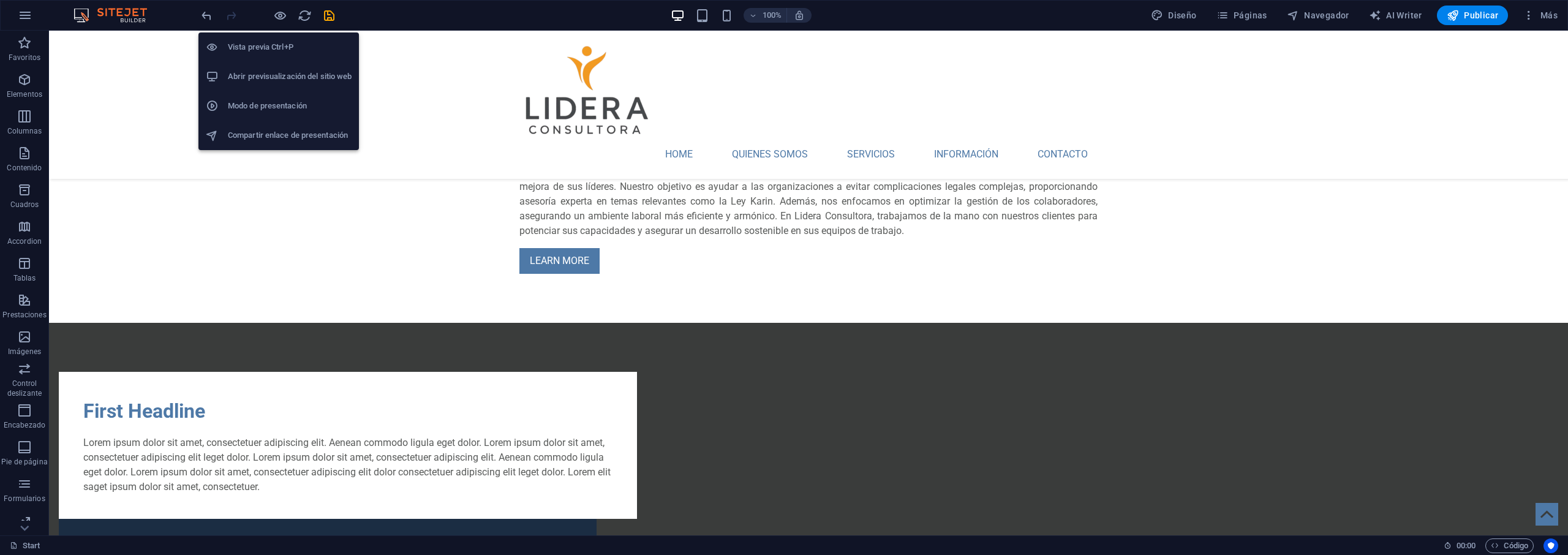 click on "Vista previa Ctrl+P" at bounding box center [290, 47] 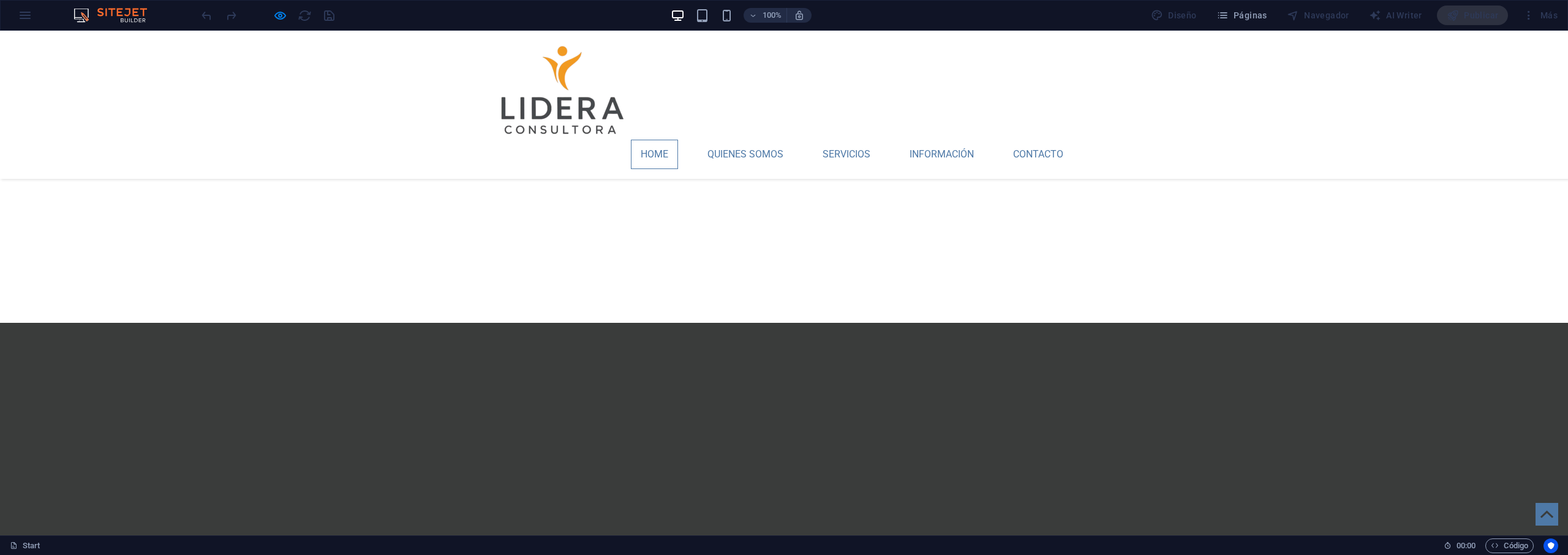 click on "Home" at bounding box center [654, 154] 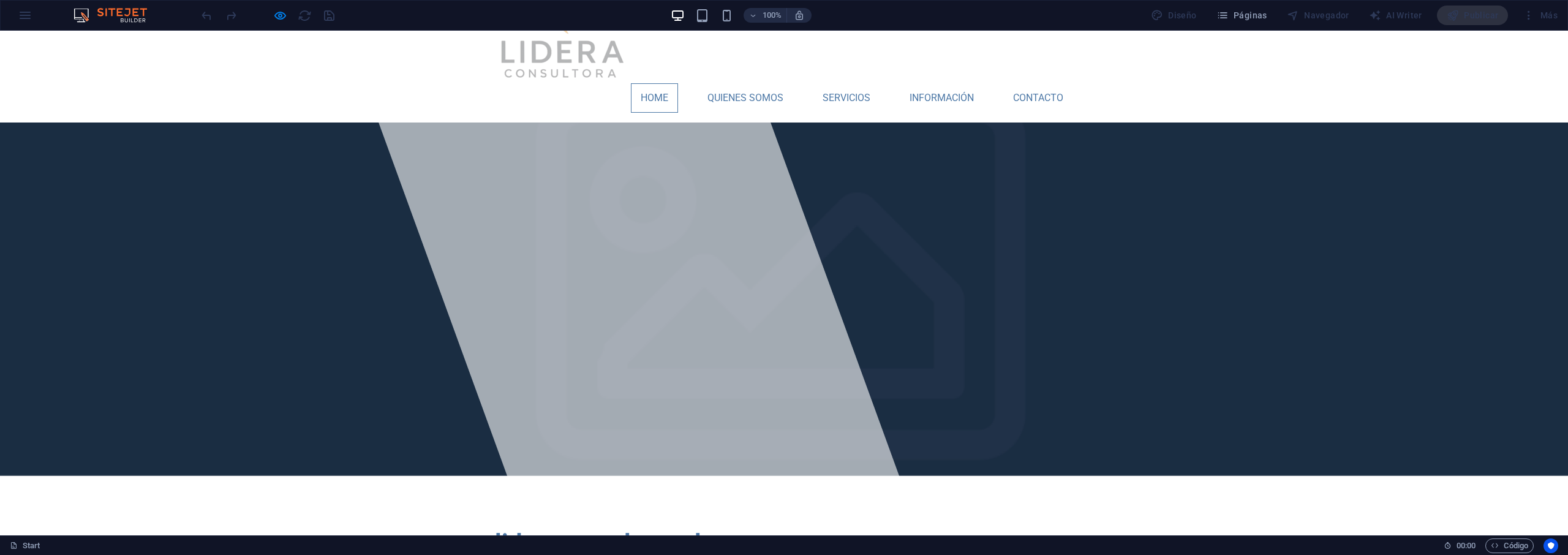 scroll, scrollTop: 148, scrollLeft: 0, axis: vertical 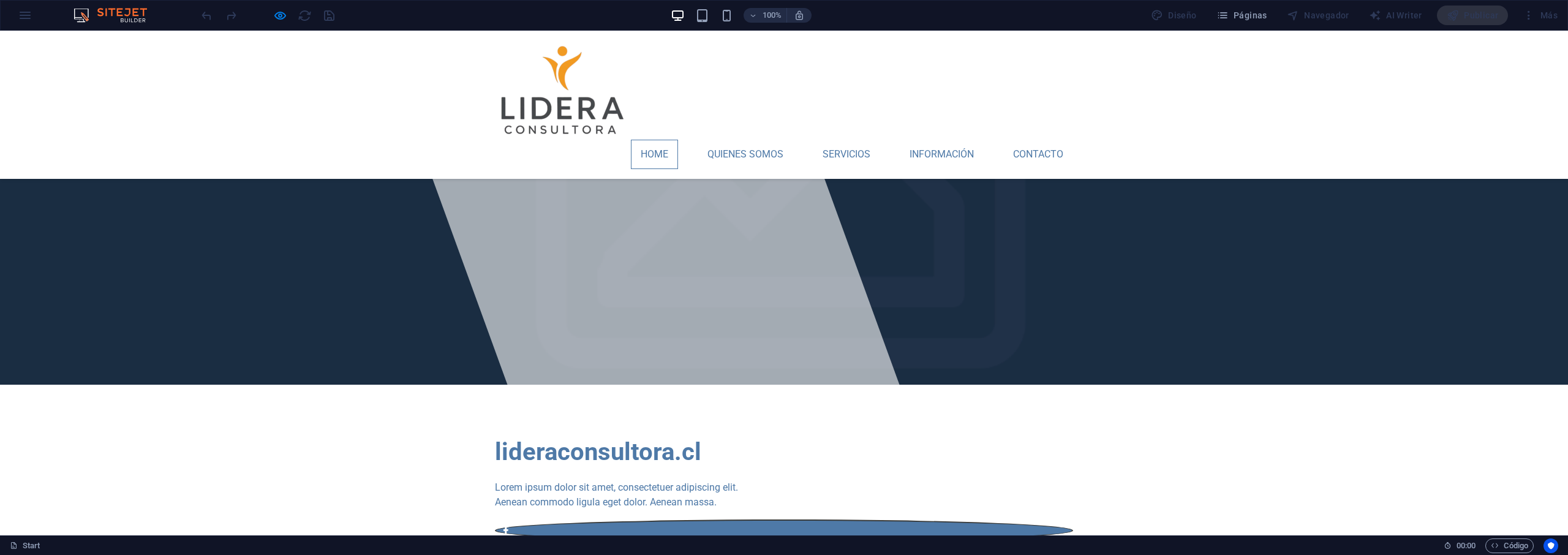 click on "Home" at bounding box center (654, 154) 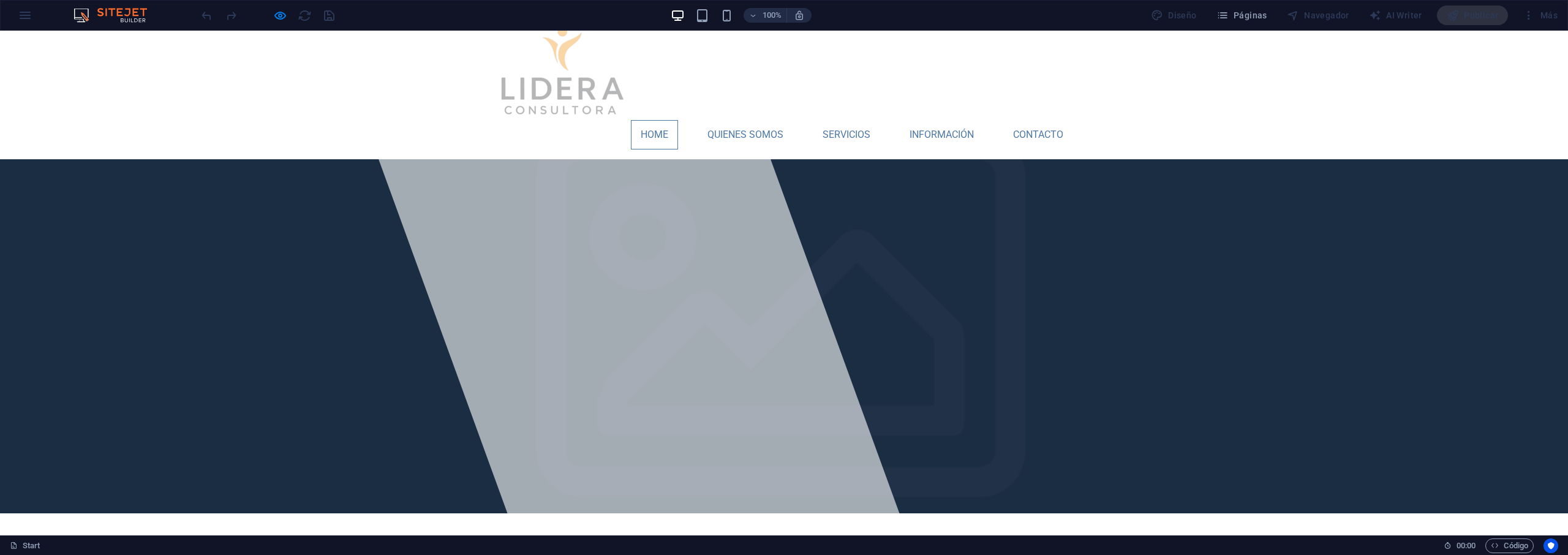 scroll, scrollTop: 148, scrollLeft: 0, axis: vertical 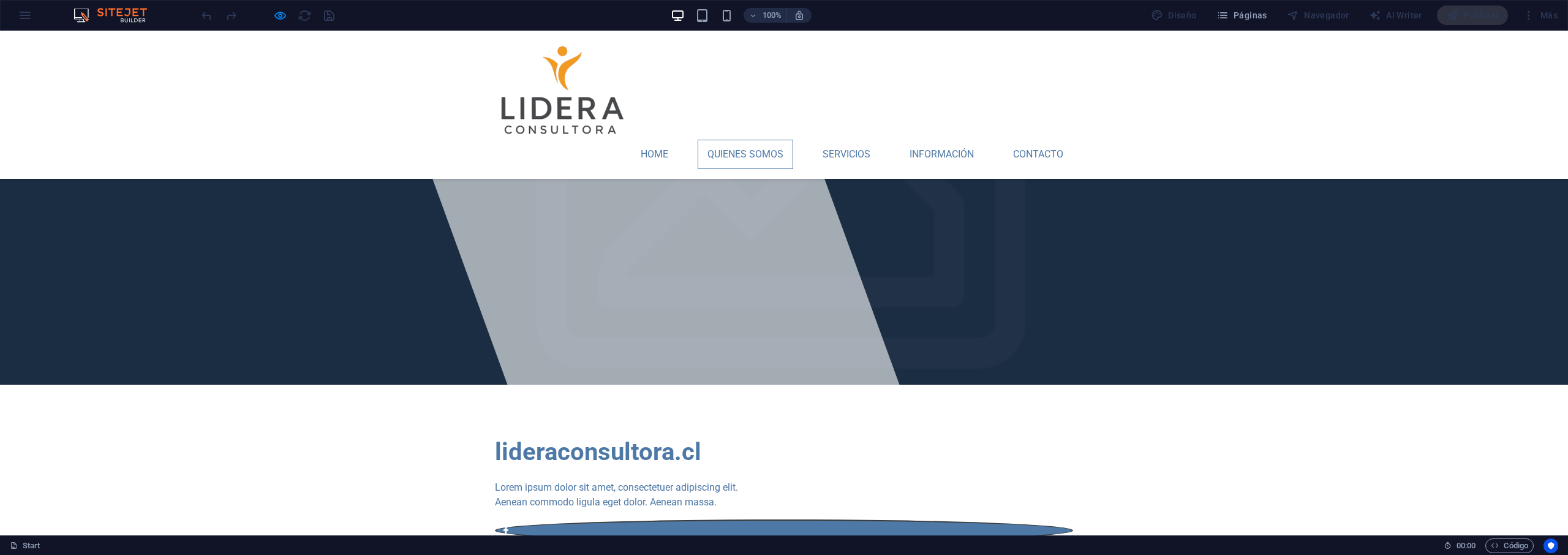 click on "Quienes Somos" at bounding box center (745, 154) 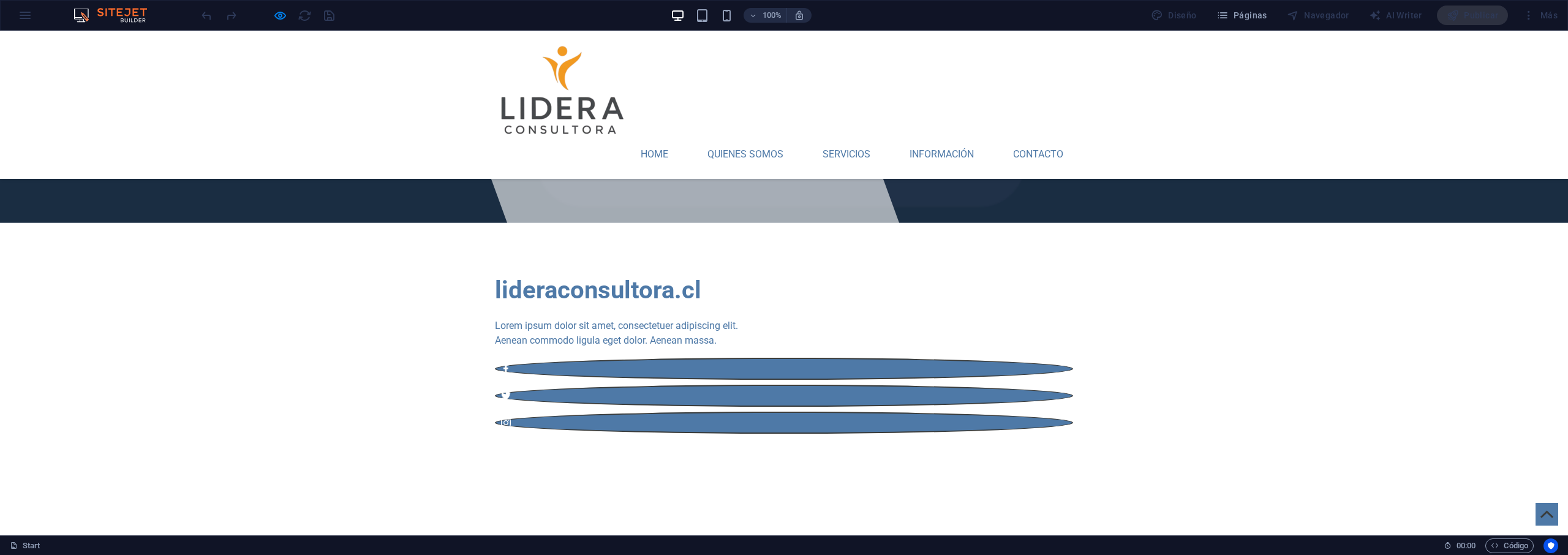 scroll, scrollTop: 169, scrollLeft: 0, axis: vertical 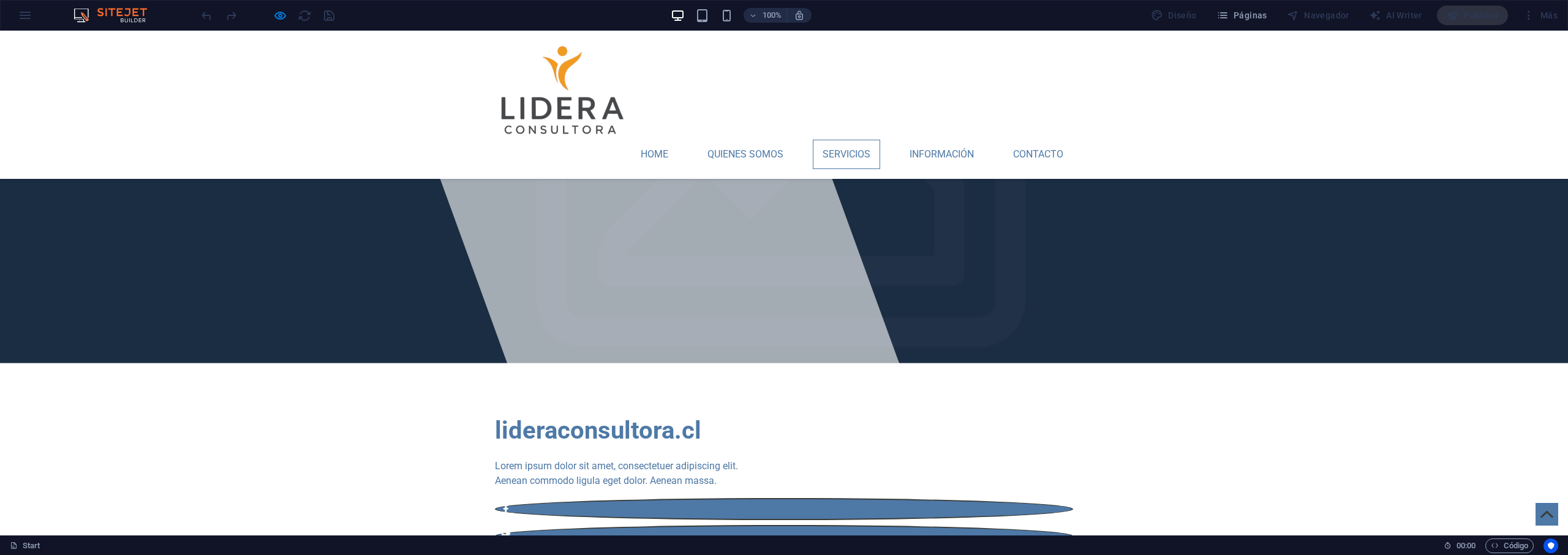 click on "Servicios" at bounding box center [846, 154] 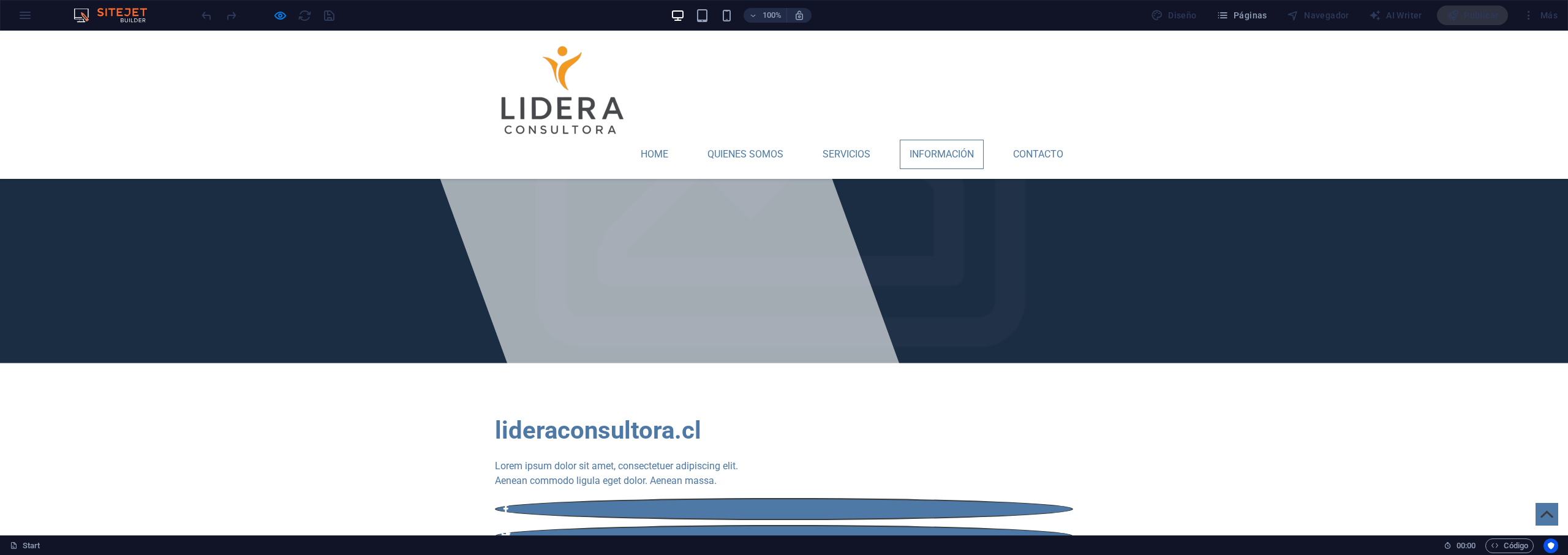 click on "Información" at bounding box center [941, 154] 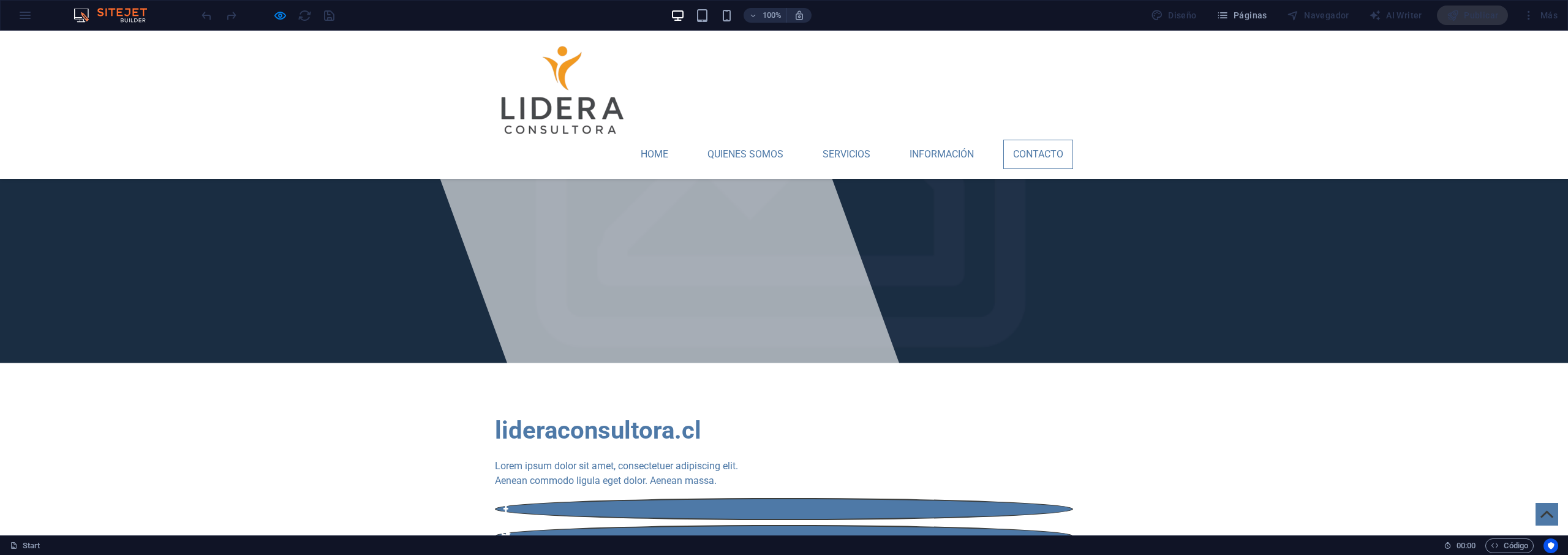 click on "Contacto" at bounding box center (1038, 154) 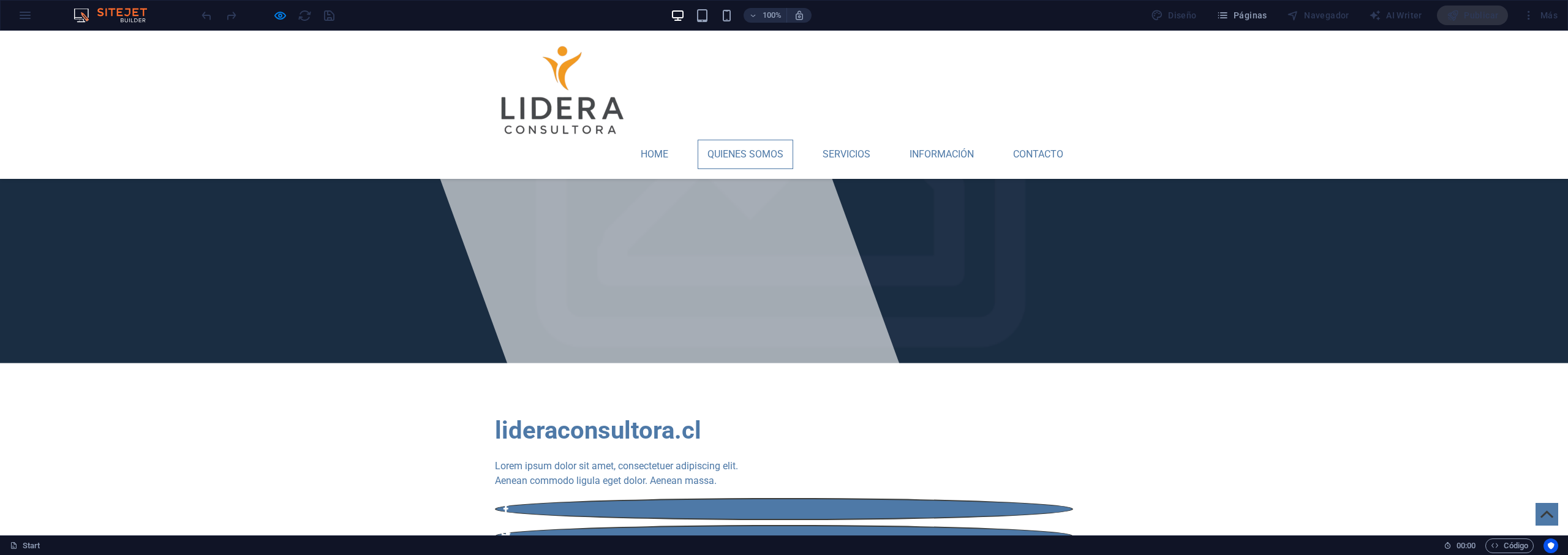 click on "Quienes Somos" at bounding box center (745, 154) 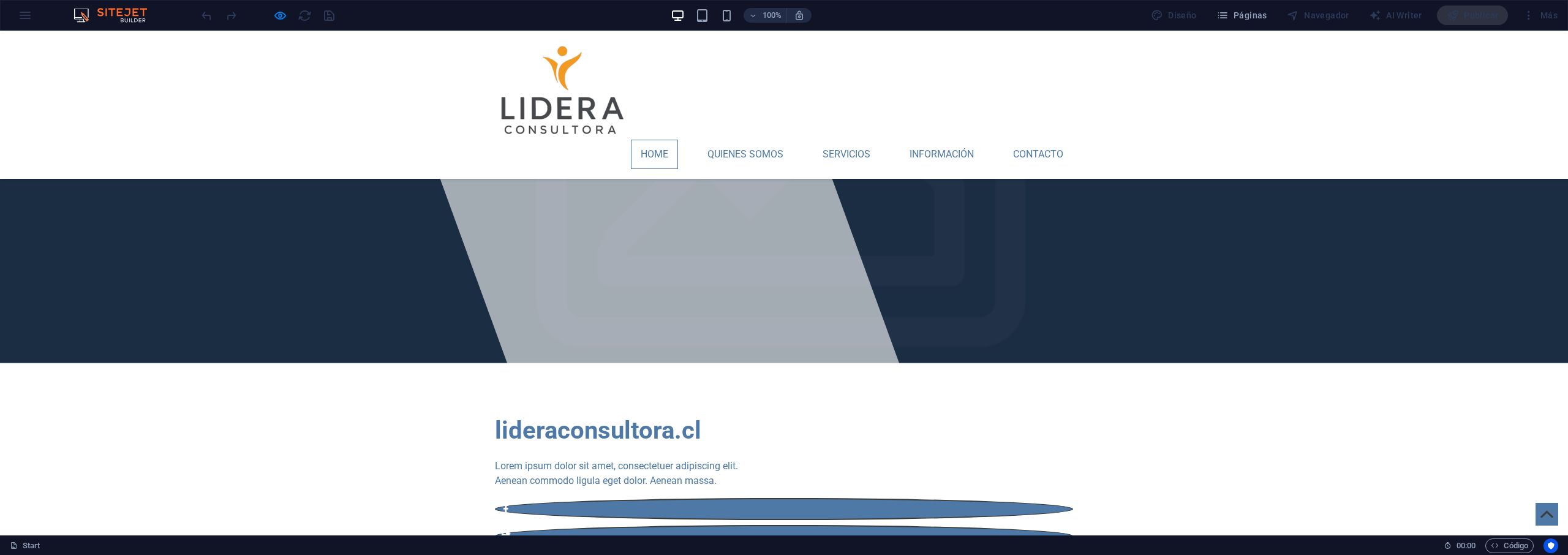 click on "Home" at bounding box center [654, 154] 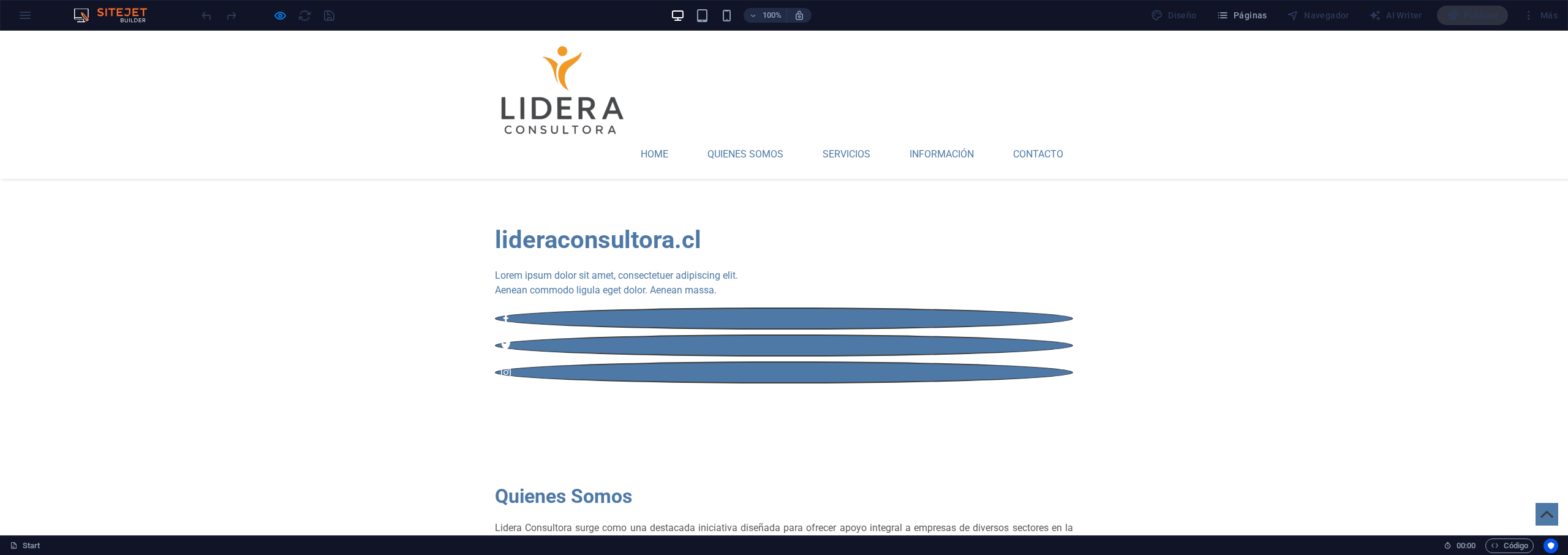 scroll, scrollTop: 0, scrollLeft: 0, axis: both 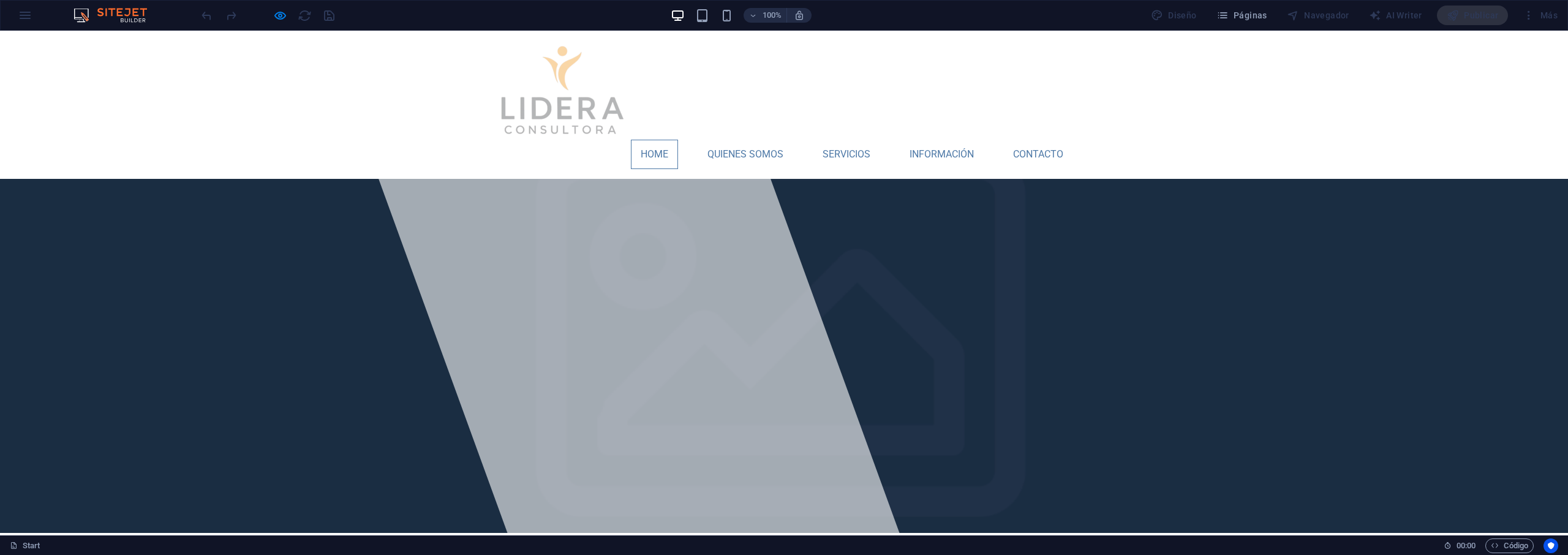 click on "Home" at bounding box center [654, 154] 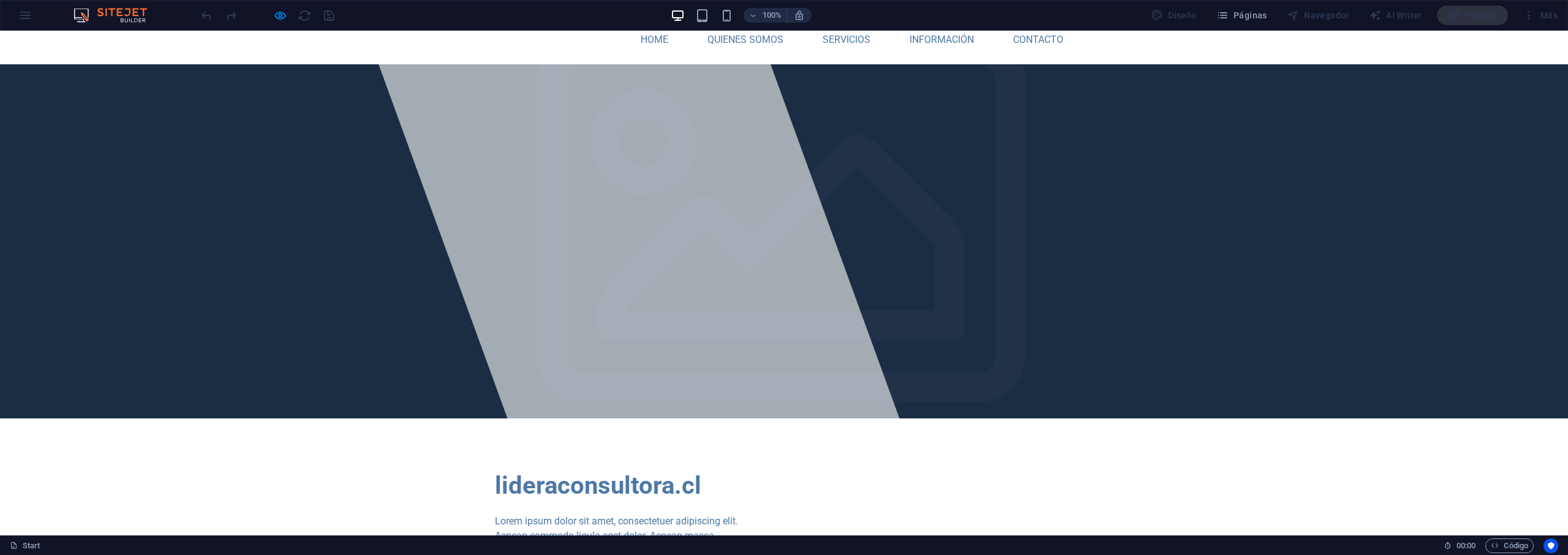 scroll, scrollTop: 0, scrollLeft: 0, axis: both 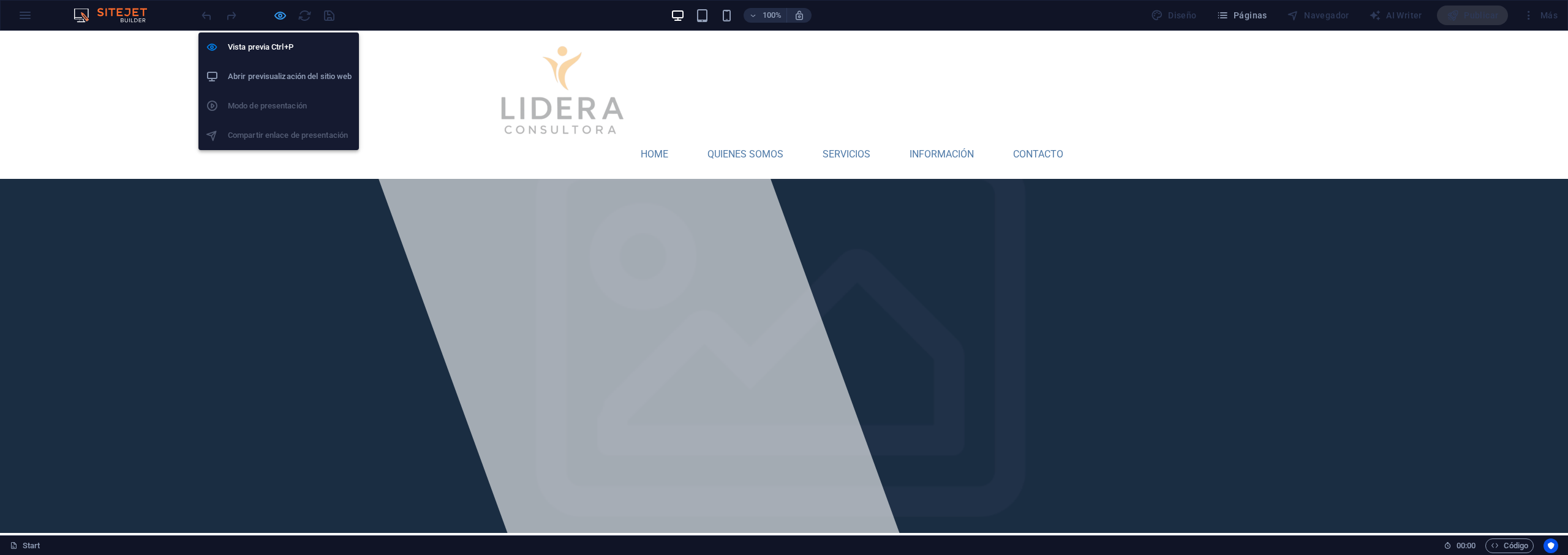 click at bounding box center (280, 15) 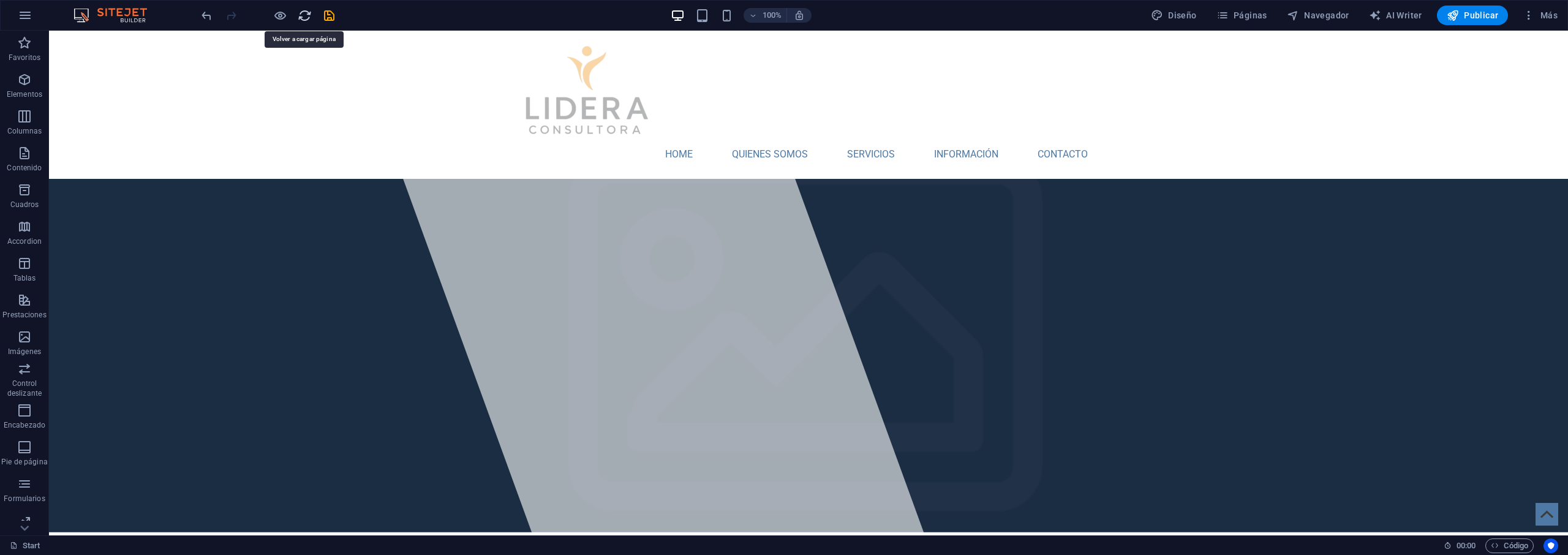 click at bounding box center (304, 15) 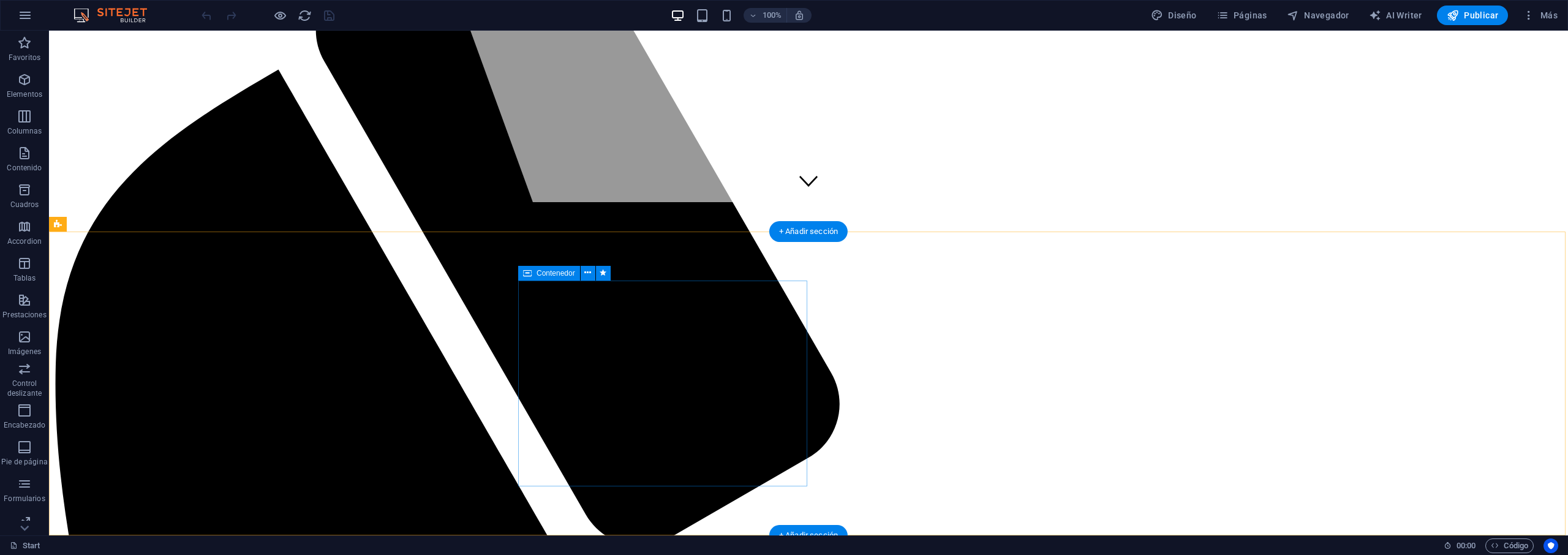 scroll, scrollTop: 0, scrollLeft: 0, axis: both 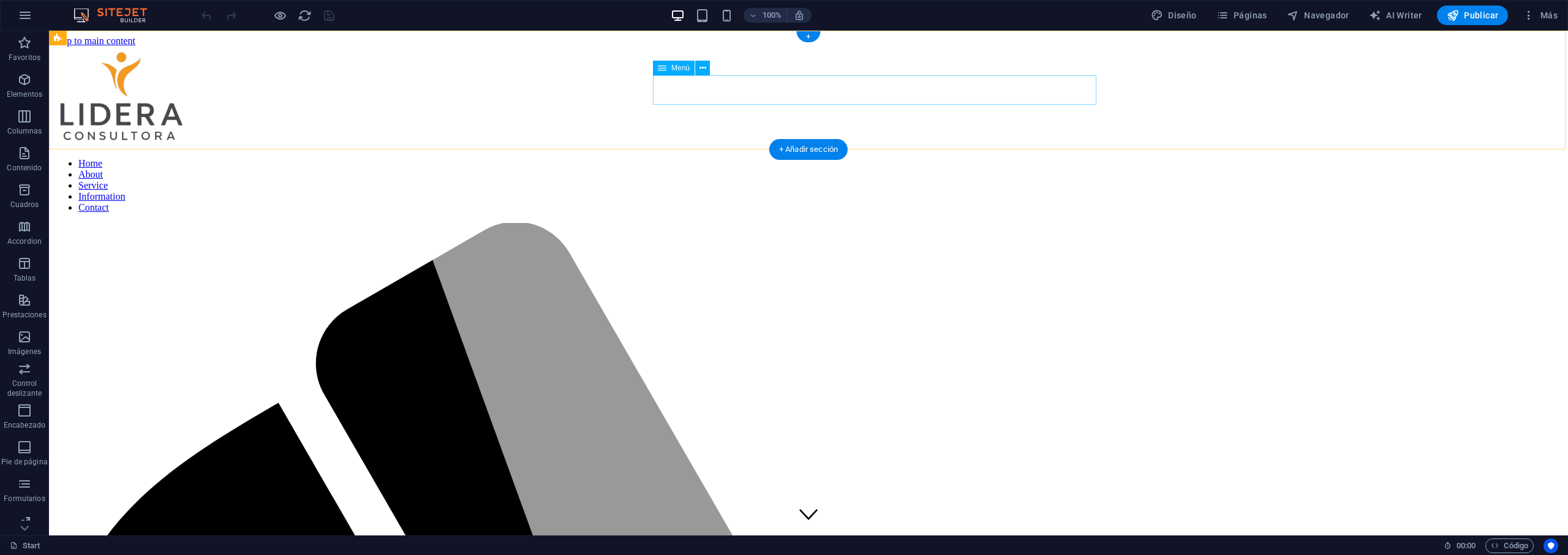 click on "Home About Service Information Contact" at bounding box center [809, 186] 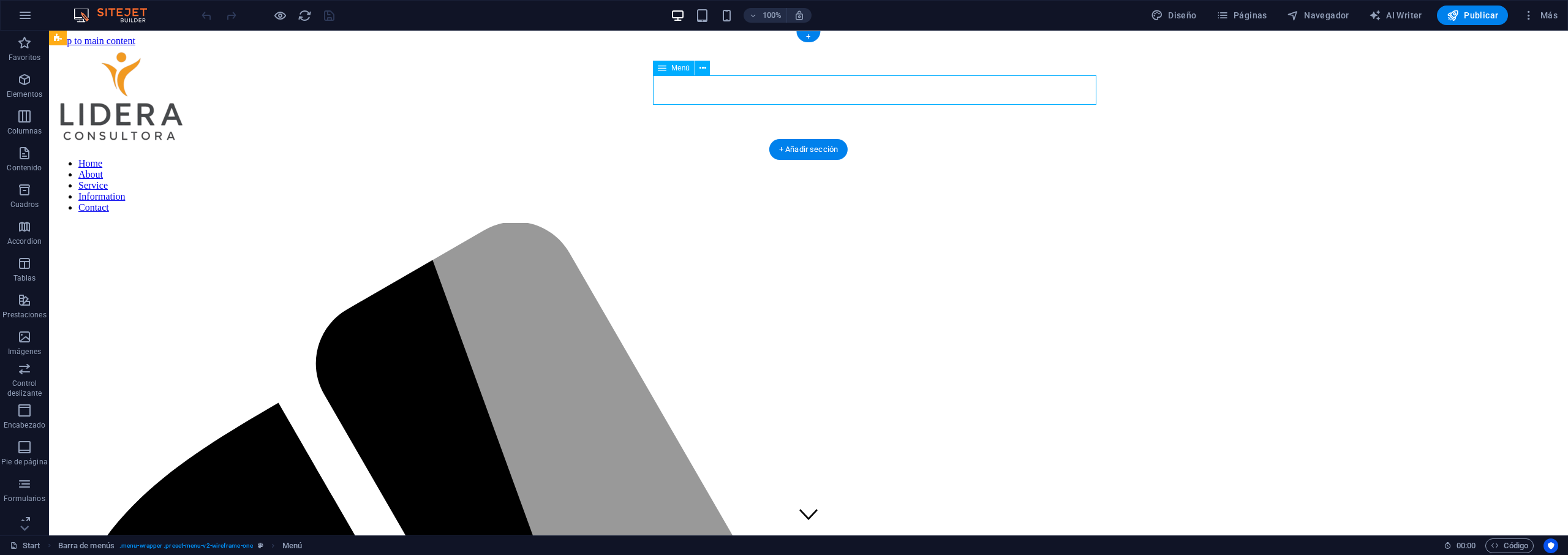 click on "Home About Service Information Contact" at bounding box center [809, 186] 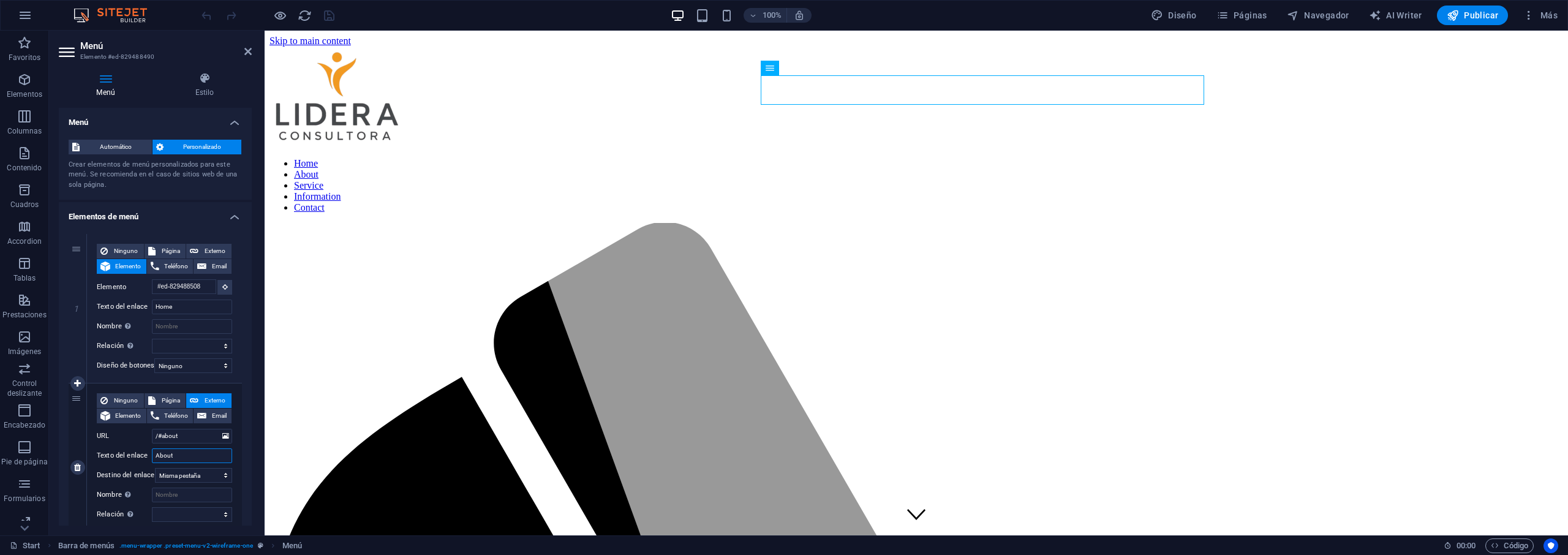 drag, startPoint x: 183, startPoint y: 454, endPoint x: 130, endPoint y: 446, distance: 53.600373 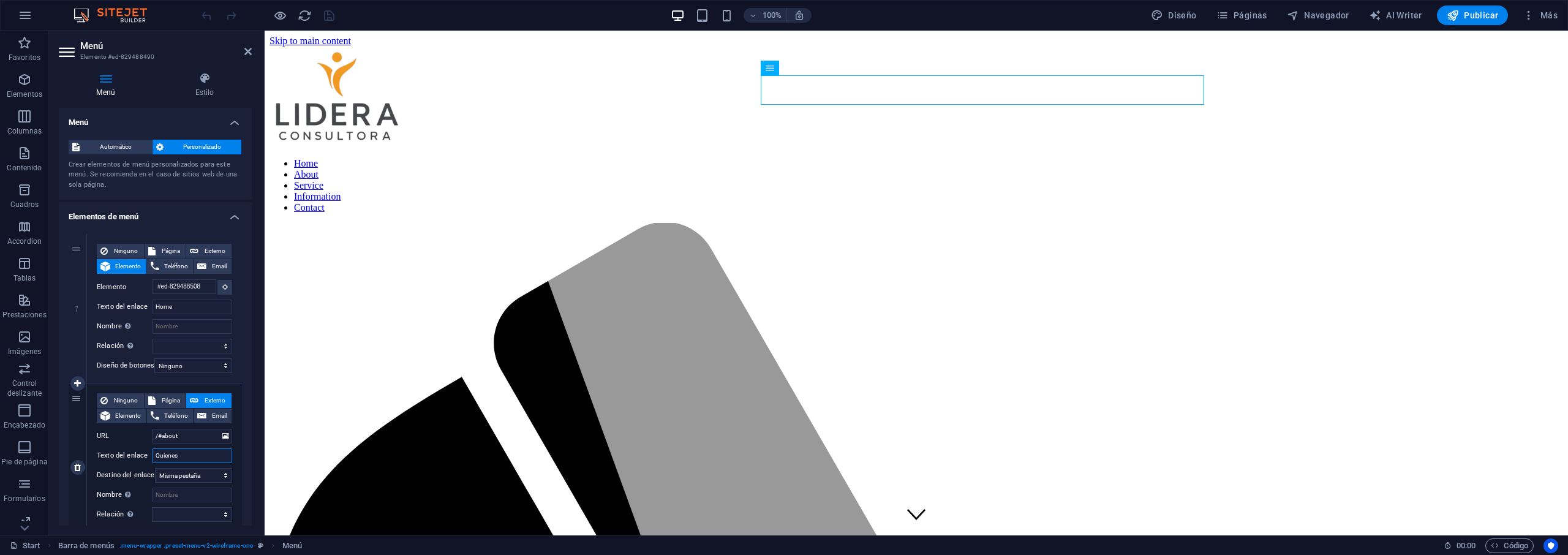 type on "Quienes" 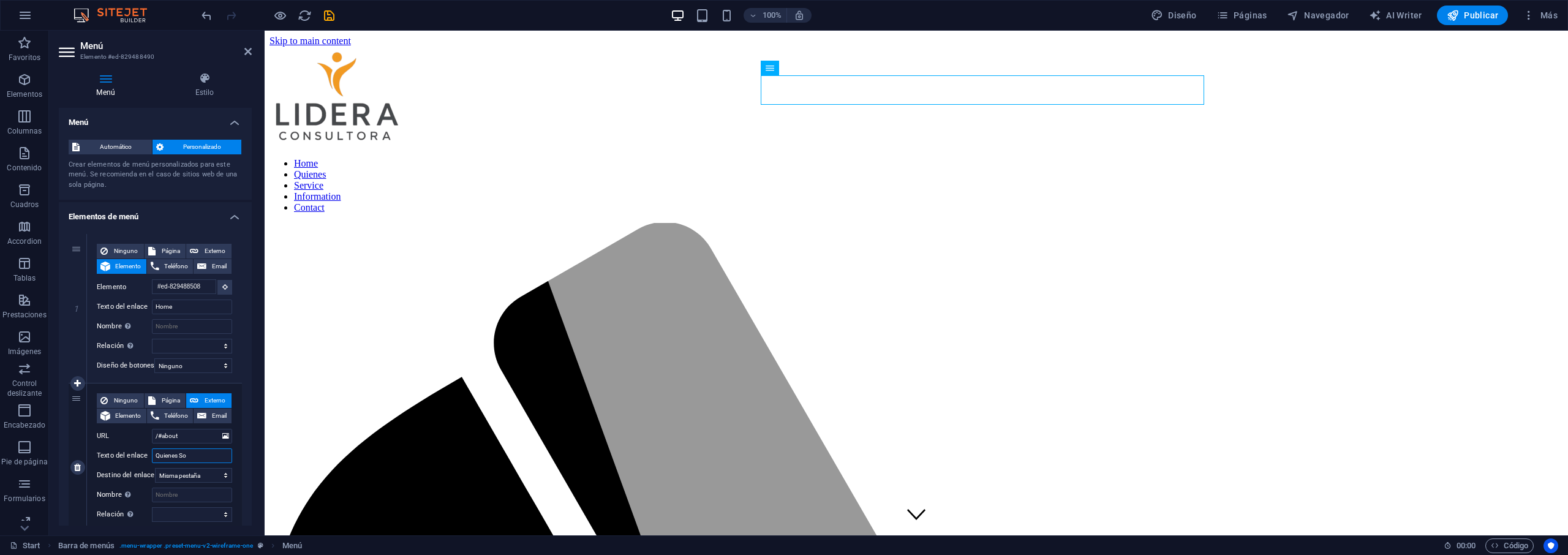 type on "Quienes Som" 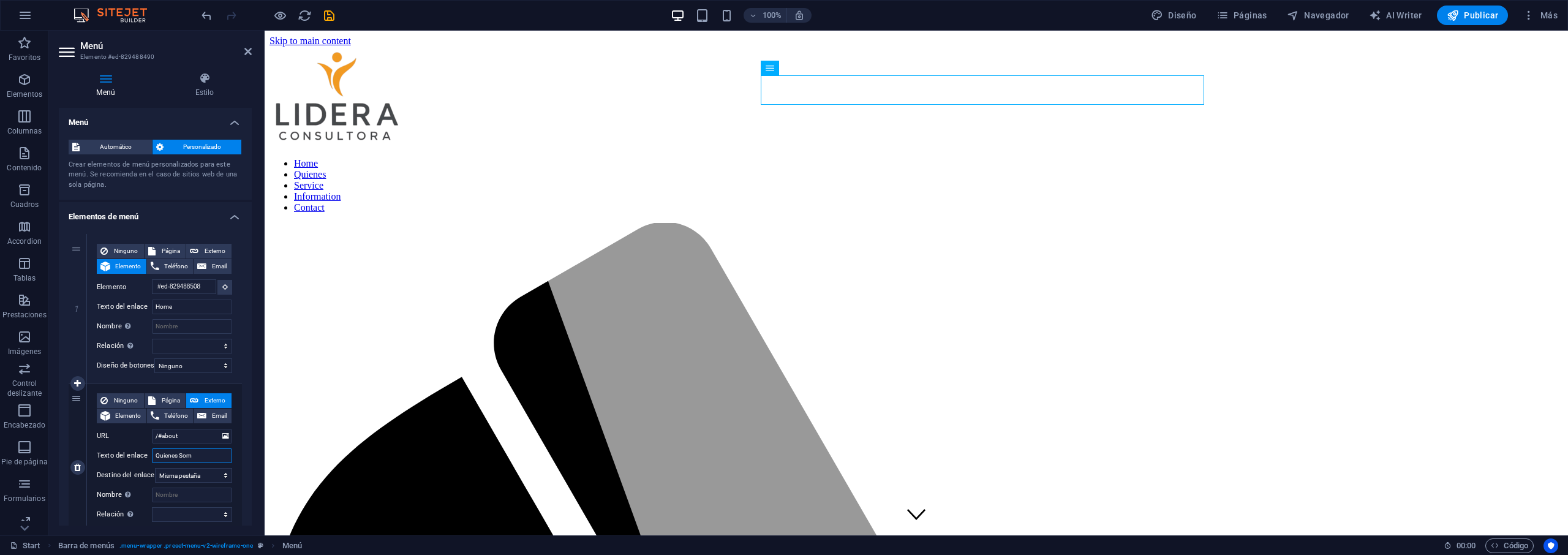 select 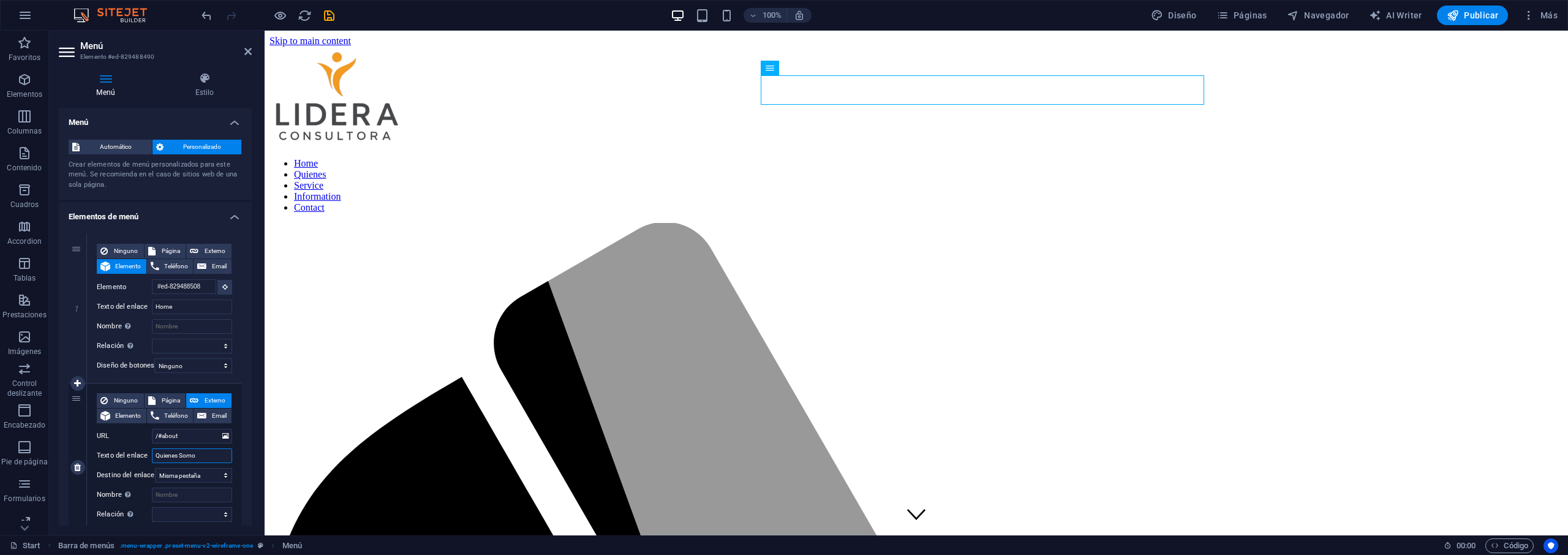 type on "Quienes Somos" 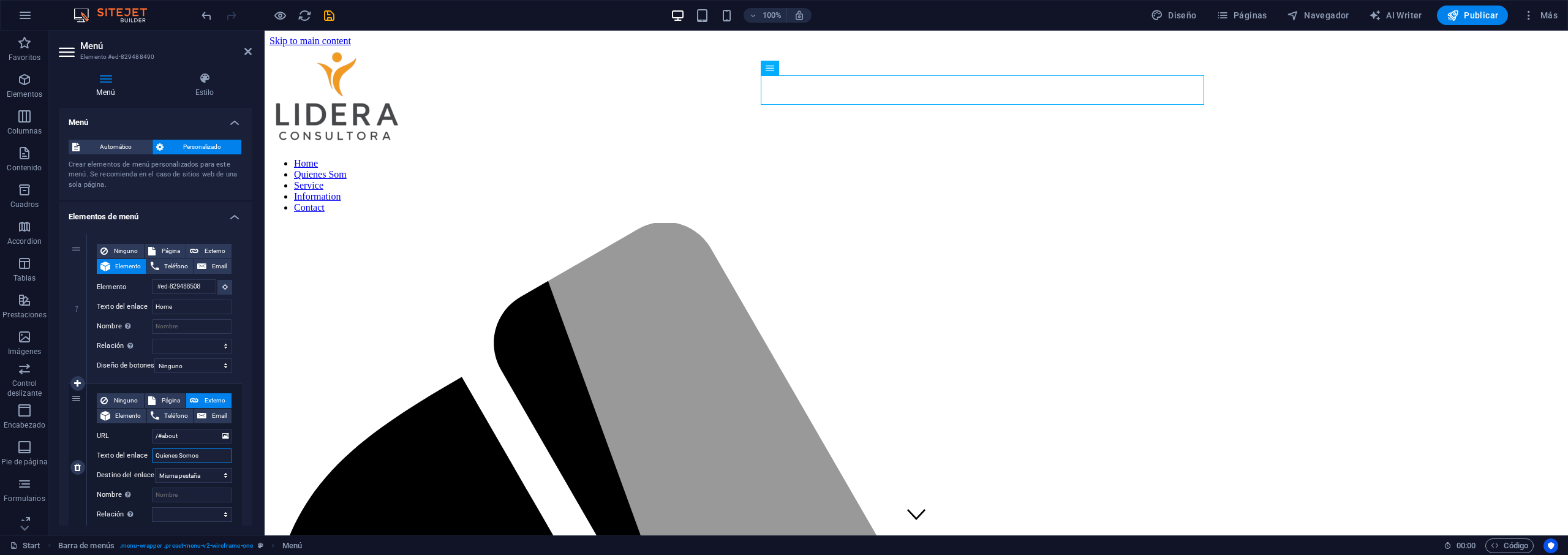select 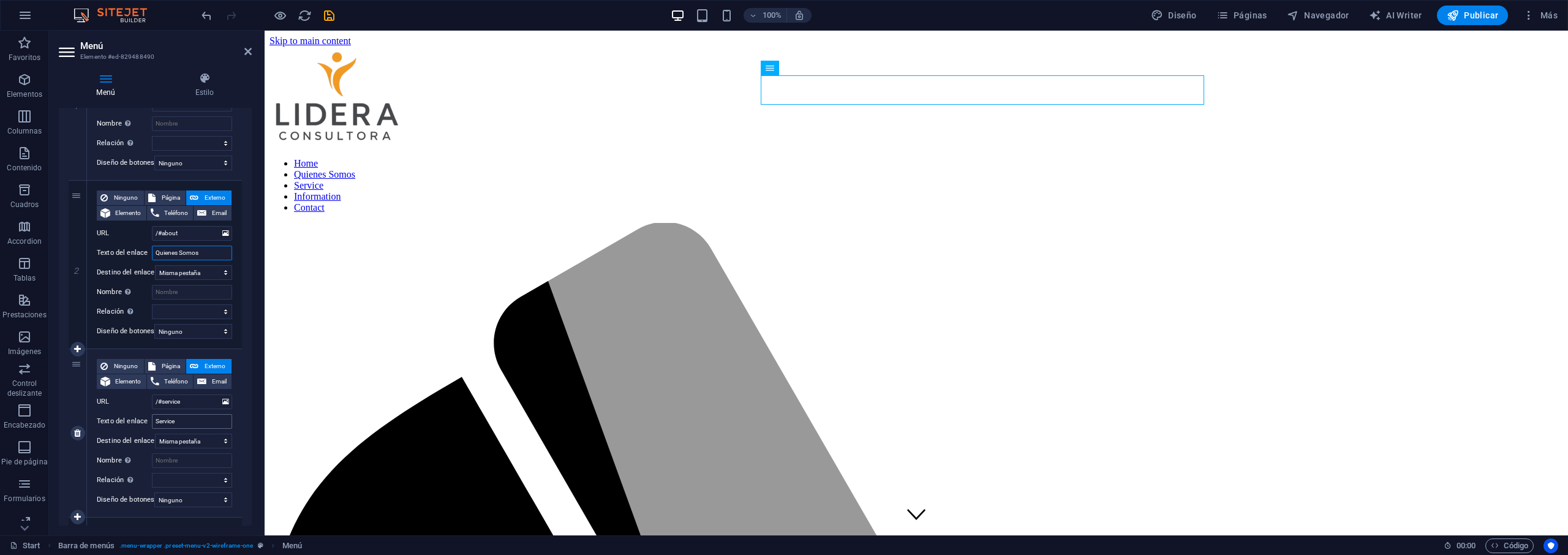 scroll, scrollTop: 205, scrollLeft: 0, axis: vertical 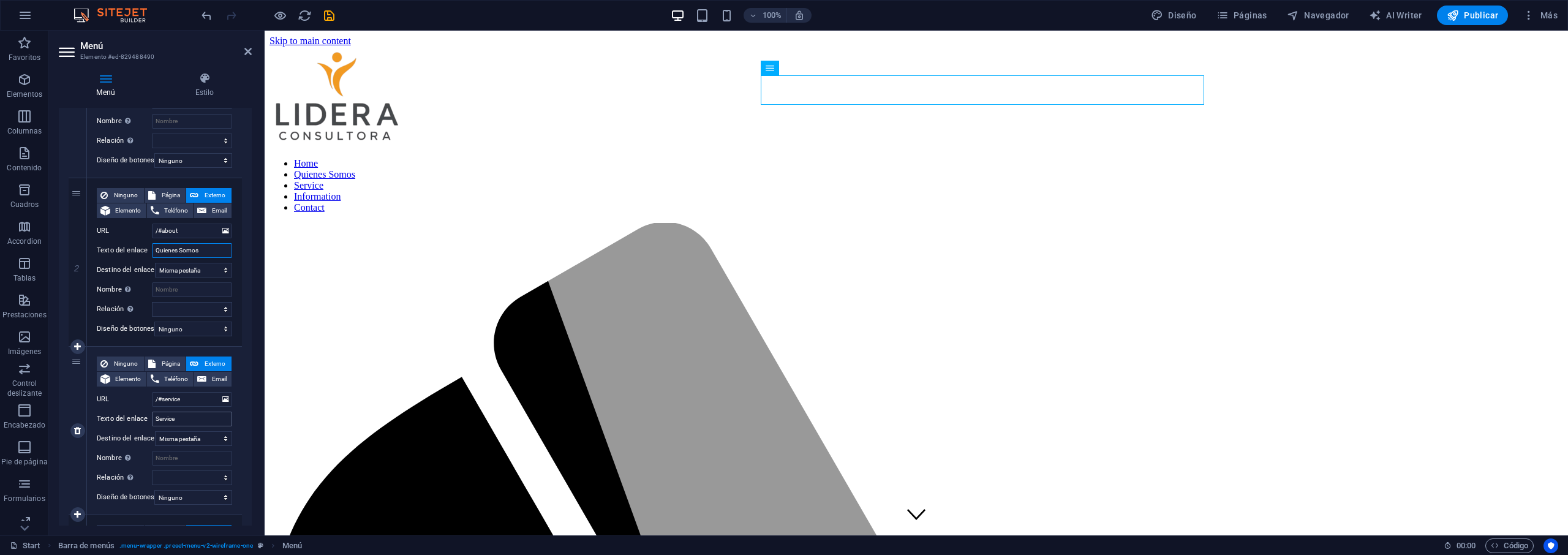 type on "Quienes Somos" 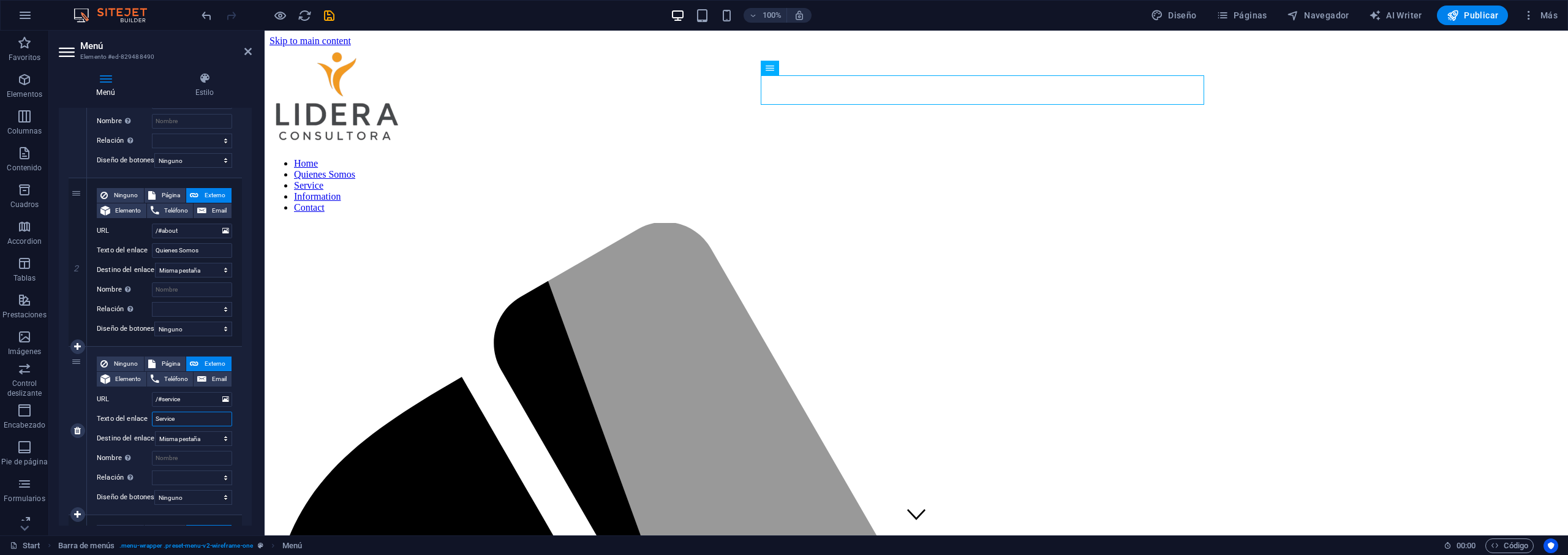 click on "Service" at bounding box center [192, 419] 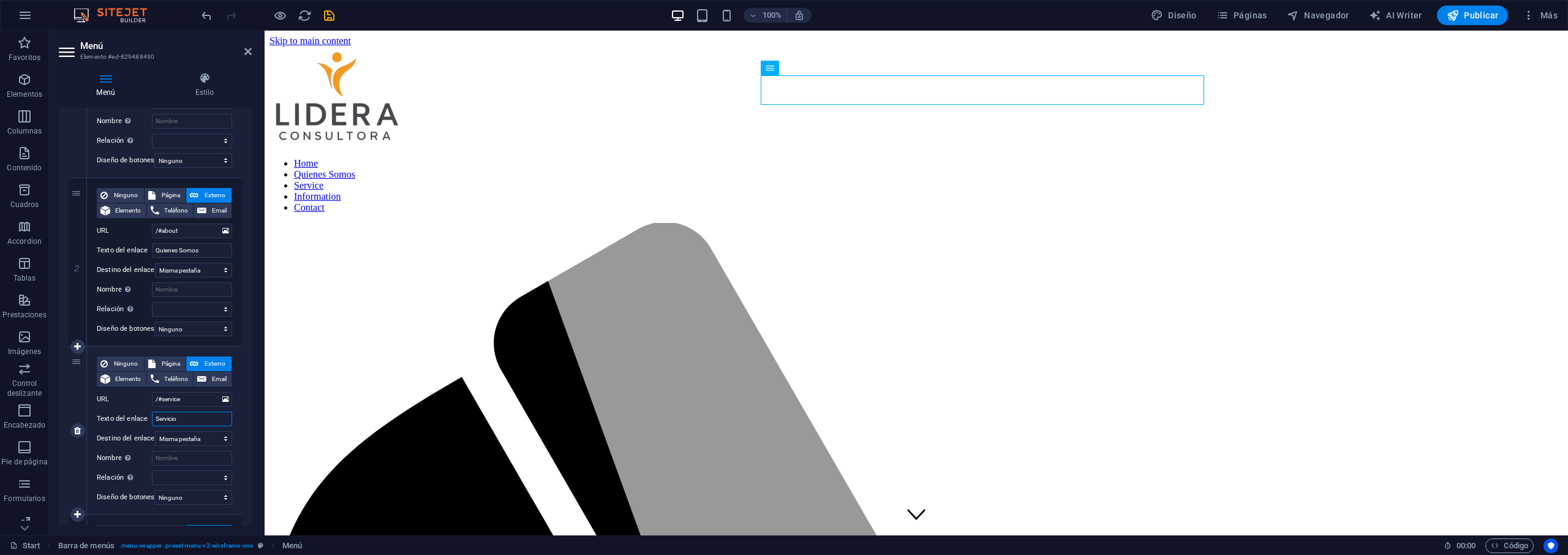 type on "Servicios" 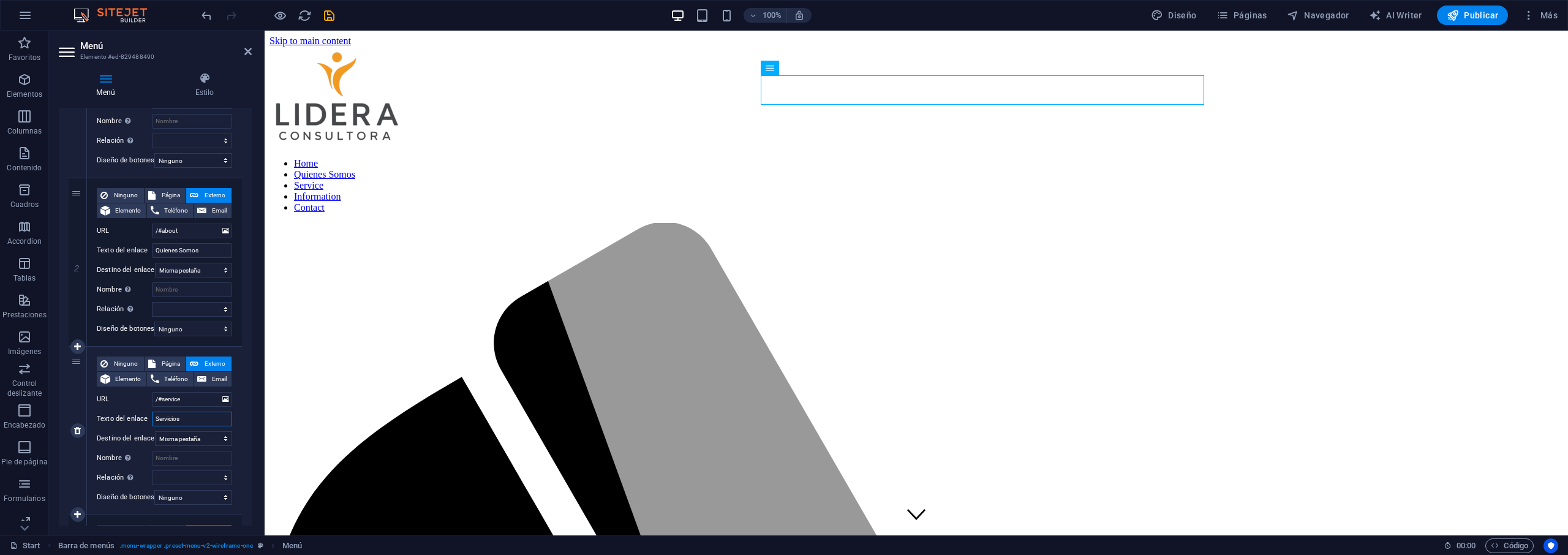 select 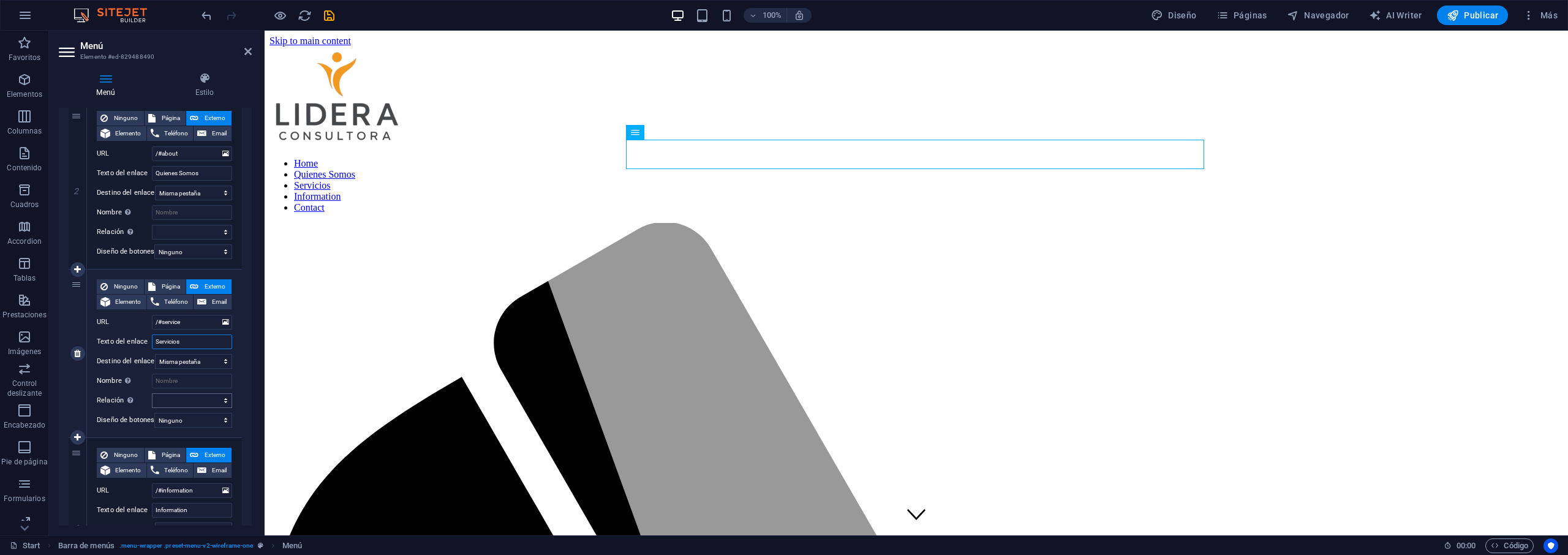 scroll, scrollTop: 282, scrollLeft: 0, axis: vertical 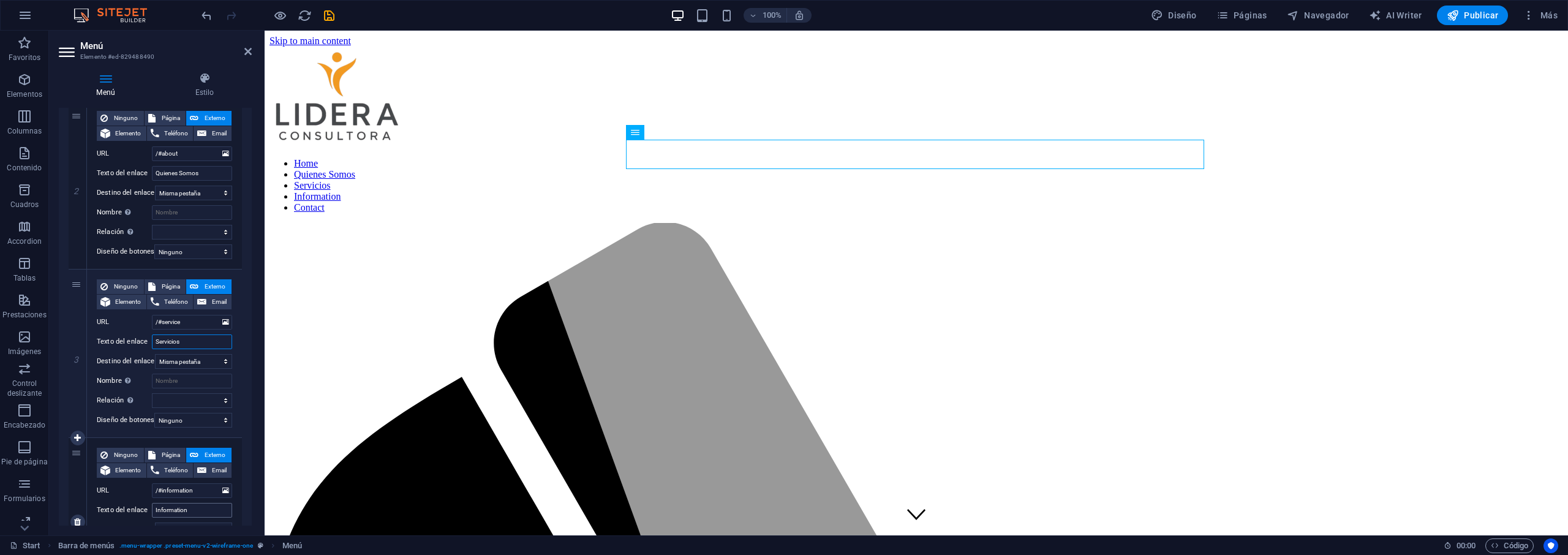 type on "Servicios" 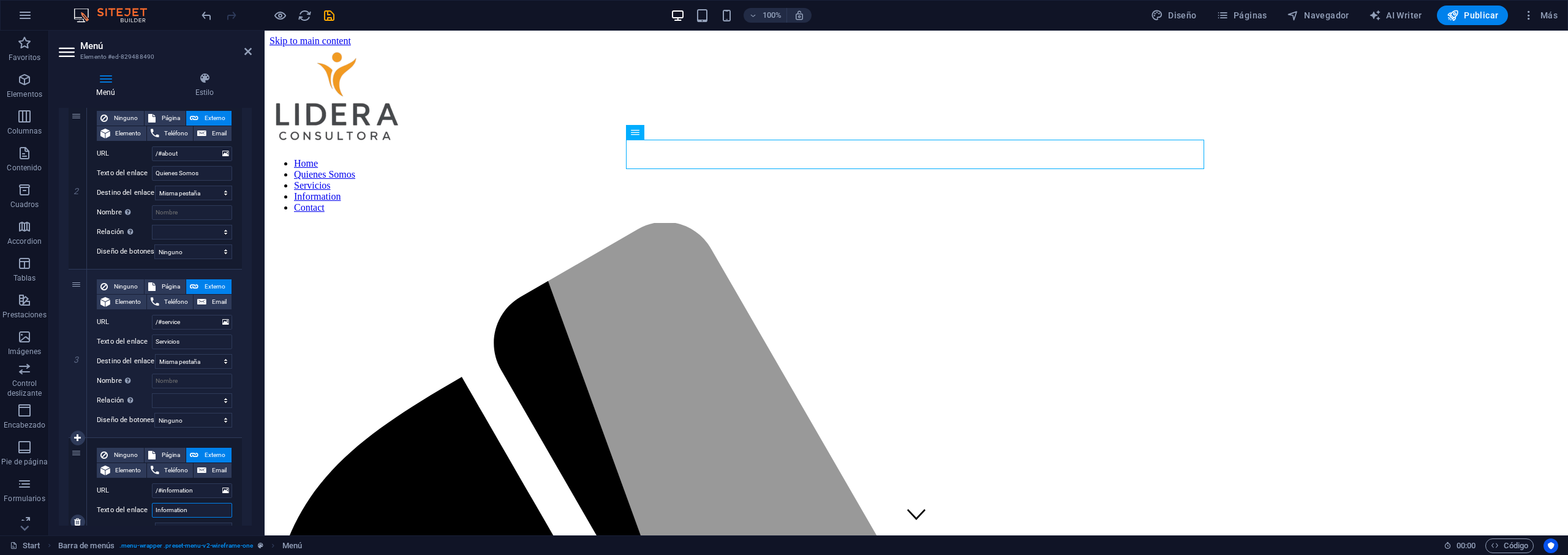 click on "Information" at bounding box center [192, 510] 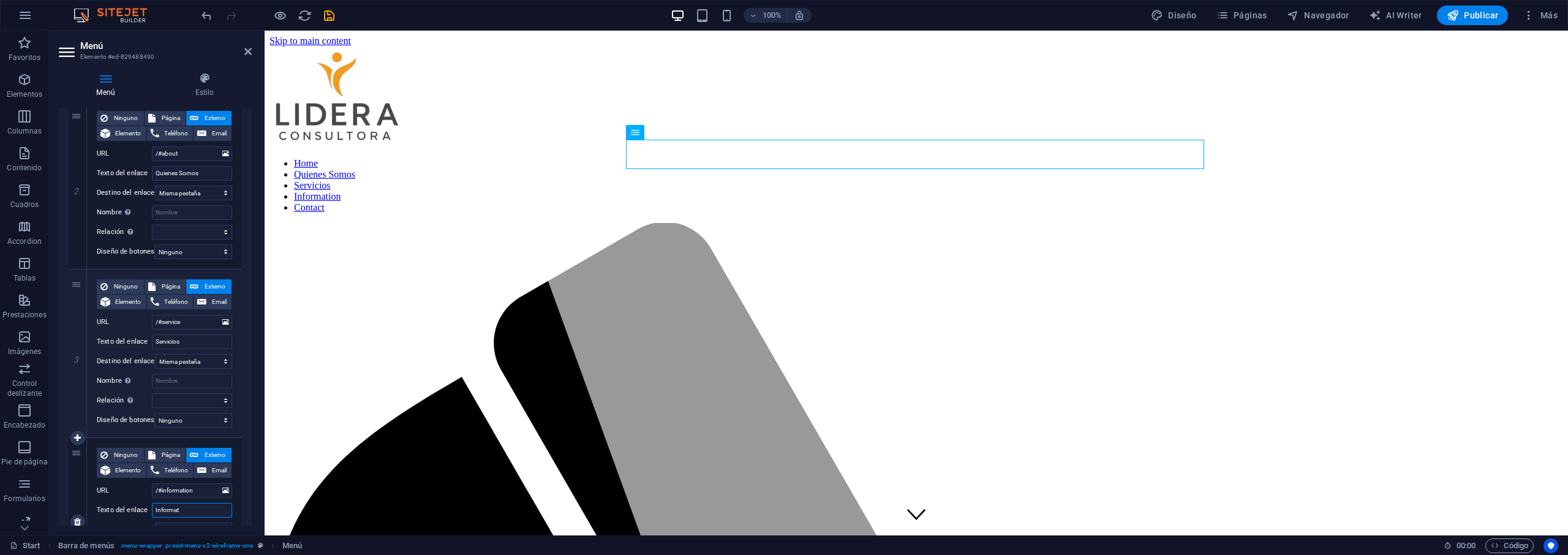 type on "Informa" 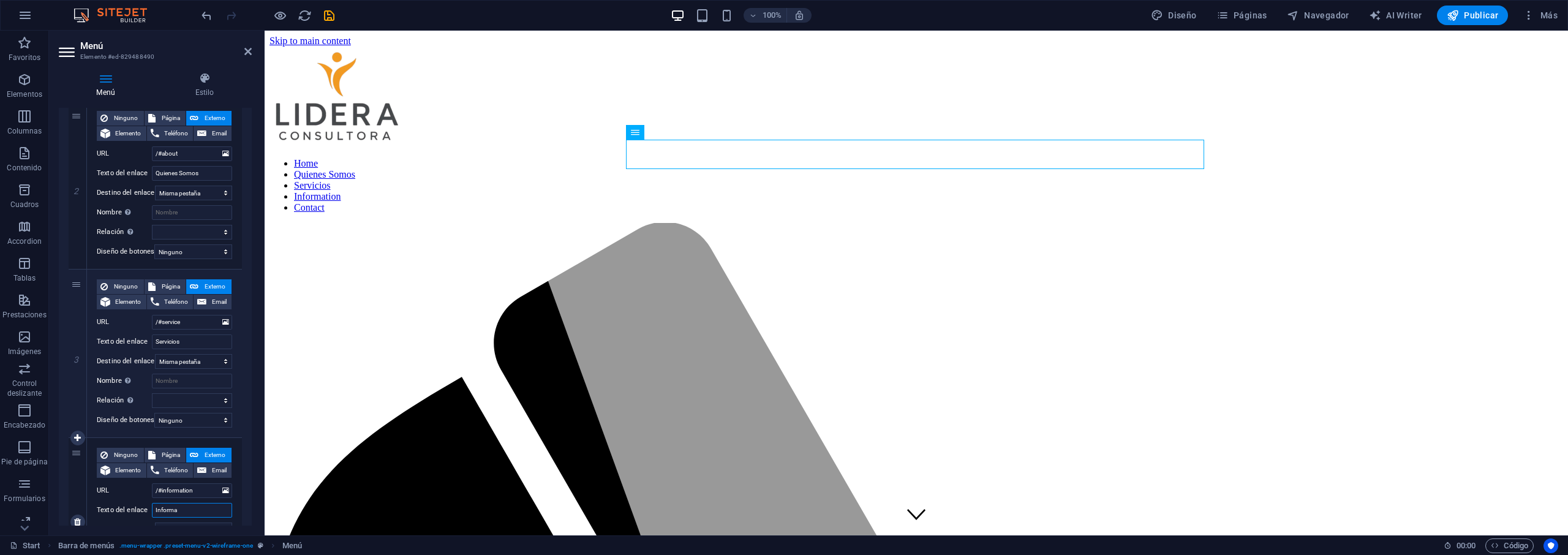 select 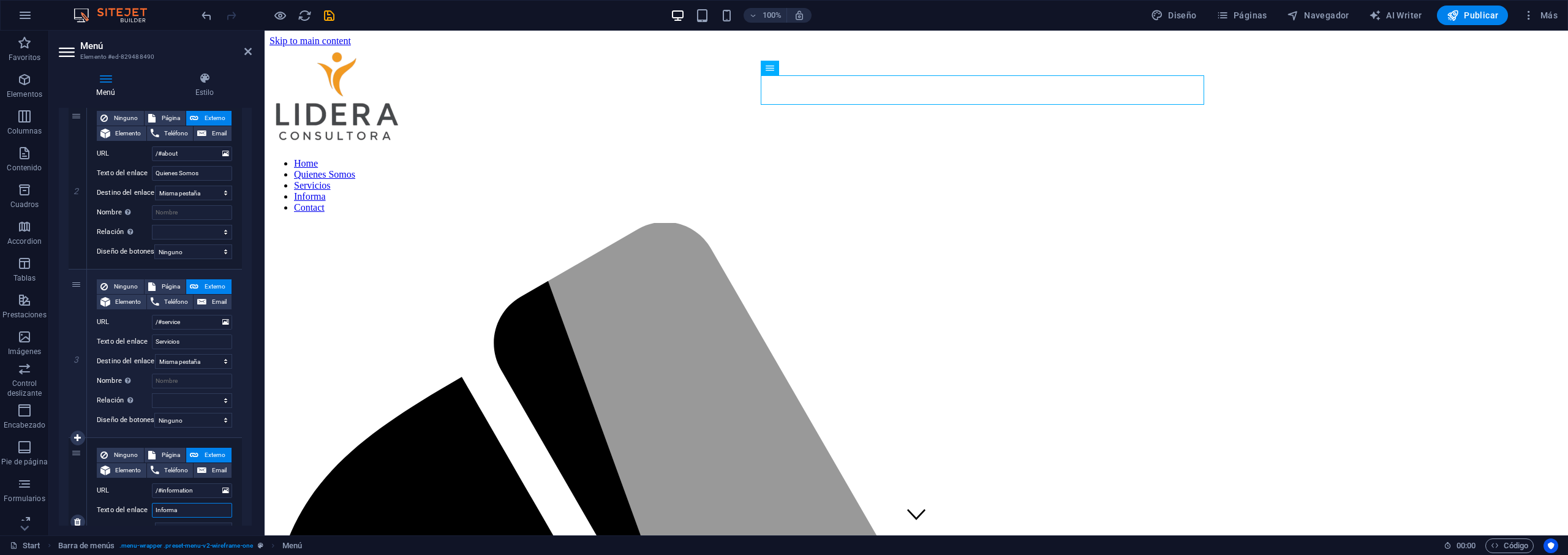 type on "Informac" 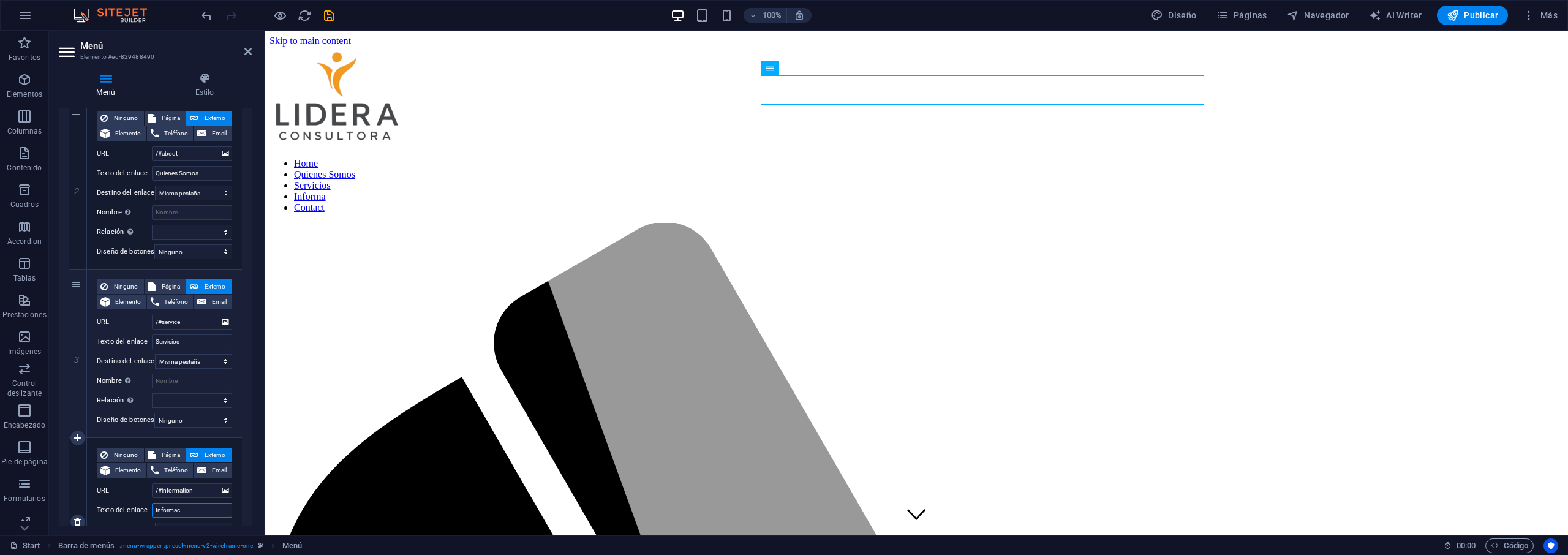 select 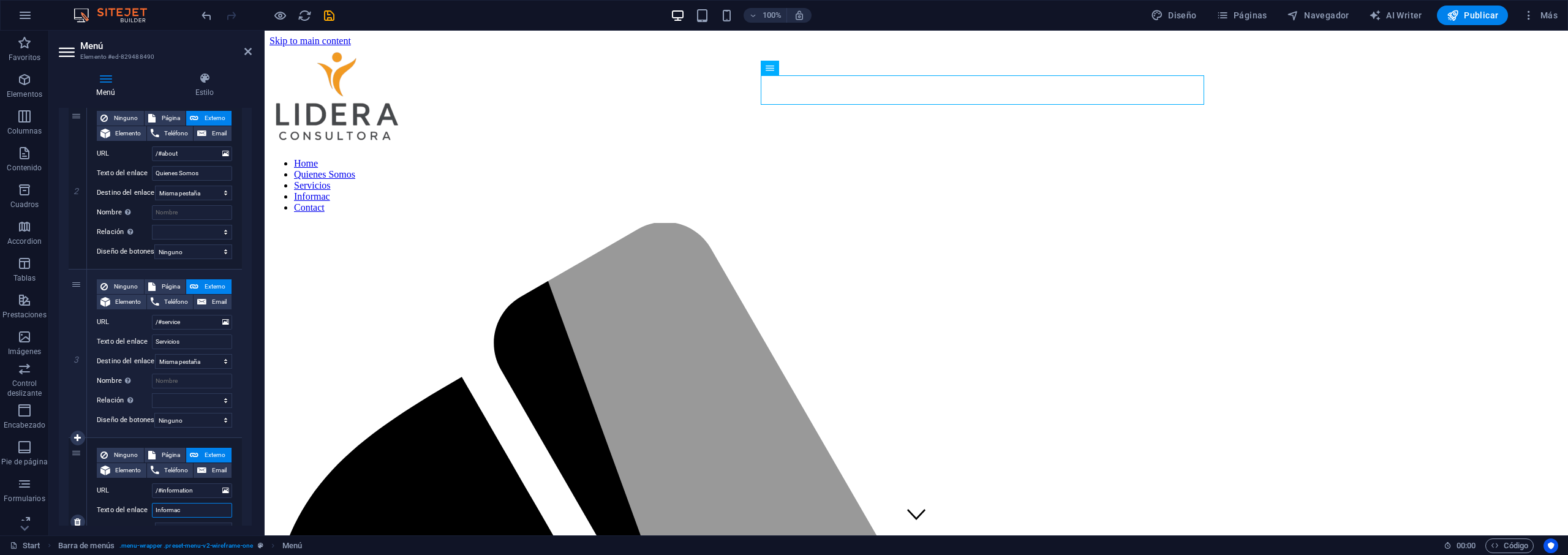 type on "Informaci" 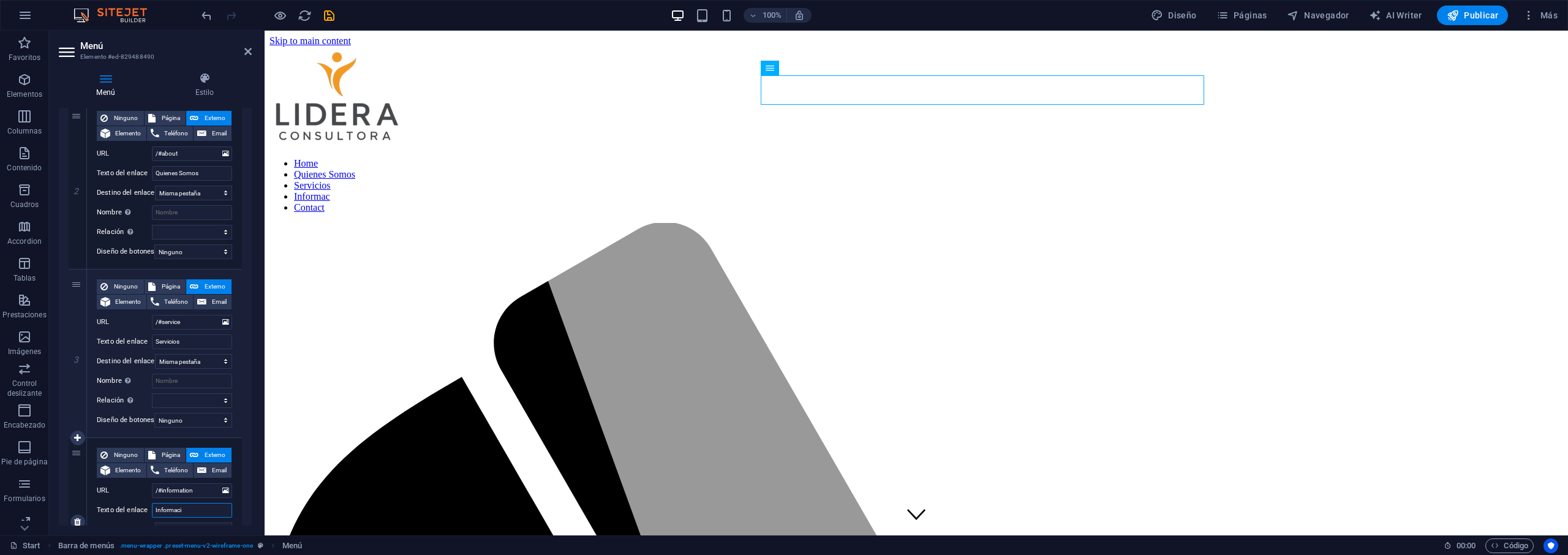 select 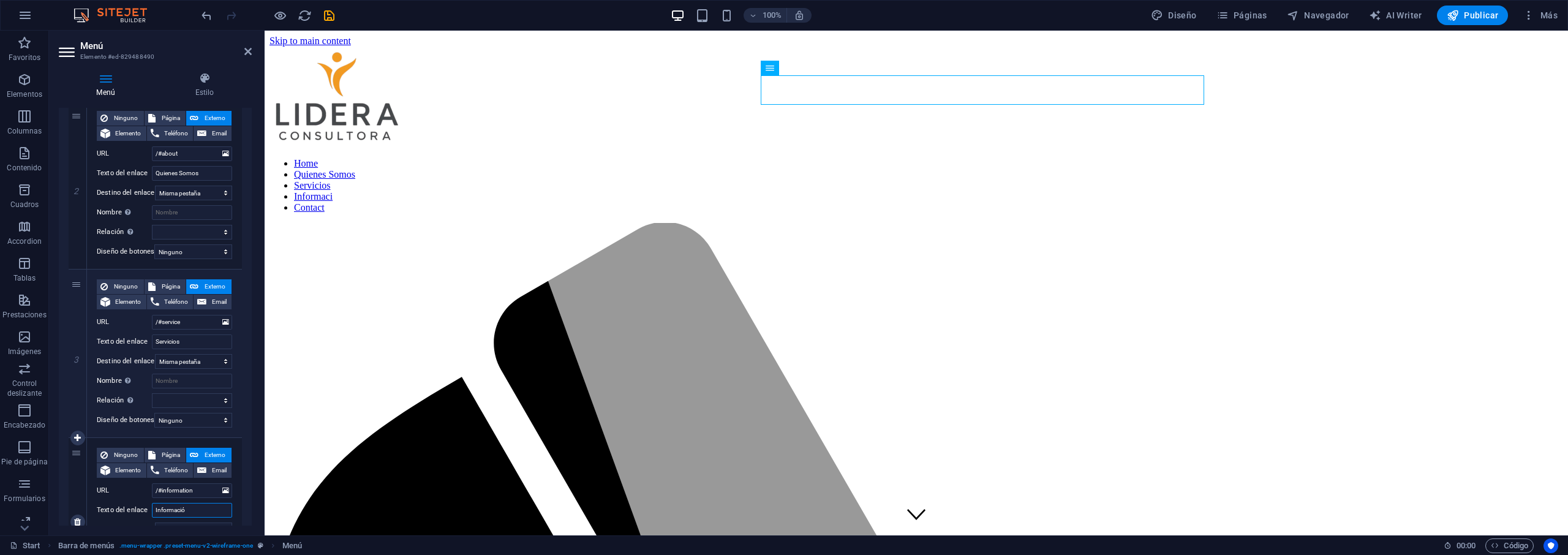 type on "Información" 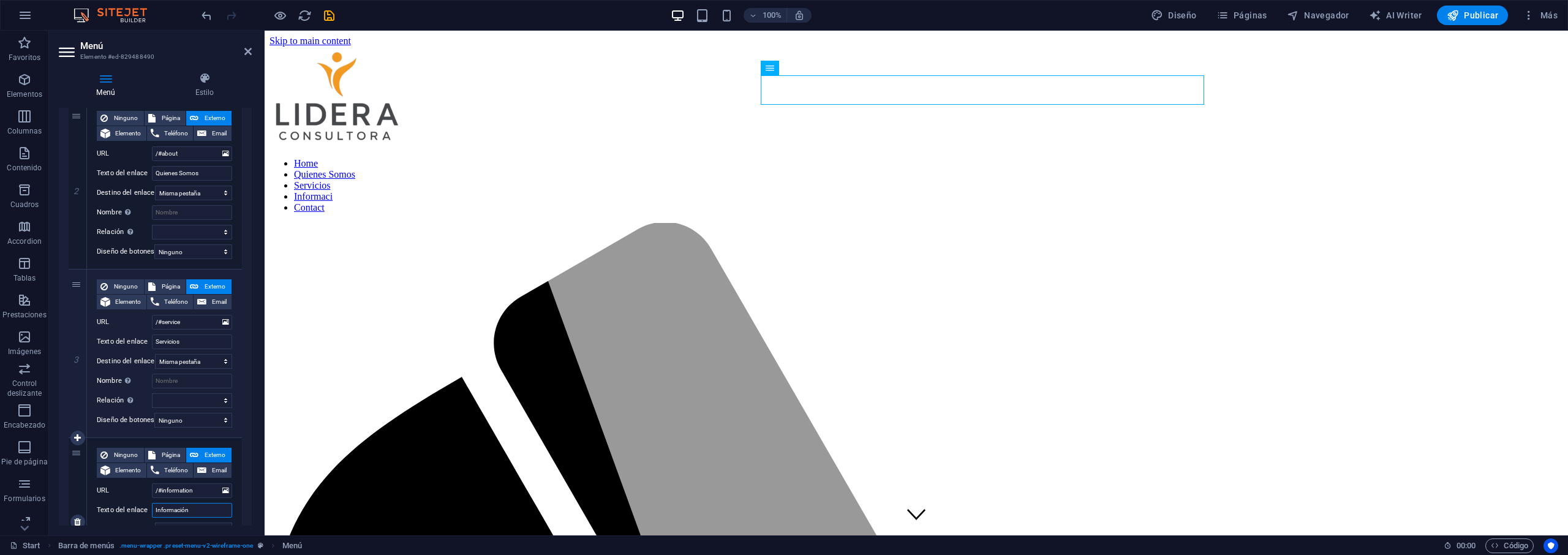 select 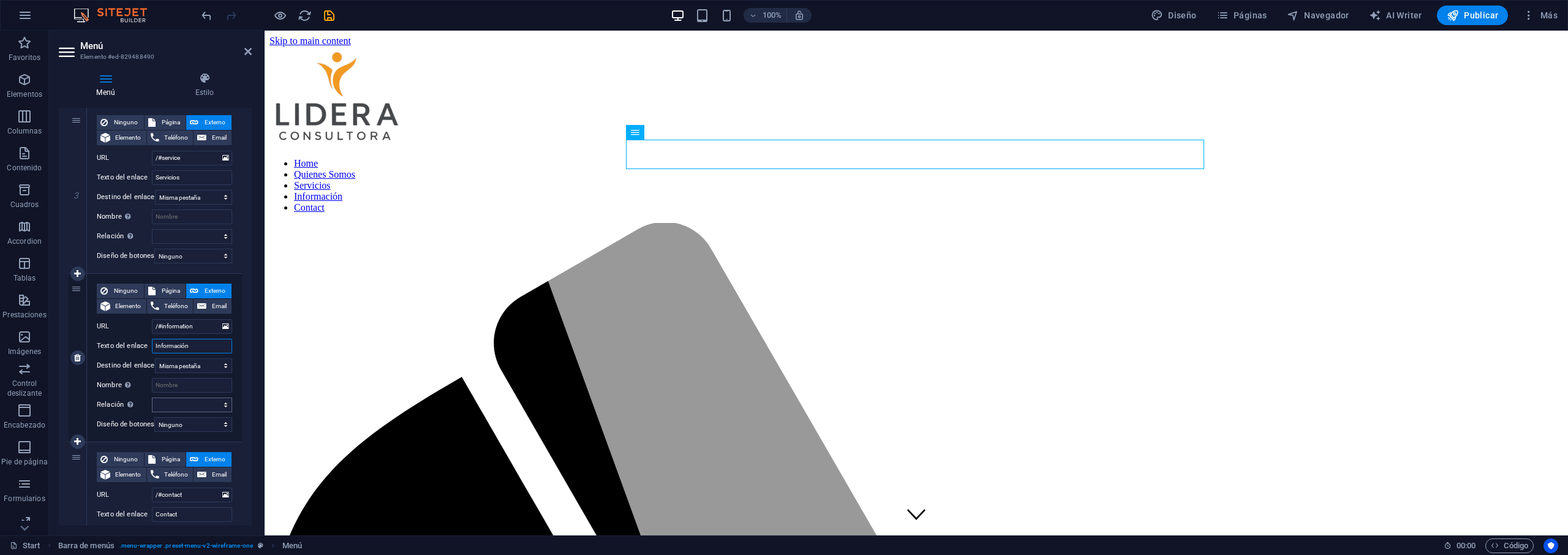 scroll, scrollTop: 545, scrollLeft: 0, axis: vertical 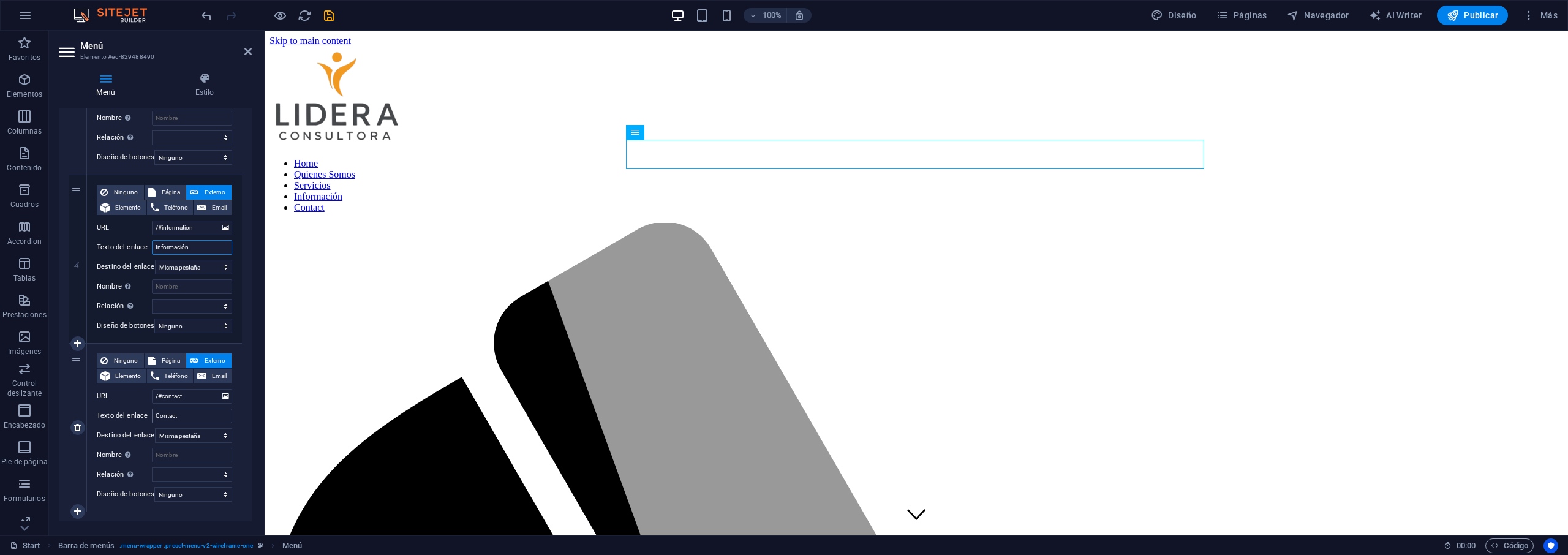 type on "Información" 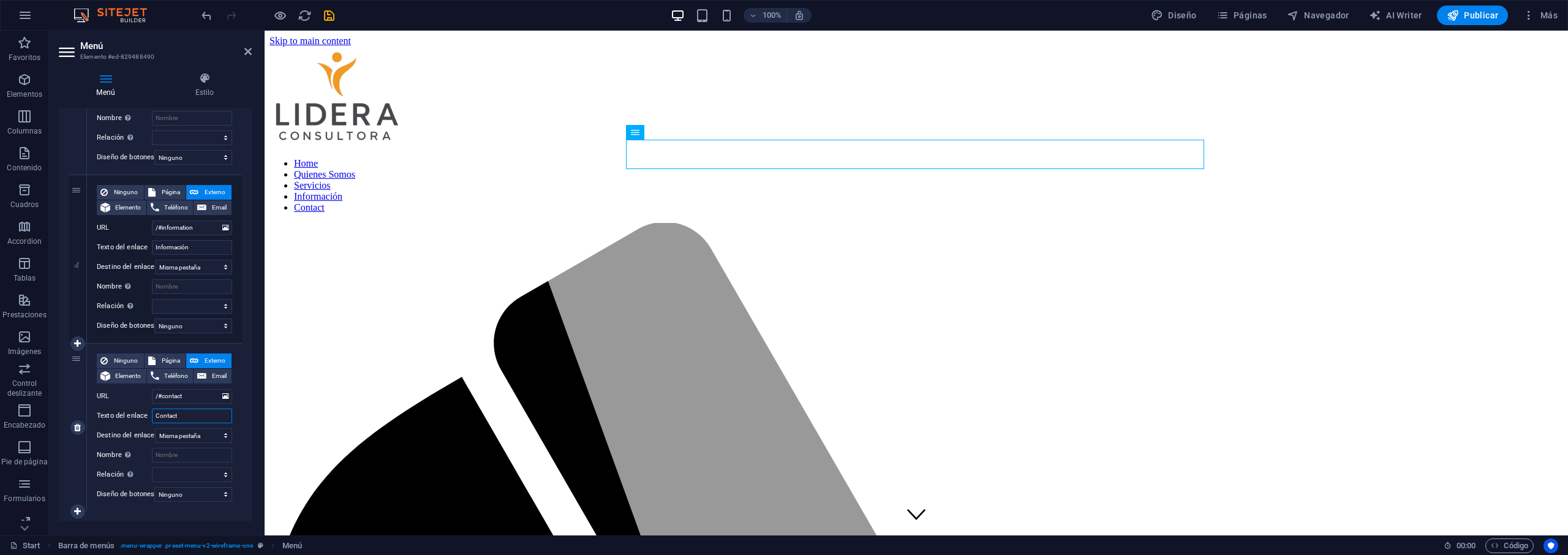 click on "Contact" at bounding box center [192, 416] 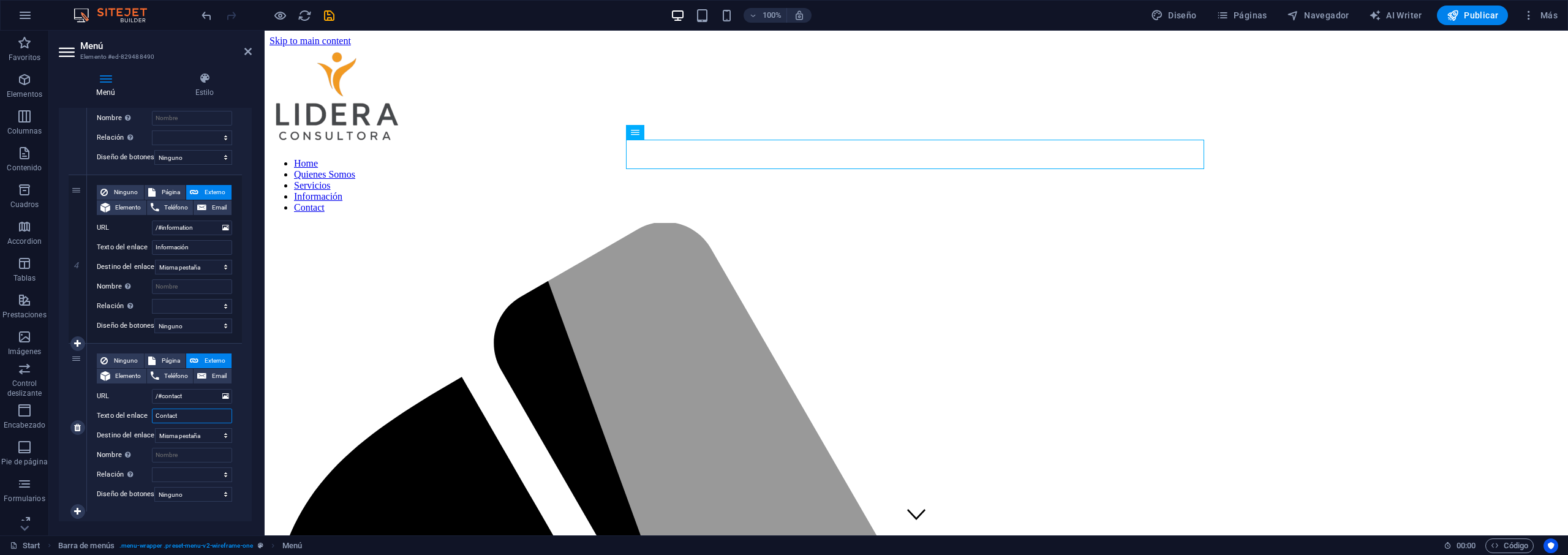 type on "Contacto" 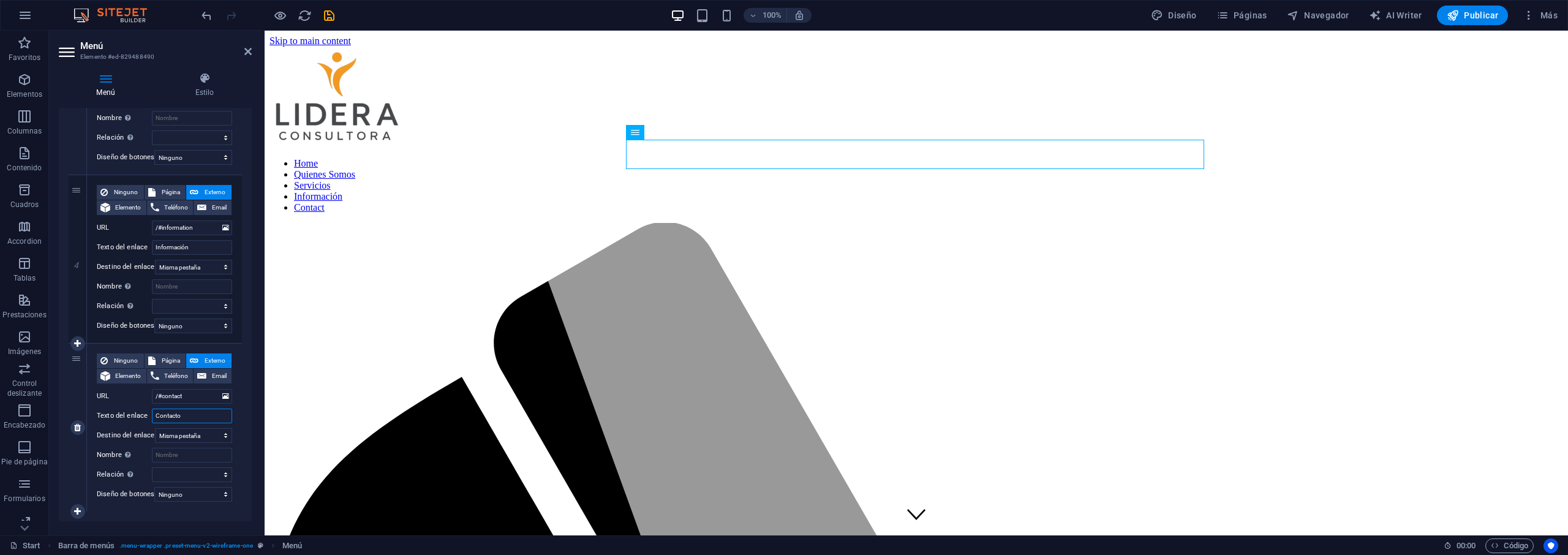 select 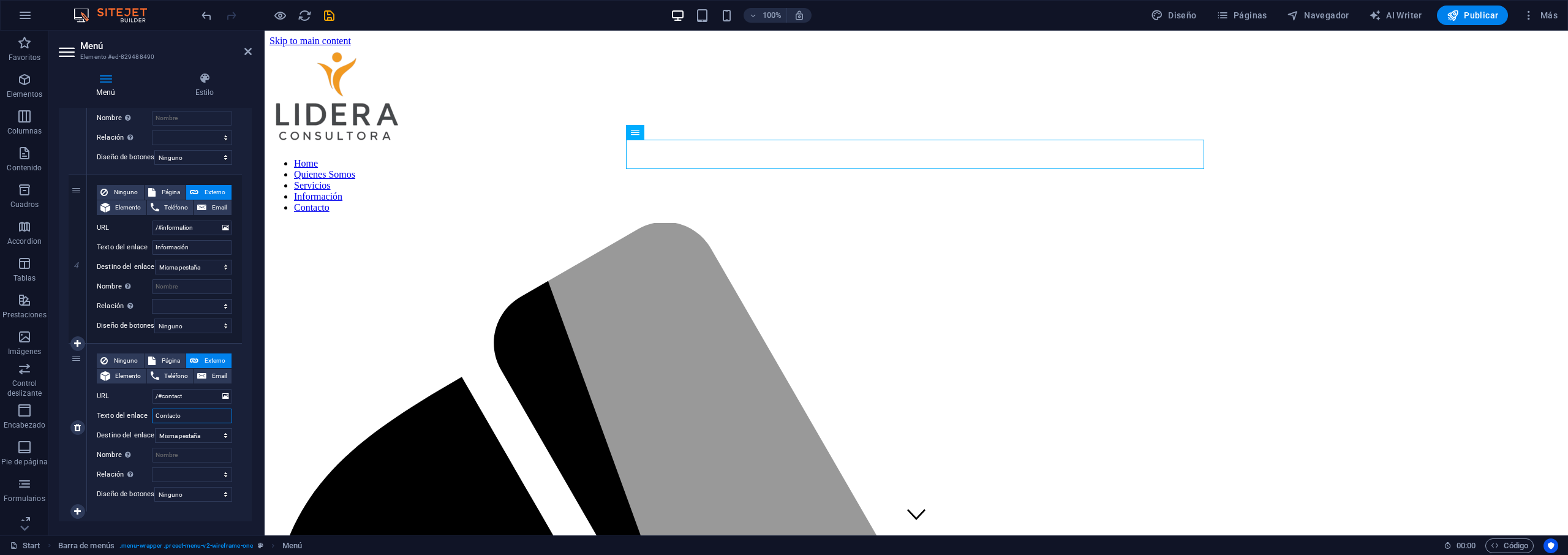 scroll, scrollTop: 573, scrollLeft: 0, axis: vertical 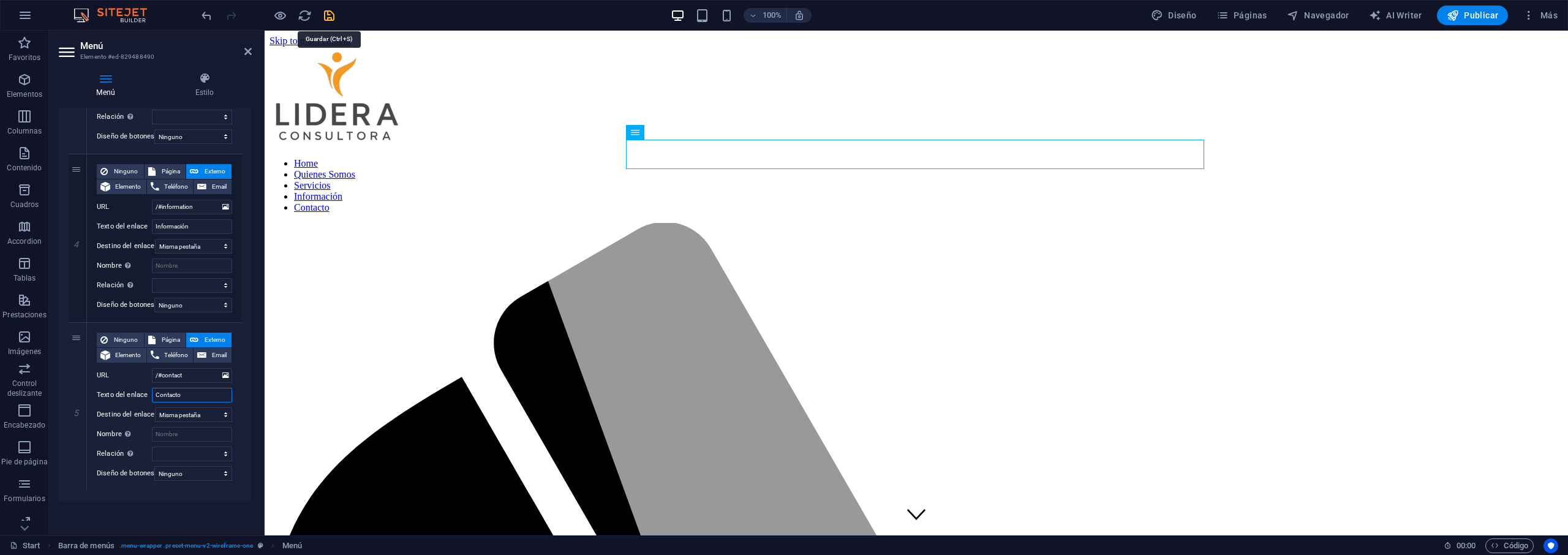 type on "Contacto" 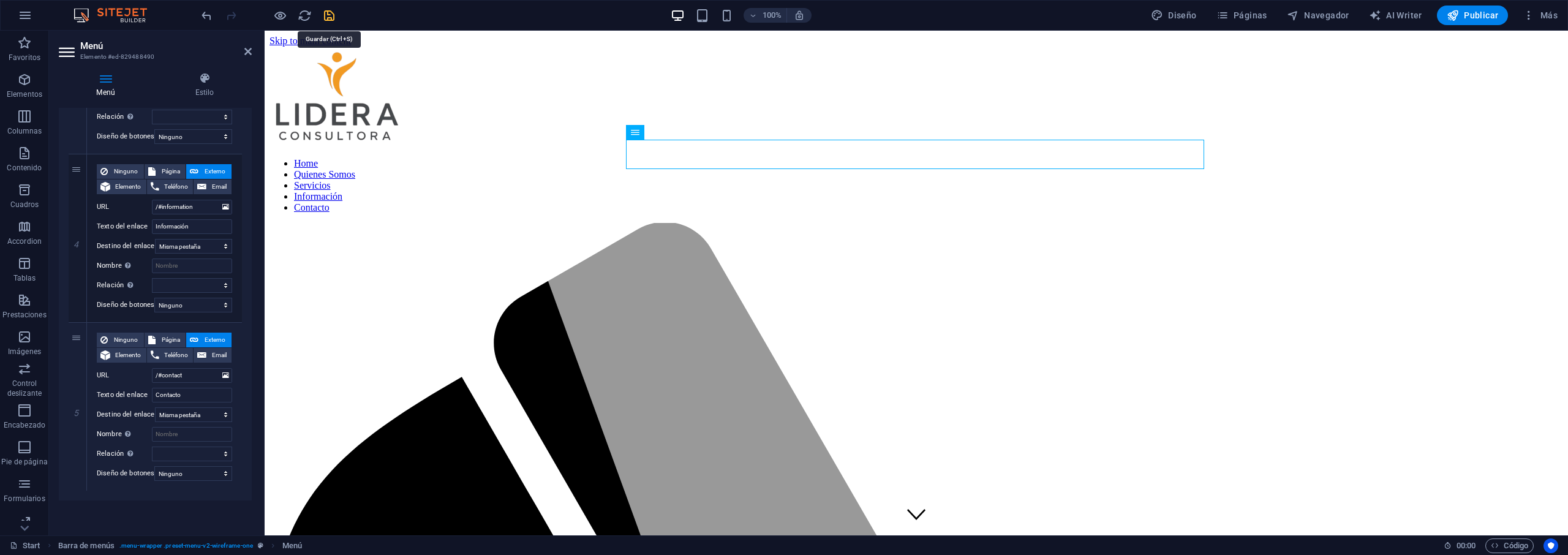 click at bounding box center [329, 15] 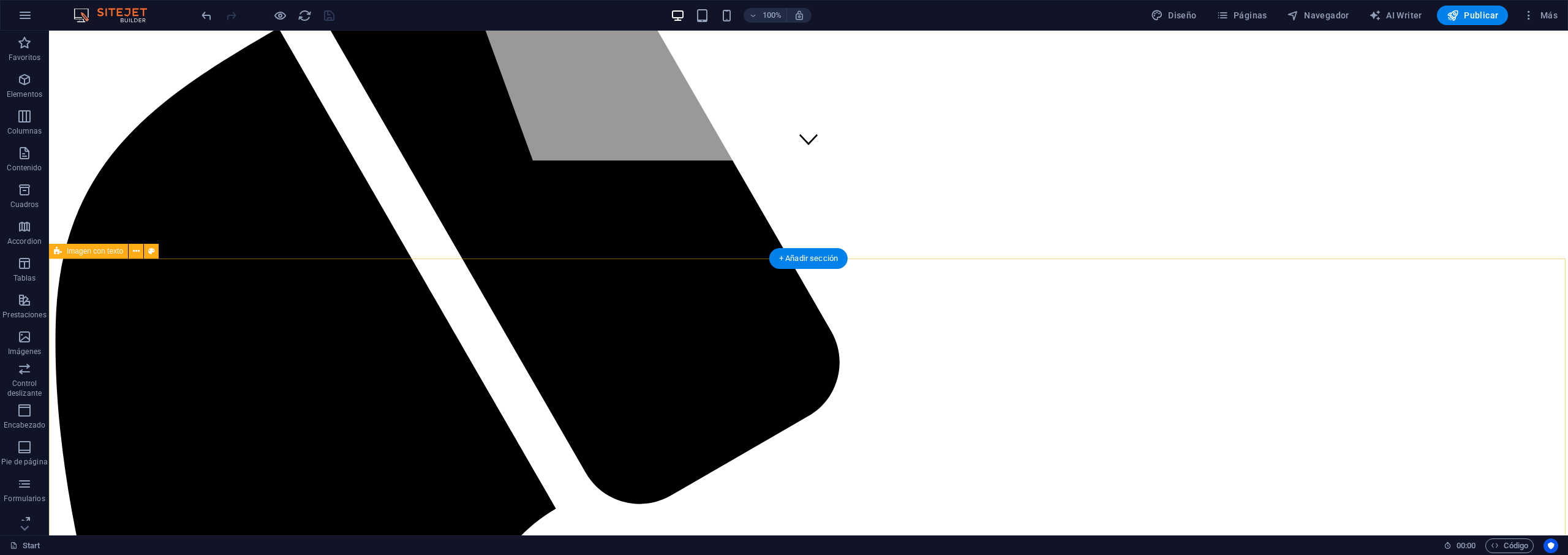 scroll, scrollTop: 0, scrollLeft: 0, axis: both 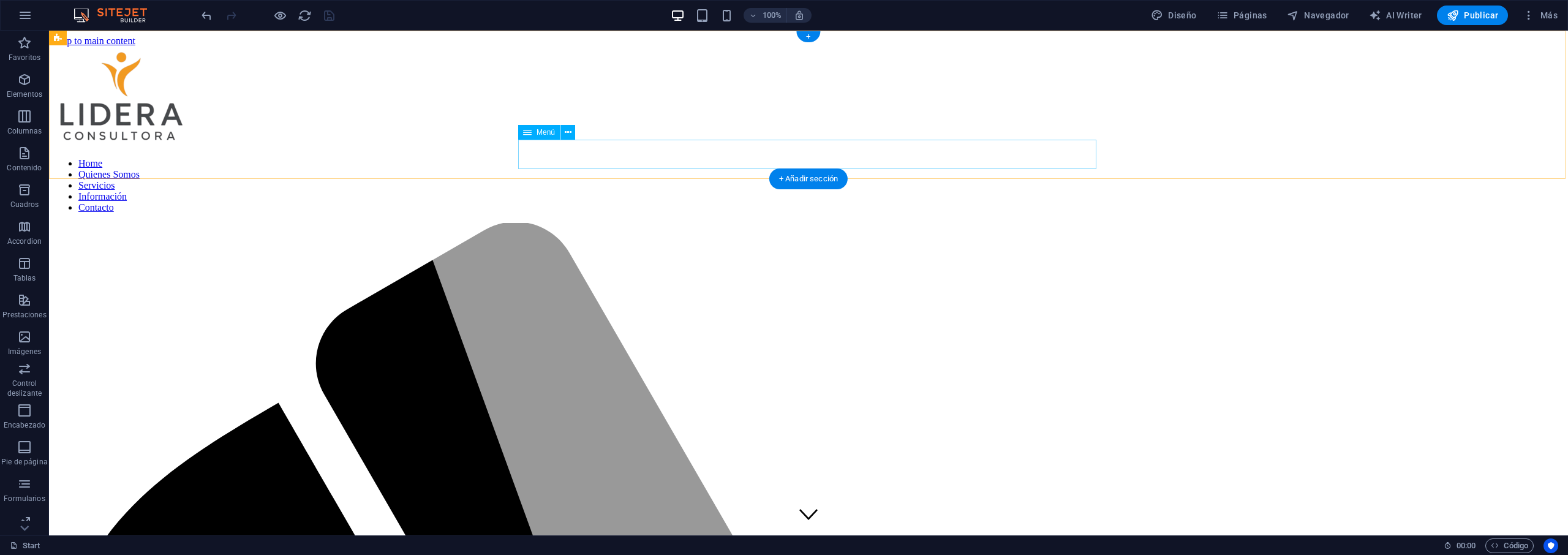 click on "Home Quienes Somos Servicios Información Contacto" at bounding box center [809, 186] 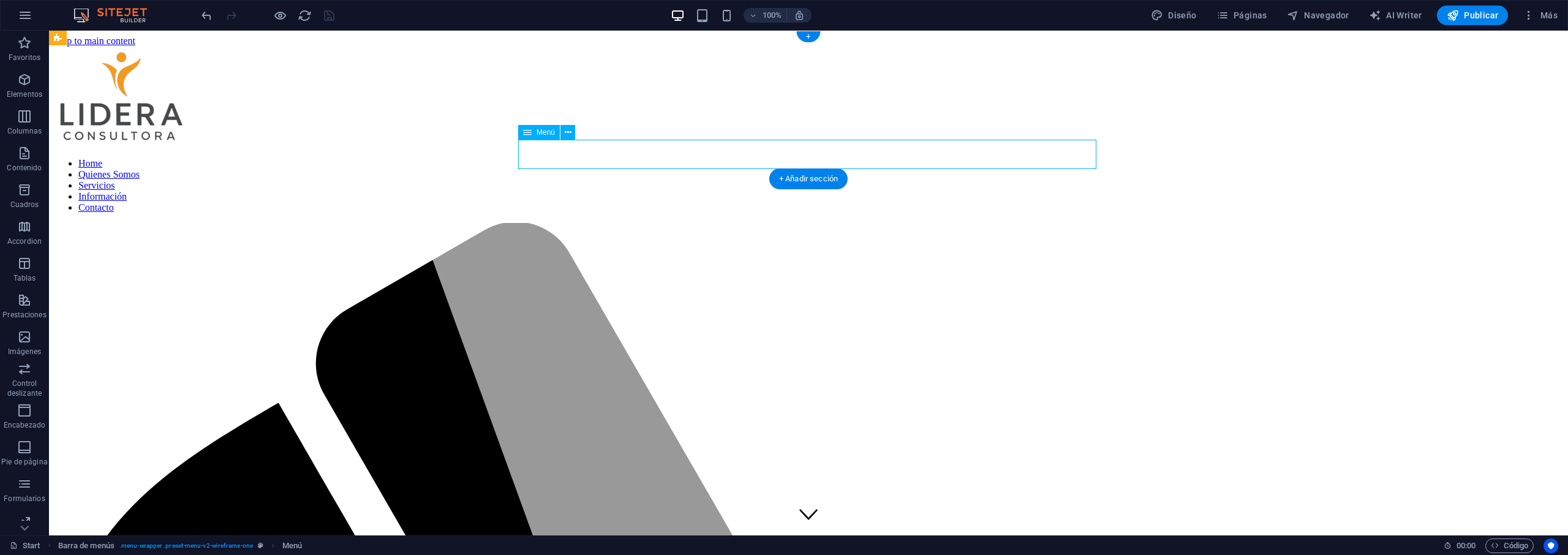 click on "Home Quienes Somos Servicios Información Contacto" at bounding box center [809, 186] 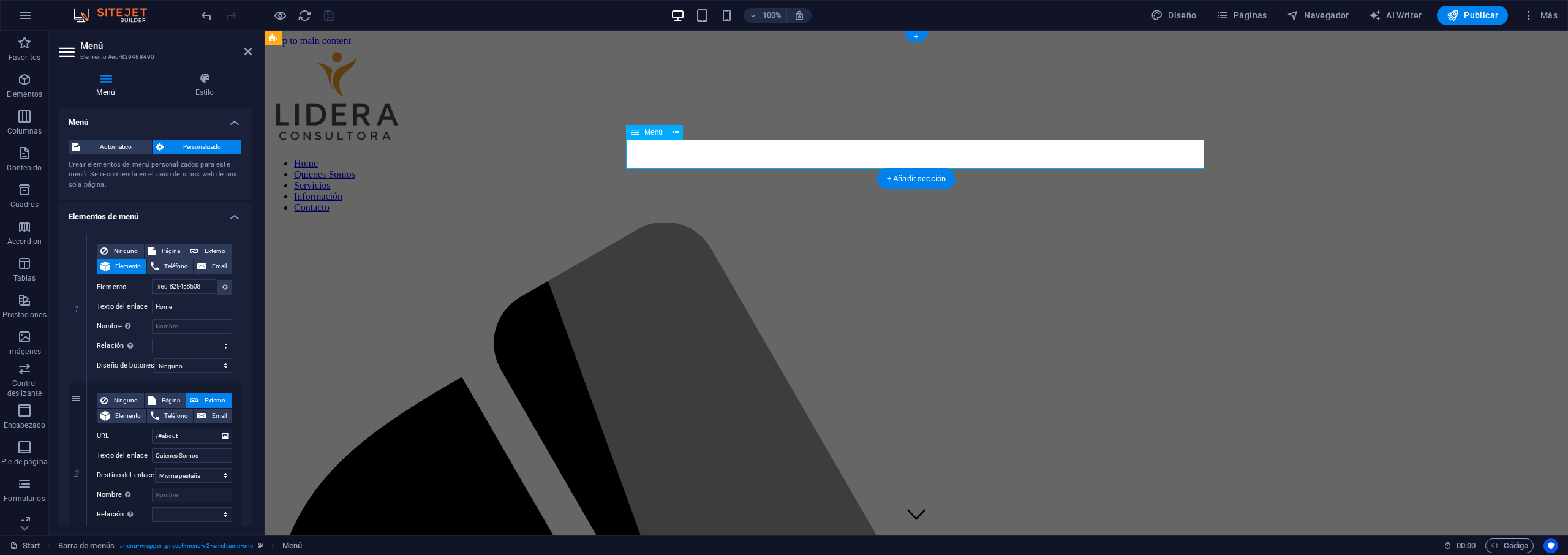 click on "Home Quienes Somos Servicios Información Contacto" at bounding box center [916, 186] 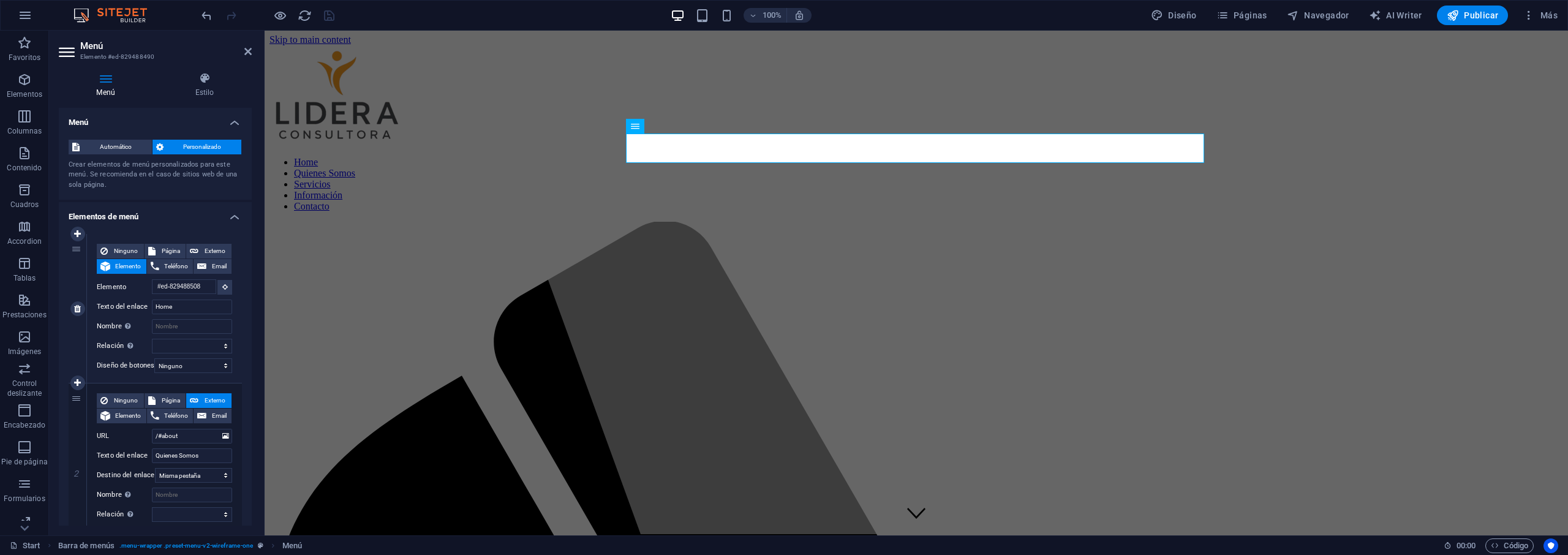 scroll, scrollTop: 0, scrollLeft: 0, axis: both 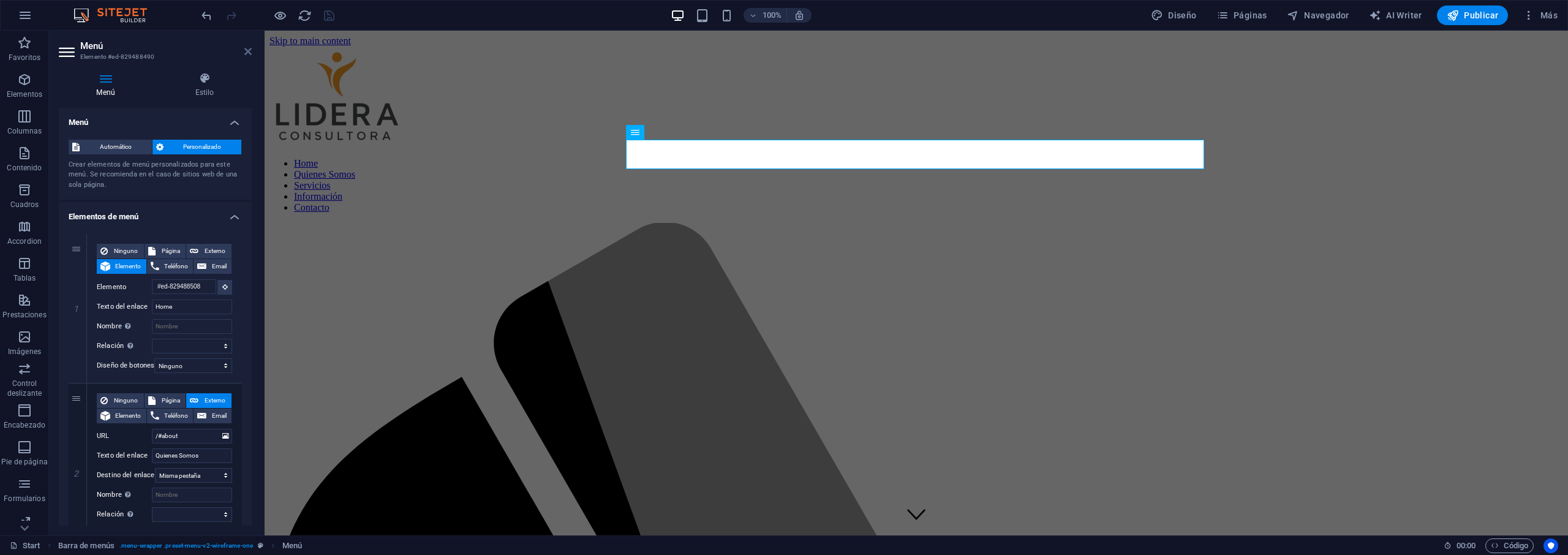 drag, startPoint x: 247, startPoint y: 55, endPoint x: 206, endPoint y: 82, distance: 49.09175 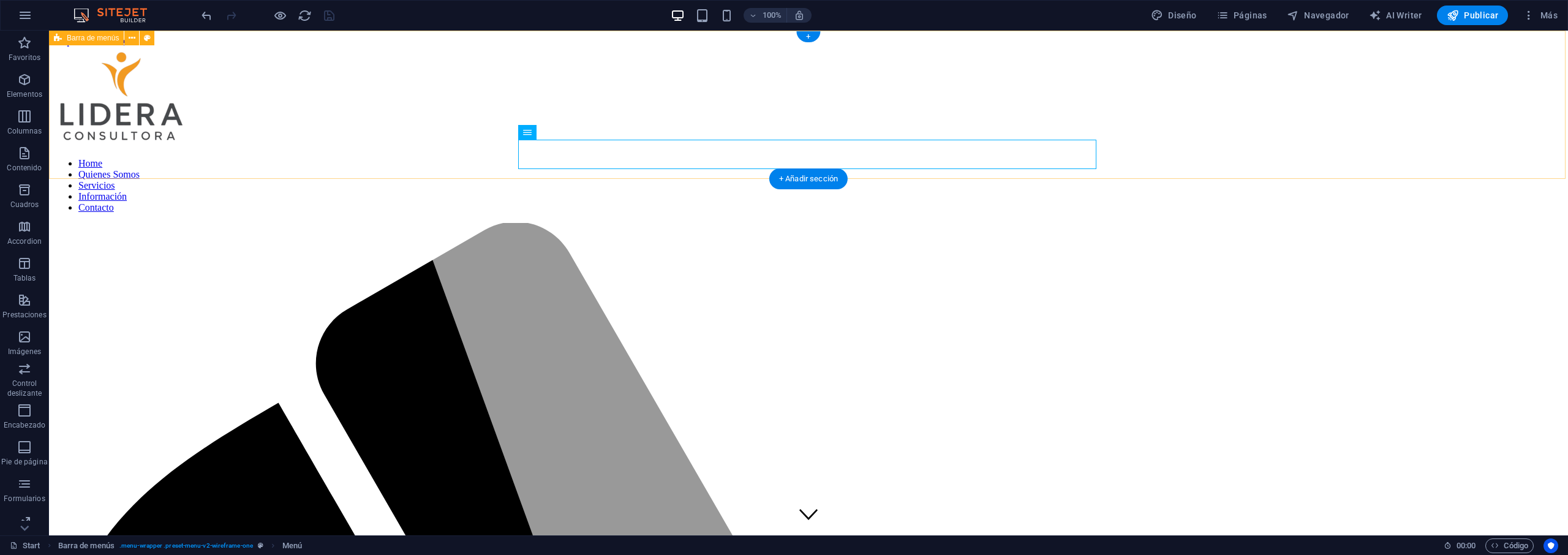 click on "Home Quienes Somos Servicios Información Contacto" at bounding box center [809, 1137] 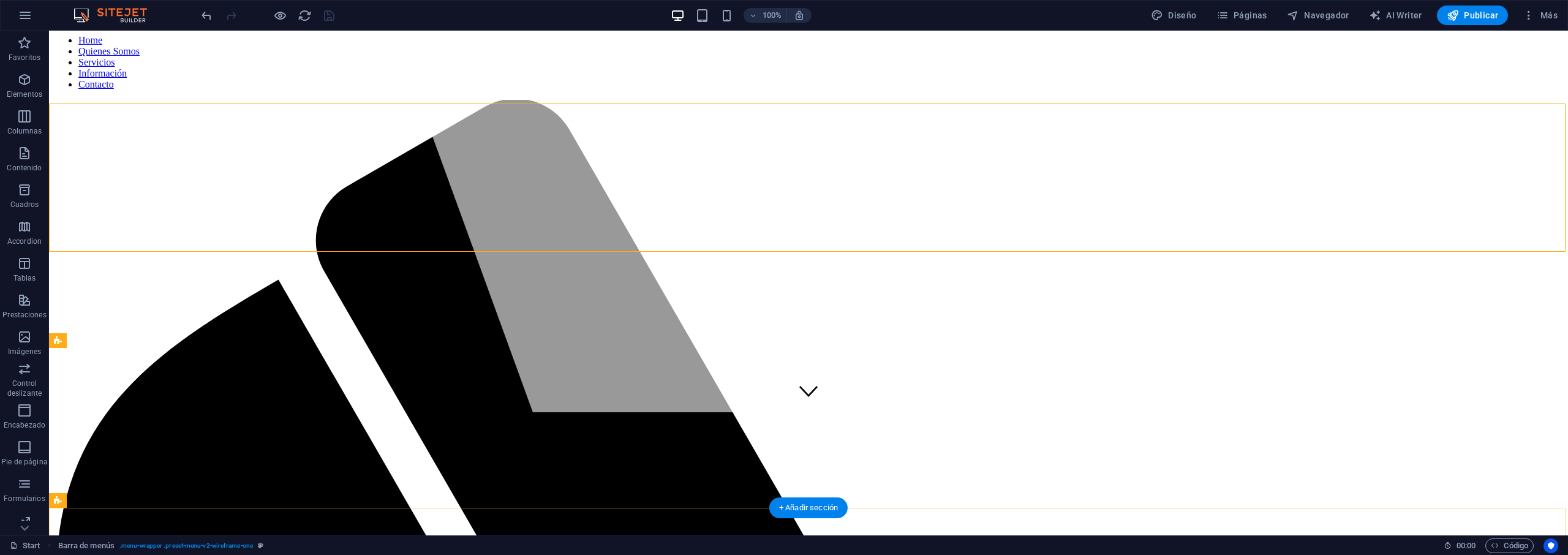 scroll, scrollTop: 0, scrollLeft: 0, axis: both 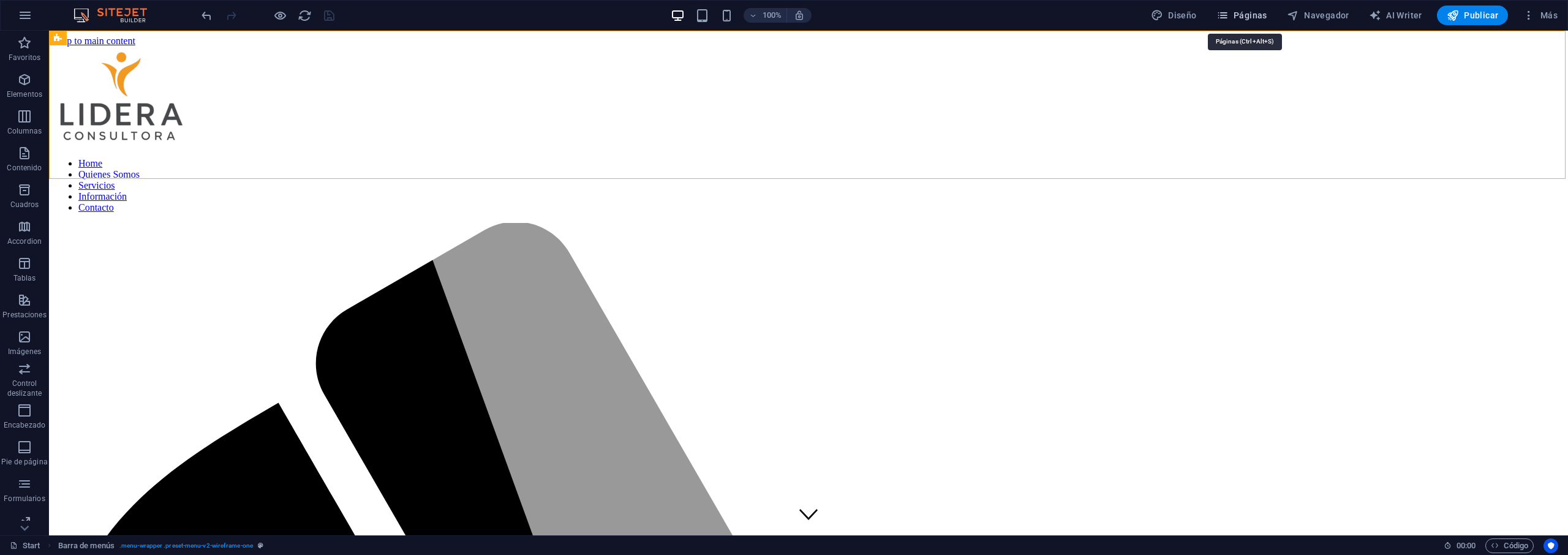 click on "Páginas" at bounding box center (1242, 15) 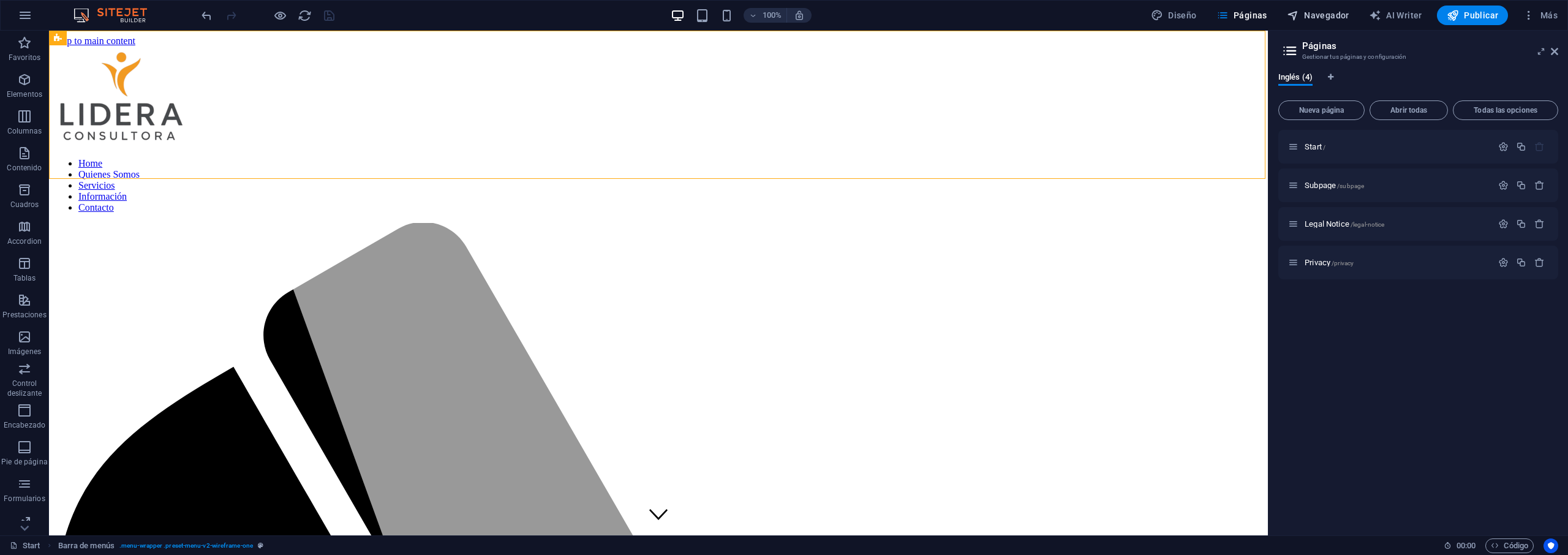 click on "Navegador" at bounding box center (1318, 15) 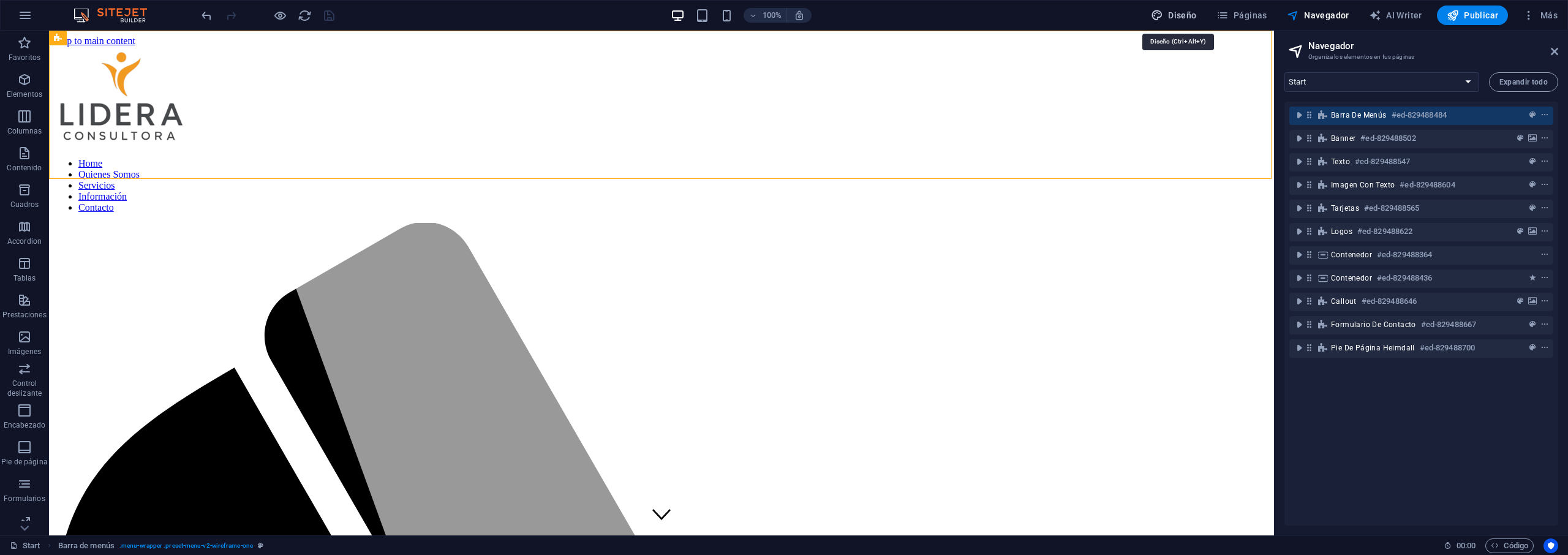 click on "Diseño" at bounding box center [1174, 15] 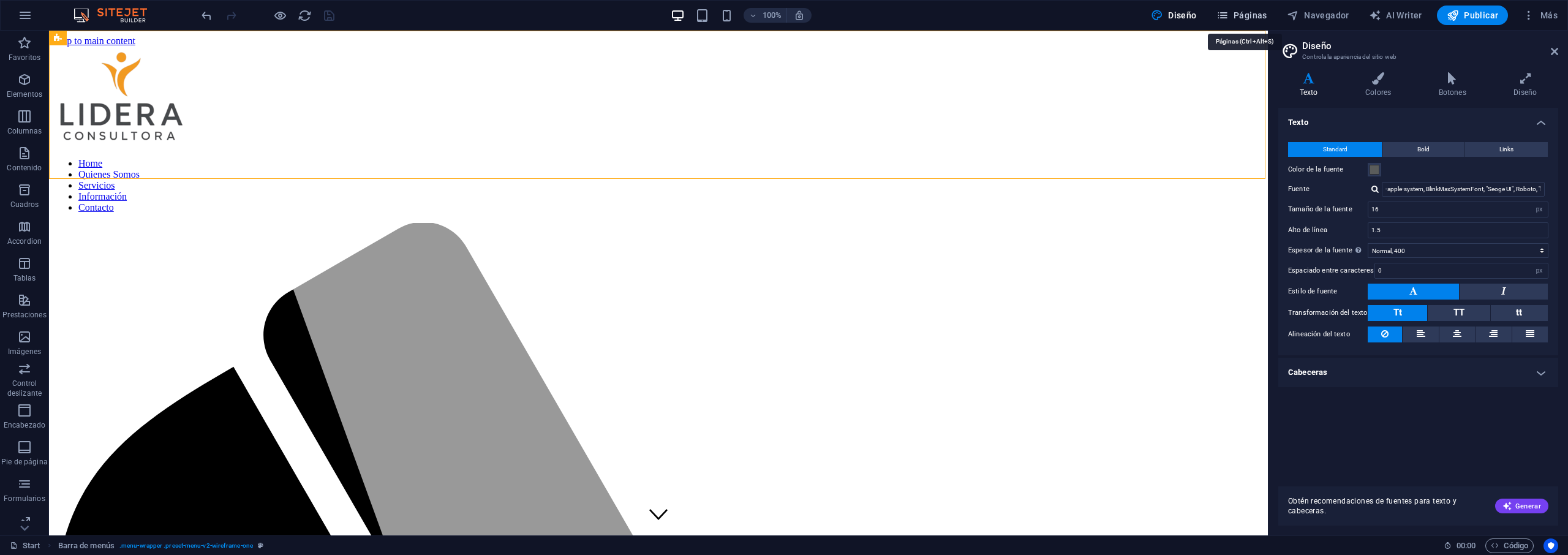 click on "Páginas" at bounding box center (1242, 15) 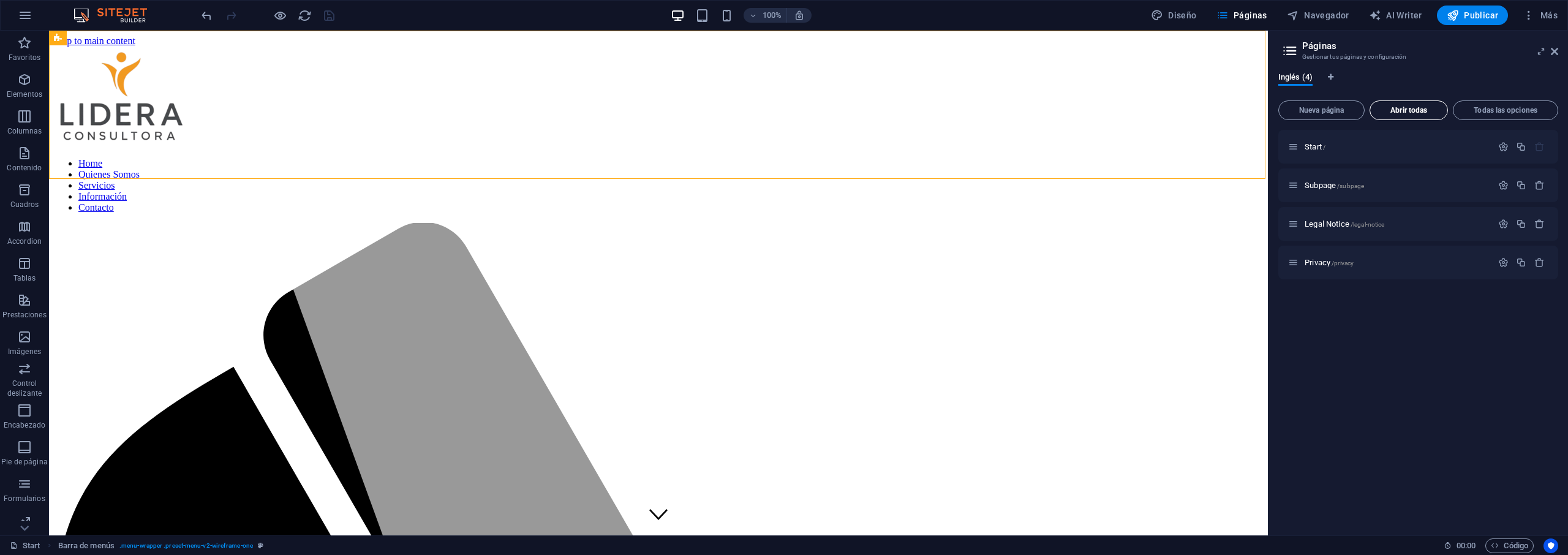 click on "Abrir todas" at bounding box center [1409, 110] 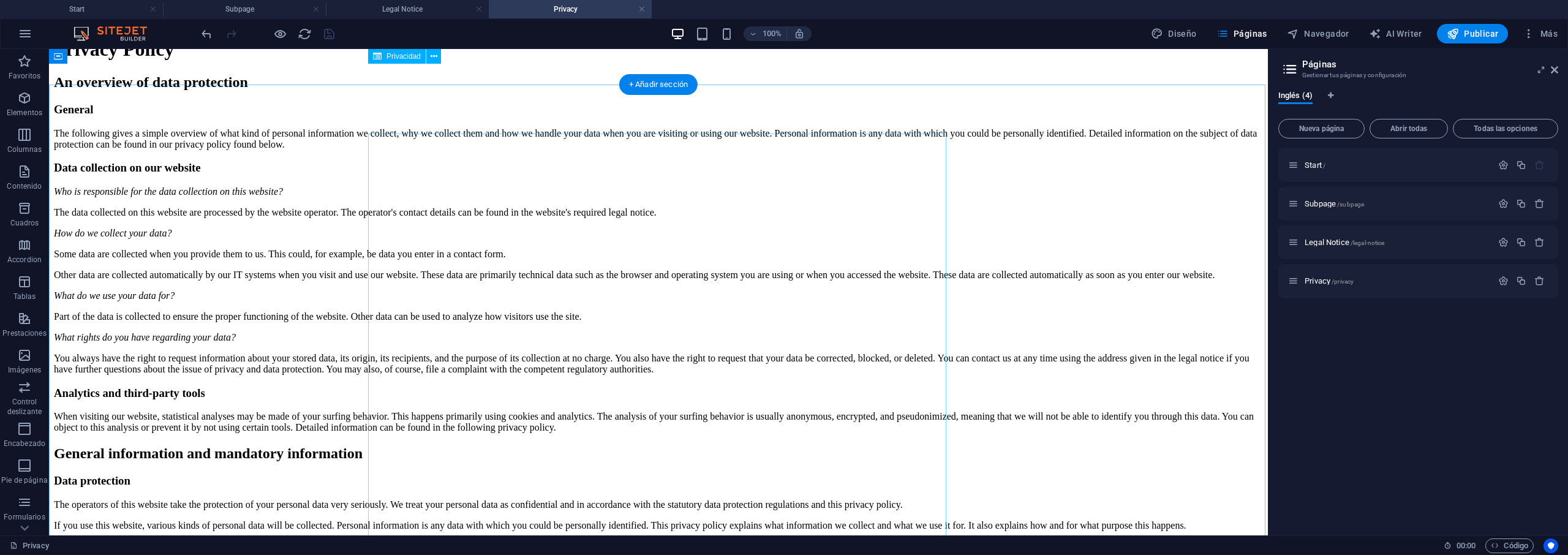 scroll, scrollTop: 0, scrollLeft: 0, axis: both 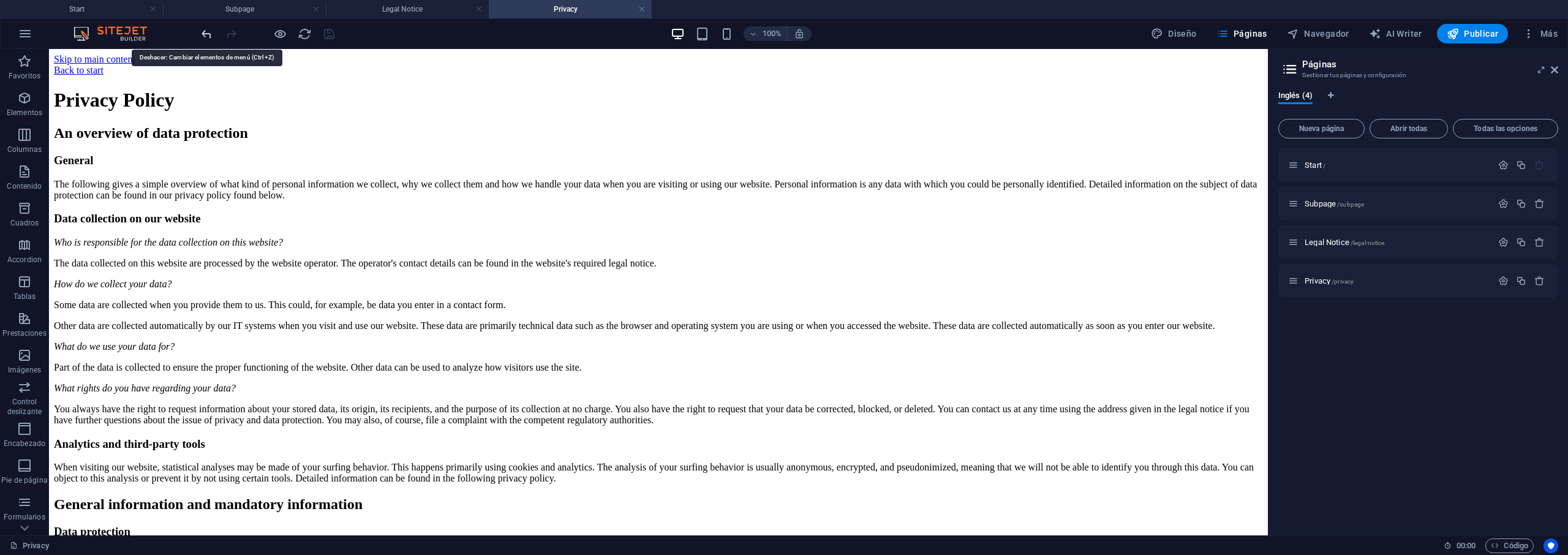 click at bounding box center (206, 34) 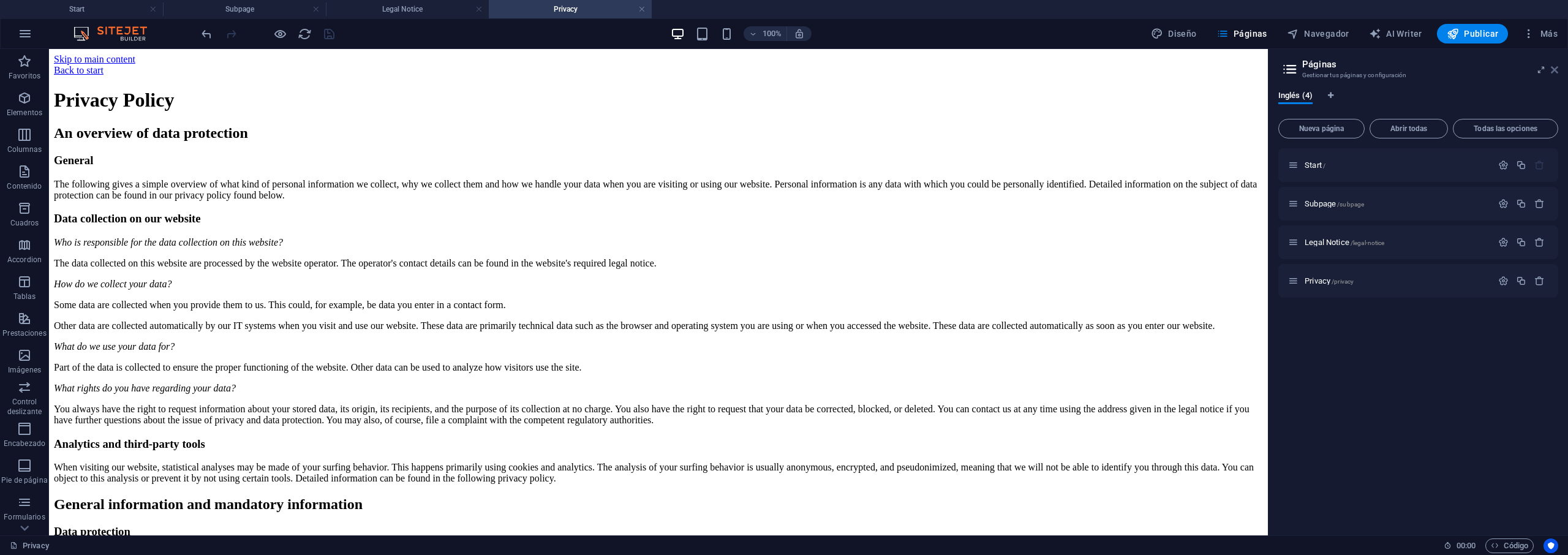 drag, startPoint x: 1551, startPoint y: 71, endPoint x: 1502, endPoint y: 22, distance: 69.296465 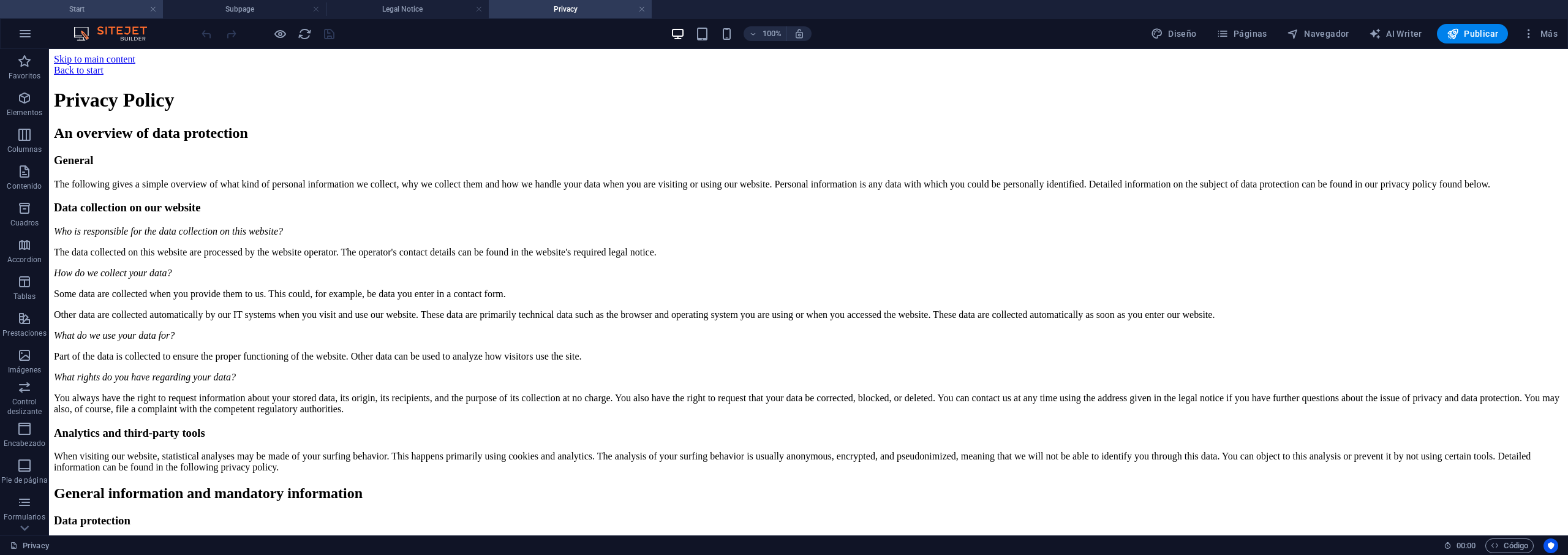 scroll, scrollTop: 0, scrollLeft: 0, axis: both 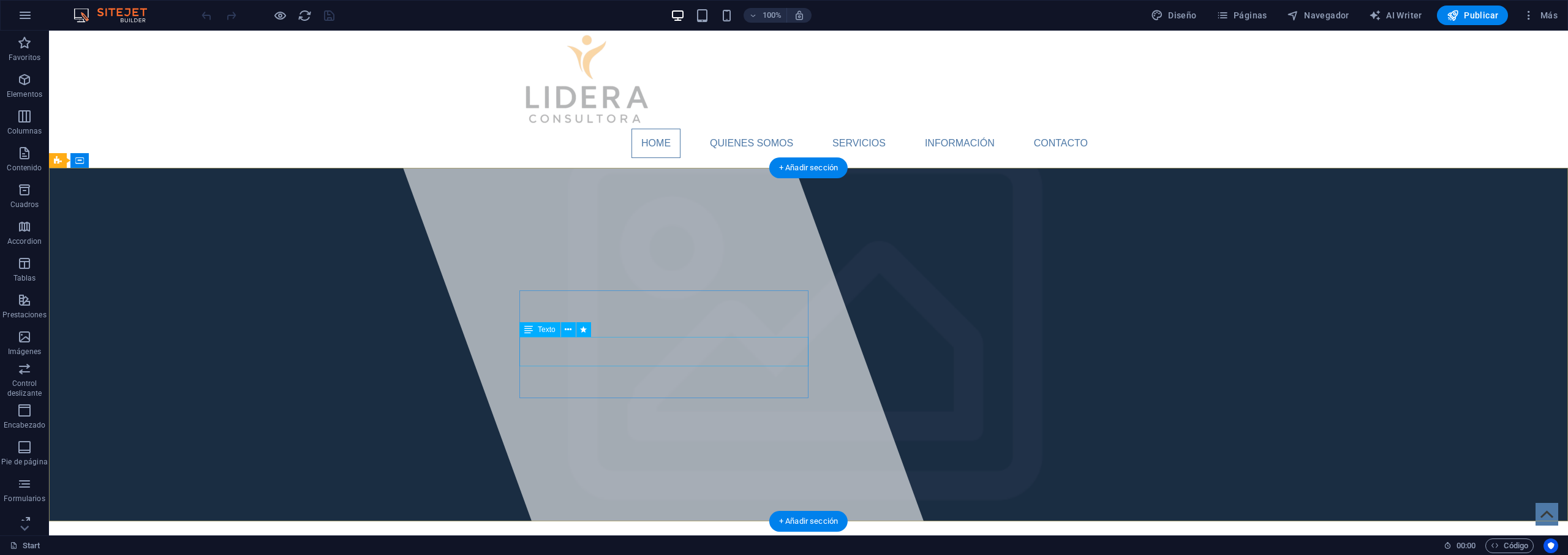 click on "Lorem ipsum dolor sit amet, consectetuer adipiscing elit. Aenean commodo ligula eget dolor. Aenean massa." at bounding box center (809, 632) 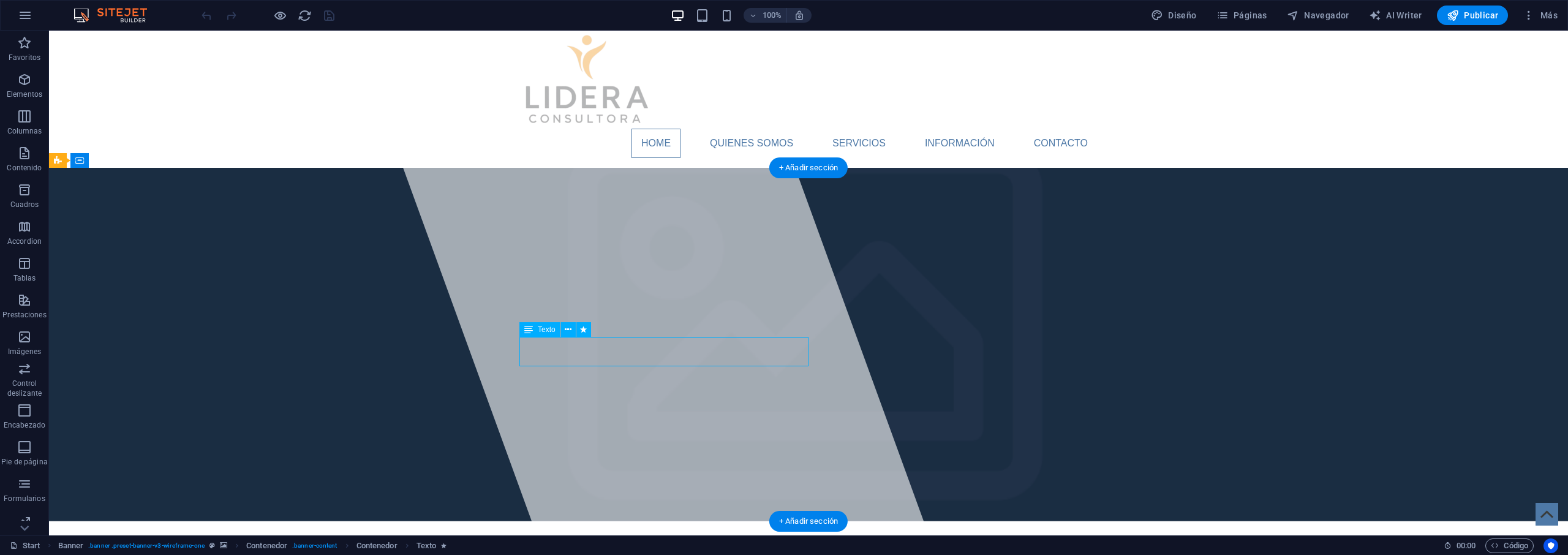 click on "Lorem ipsum dolor sit amet, consectetuer adipiscing elit. Aenean commodo ligula eget dolor. Aenean massa." at bounding box center [809, 632] 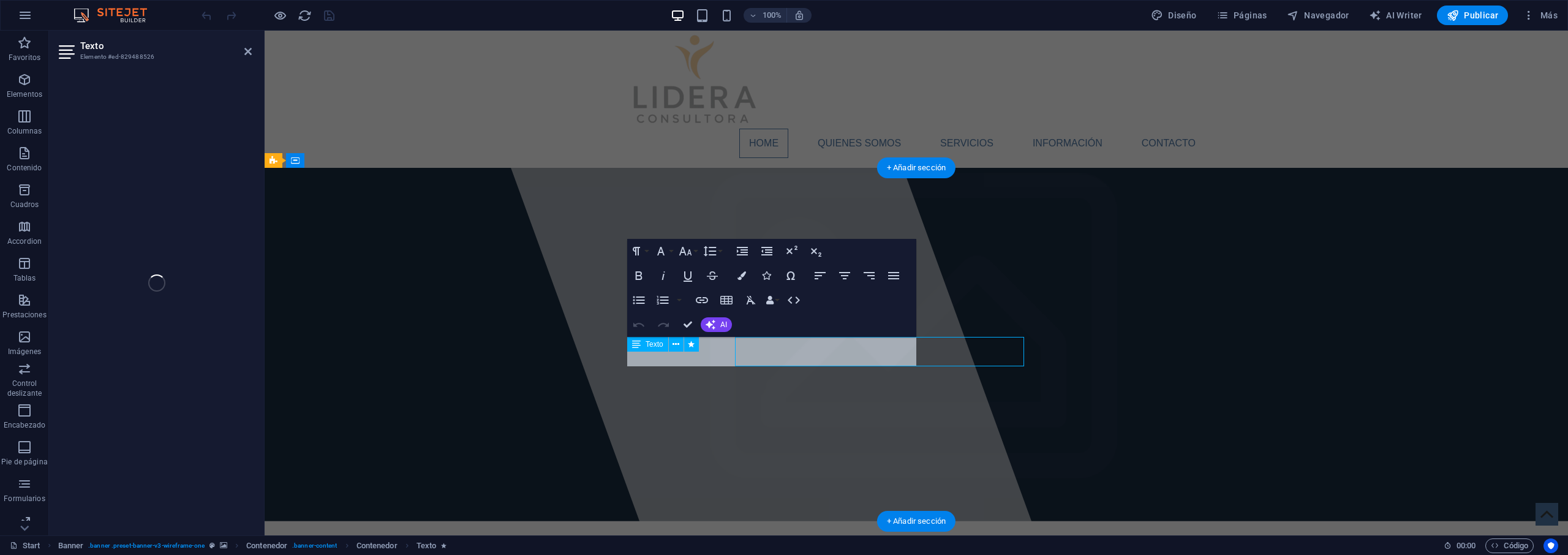 click on "Aenean commodo ligula eget dolor. Aenean massa." at bounding box center (739, 638) 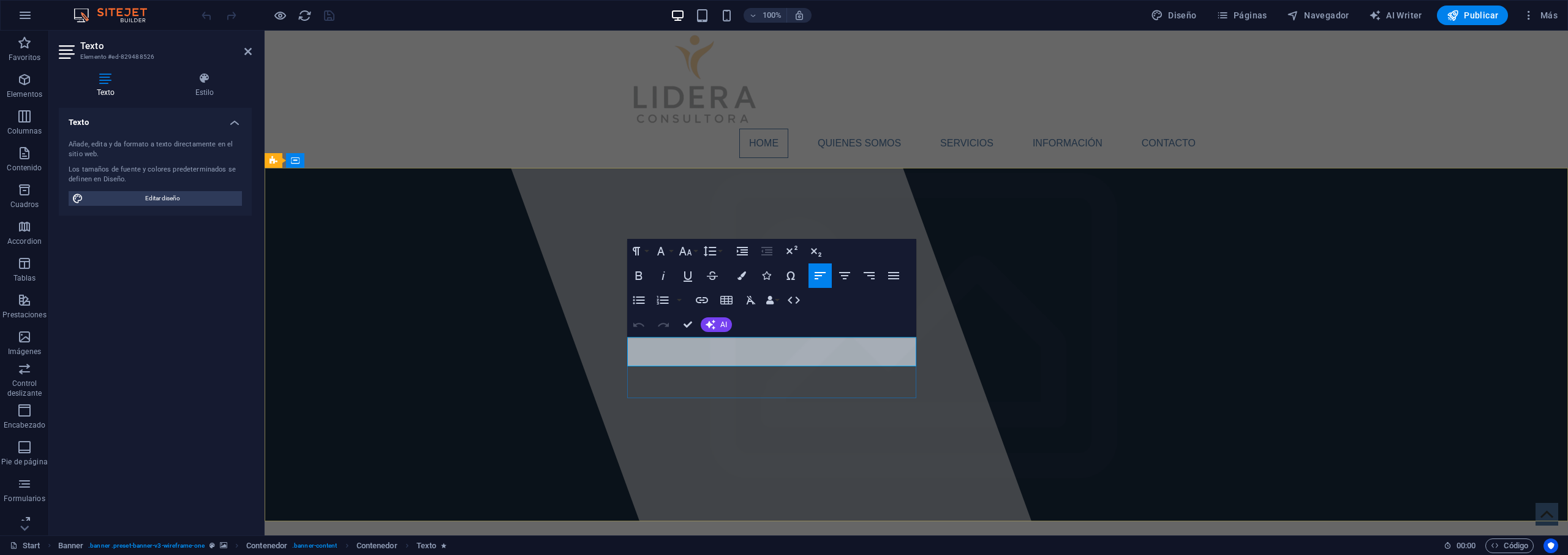 click on "Aenean commodo ligula eget dolor. Aenean massa." at bounding box center [916, 639] 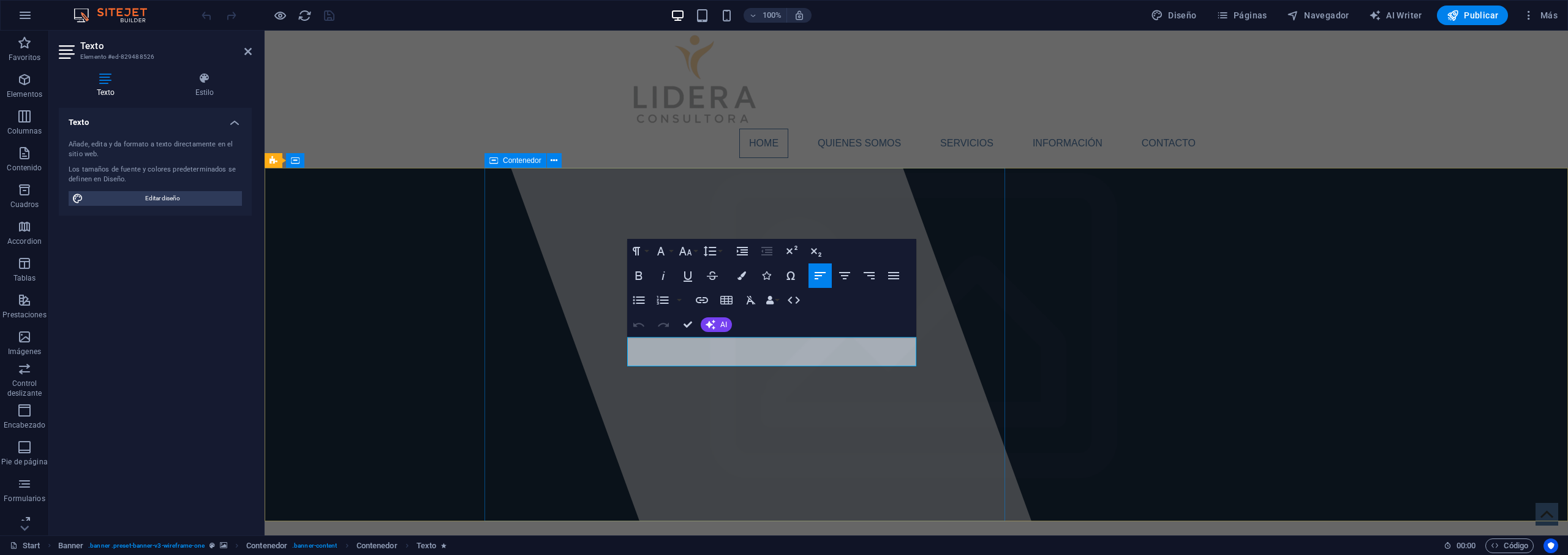 drag, startPoint x: 867, startPoint y: 360, endPoint x: 601, endPoint y: 332, distance: 267.46962 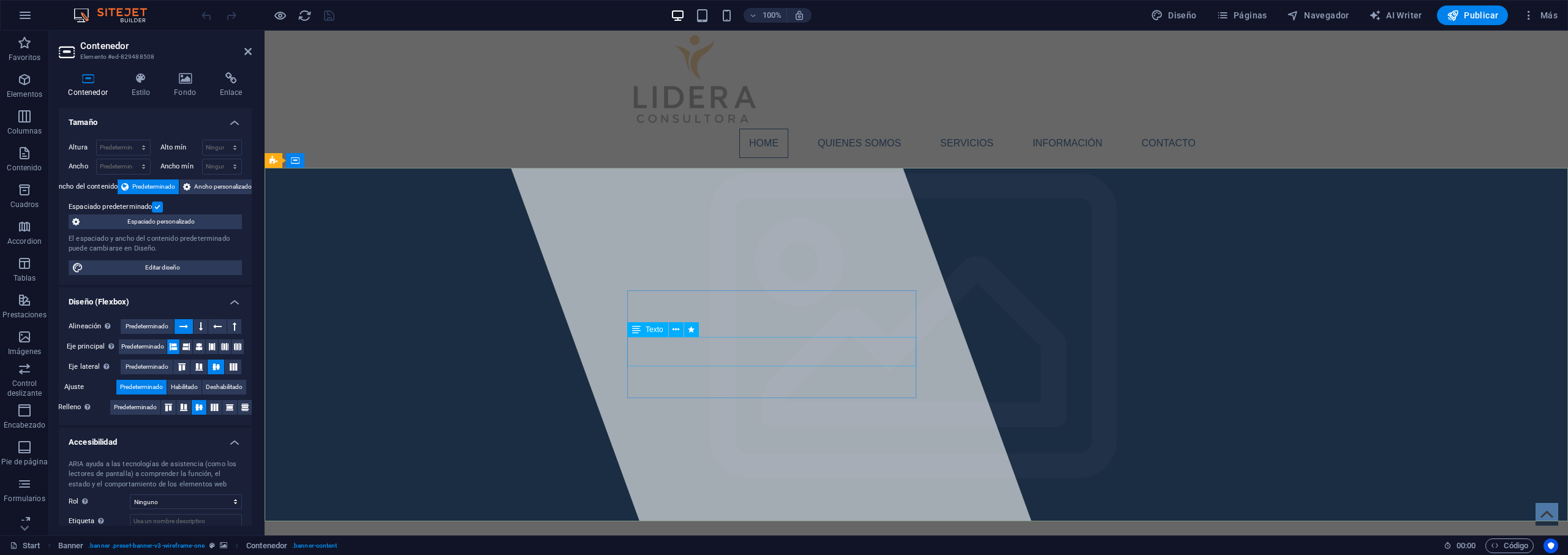 click on "Lorem ipsum dolor sit amet, consectetuer adipiscing elit. Aenean commodo ligula eget dolor. Aenean massa." at bounding box center [916, 632] 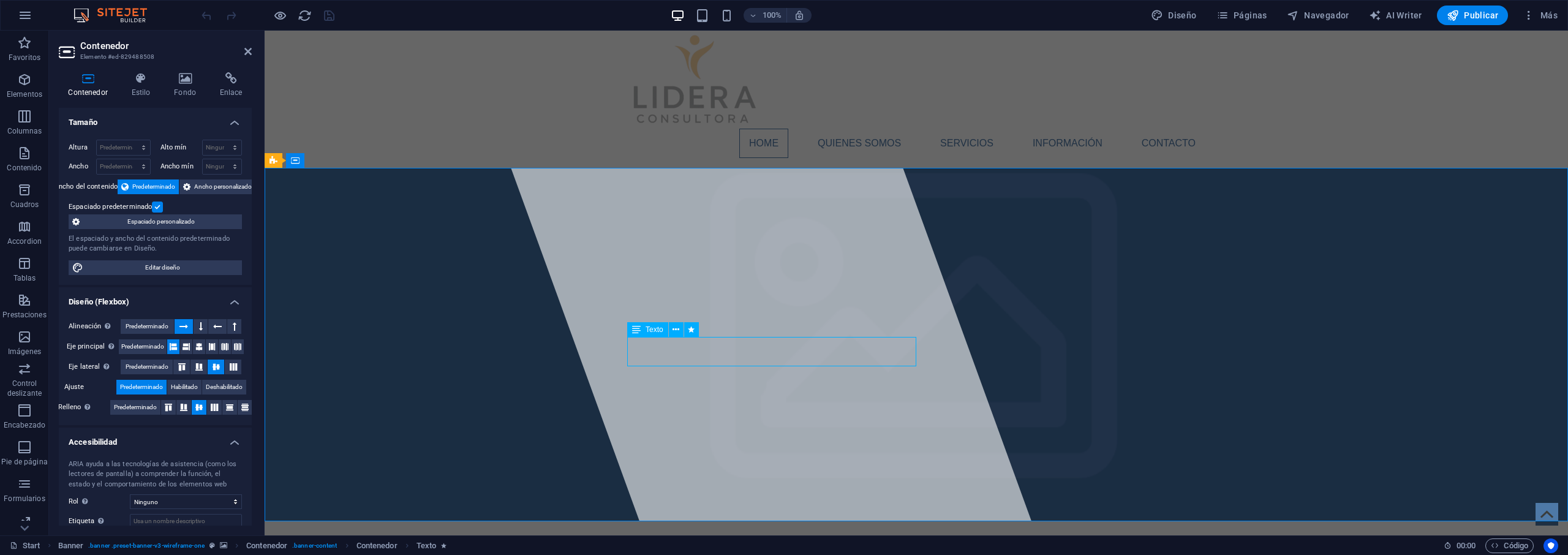 click on "Lorem ipsum dolor sit amet, consectetuer adipiscing elit. Aenean commodo ligula eget dolor. Aenean massa." at bounding box center [916, 632] 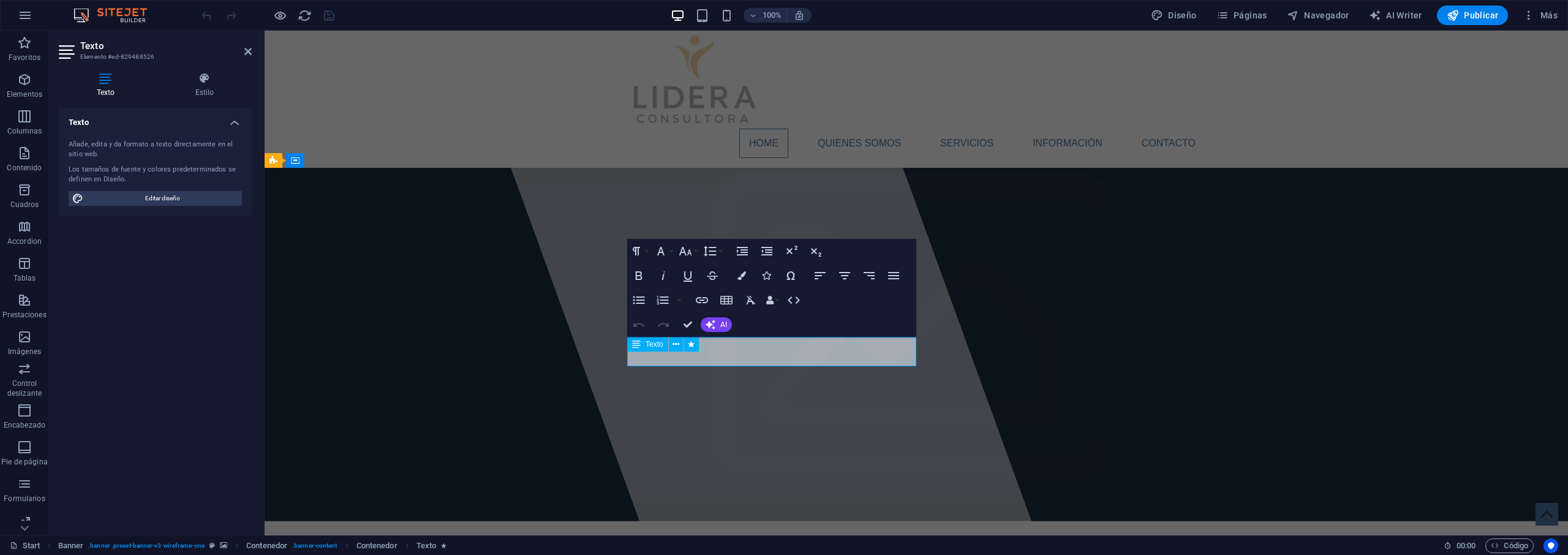 click on "Aenean commodo ligula eget dolor. Aenean massa." at bounding box center (916, 639) 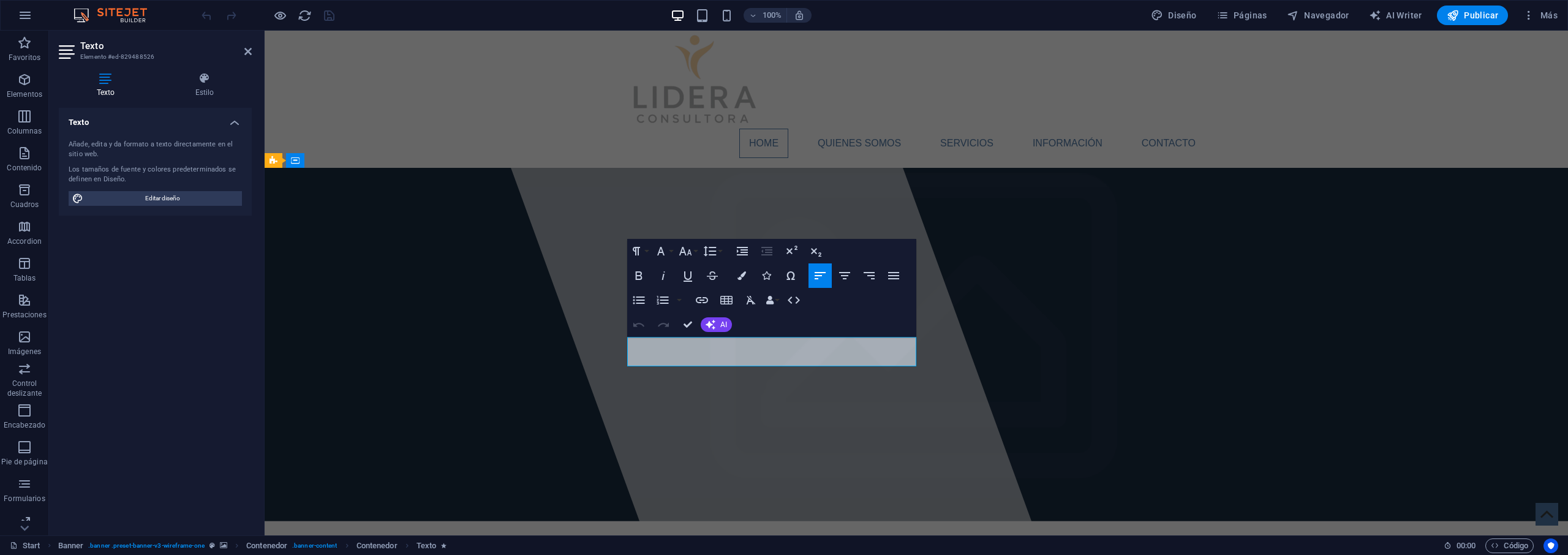 click on "Aenean commodo ligula eget dolor. Aenean massa." at bounding box center (916, 639) 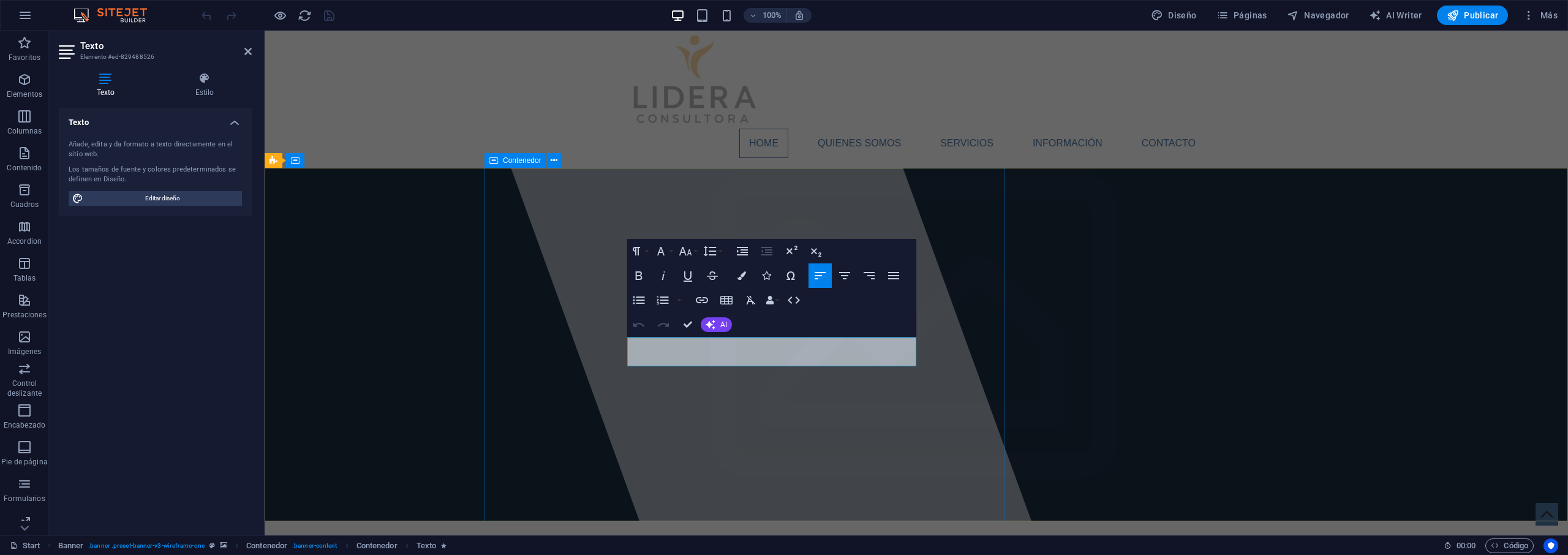 drag, startPoint x: 856, startPoint y: 358, endPoint x: 627, endPoint y: 341, distance: 229.63014 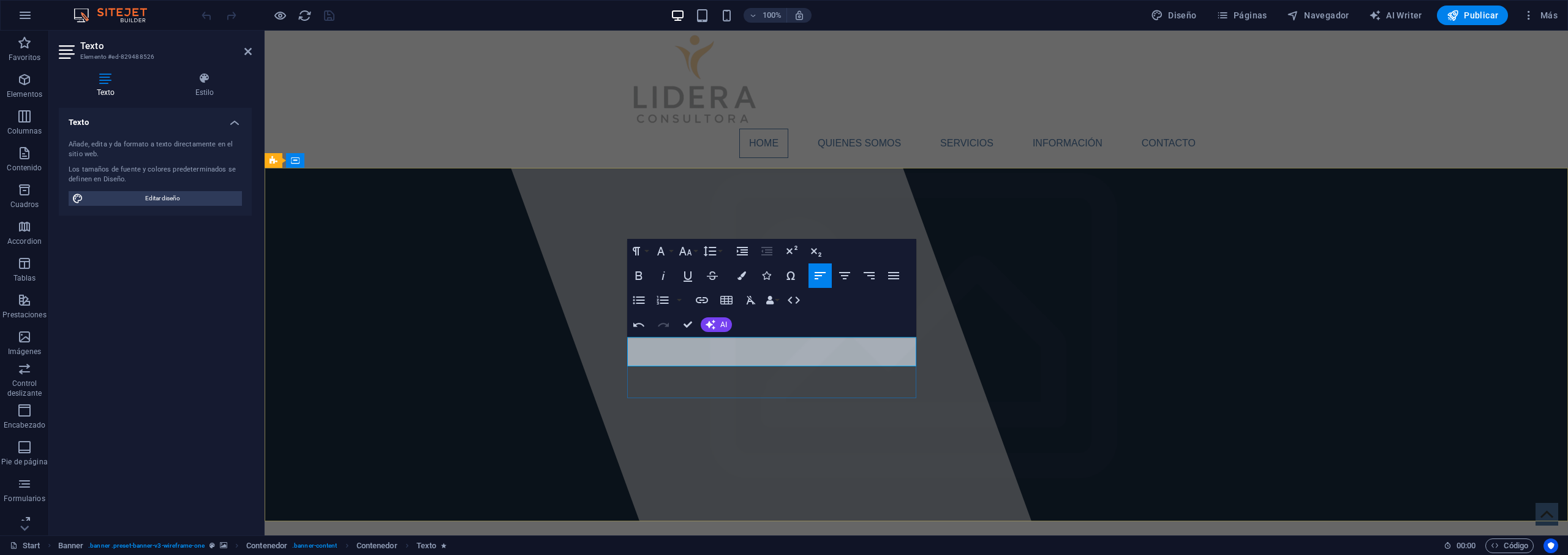 drag, startPoint x: 879, startPoint y: 348, endPoint x: 631, endPoint y: 341, distance: 248.09877 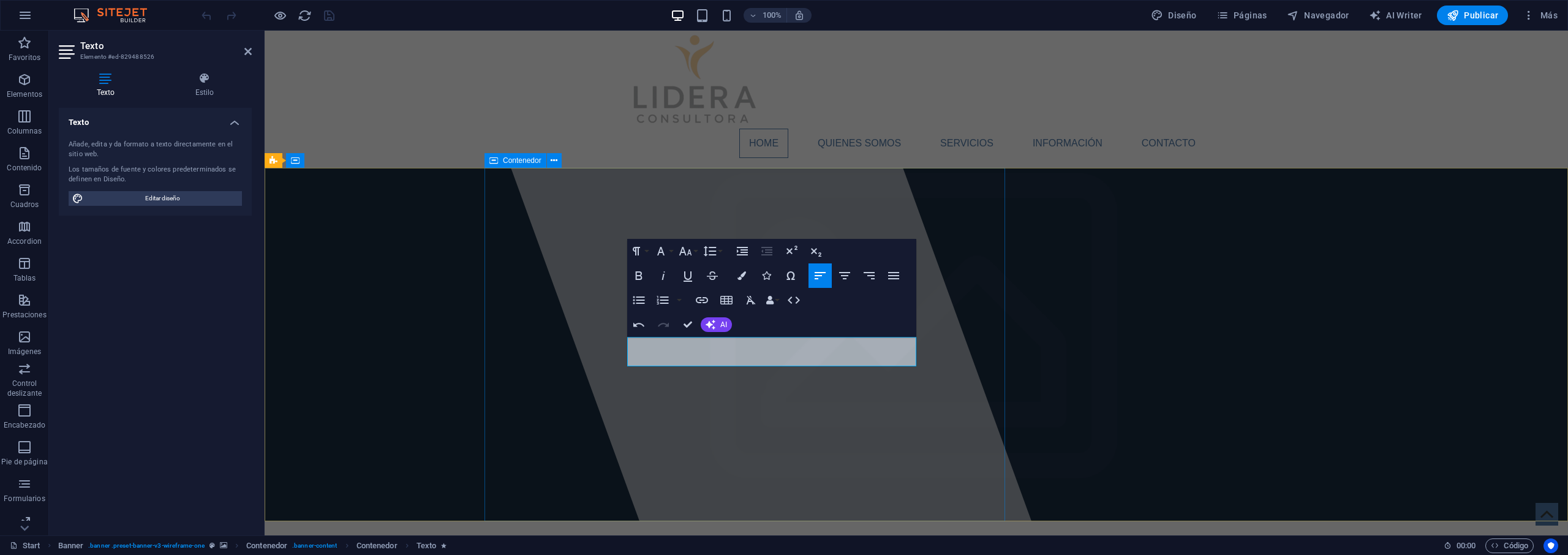 click at bounding box center [745, 272] 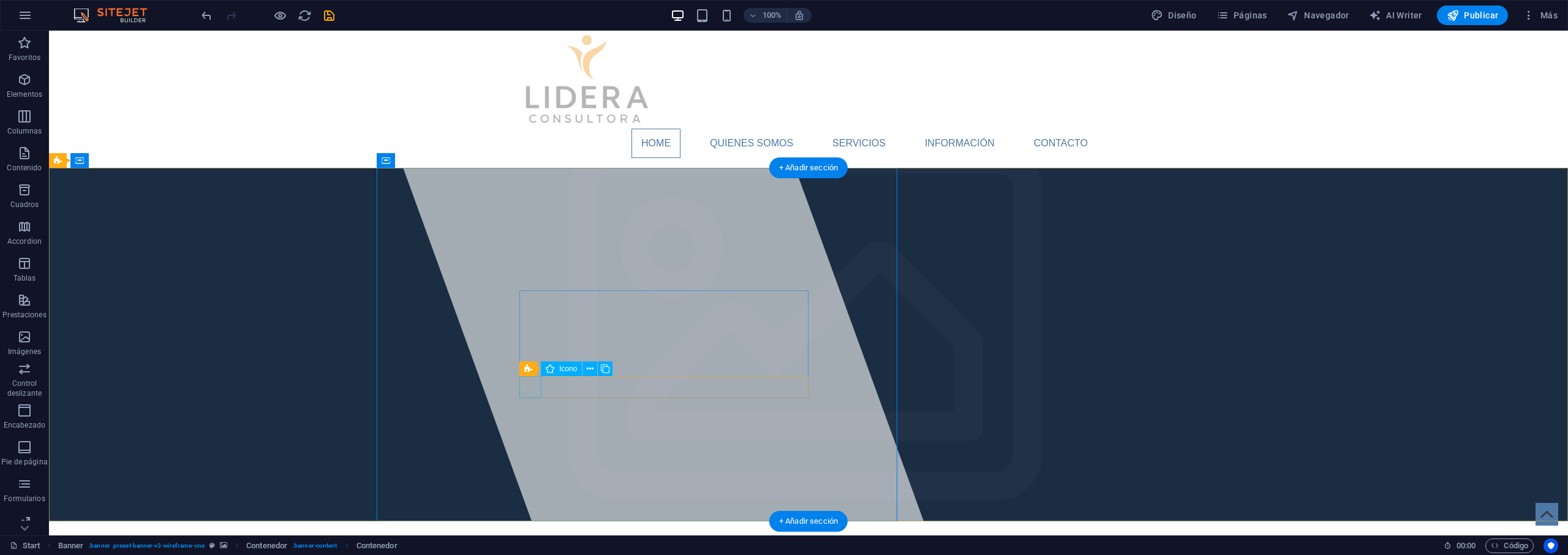 click at bounding box center (809, 667) 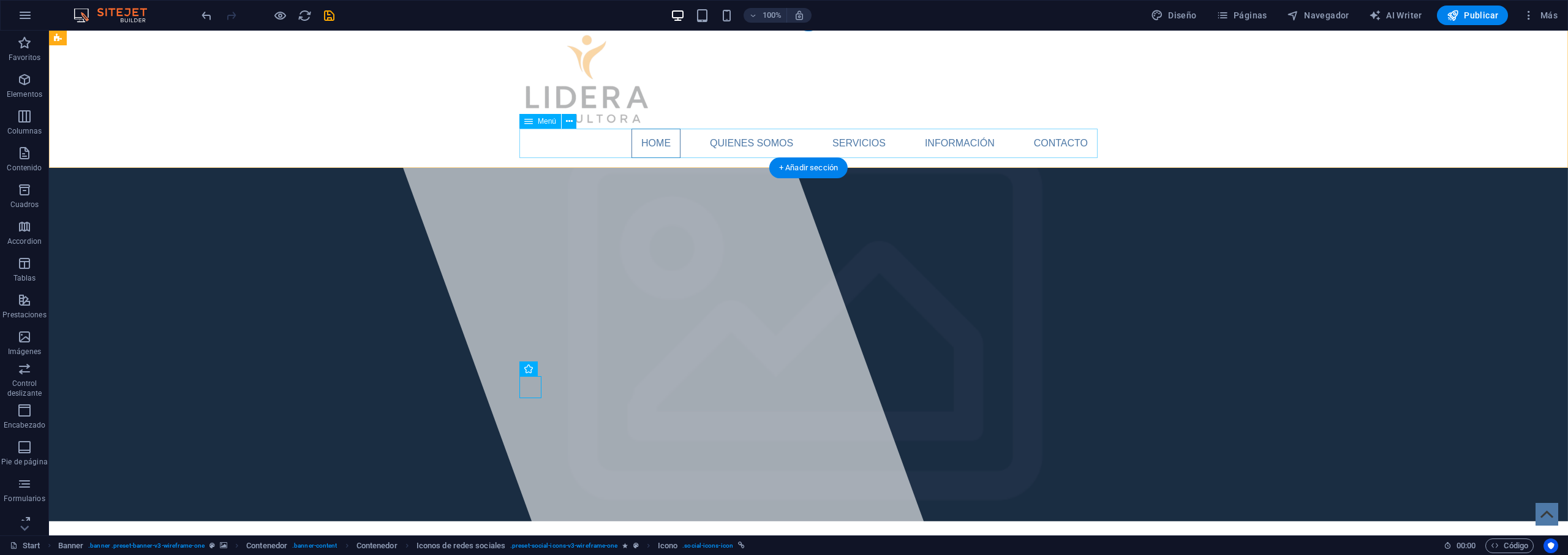 click on "Home Quienes Somos Servicios Información Contacto" at bounding box center [809, 143] 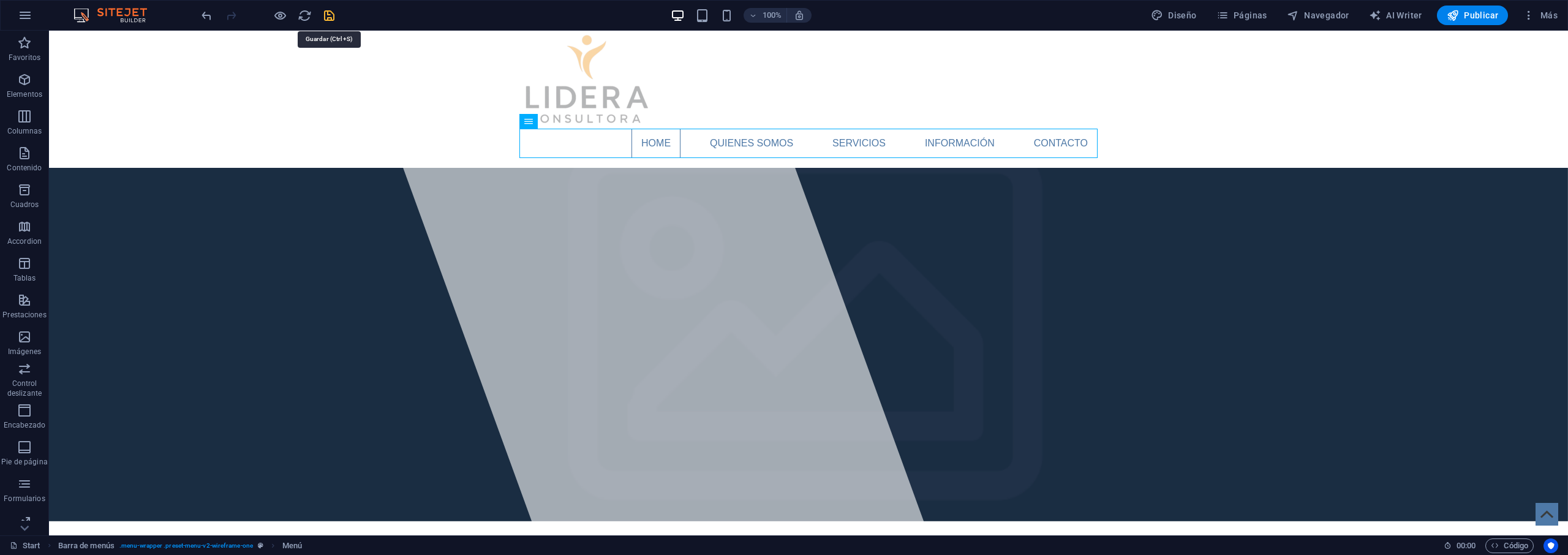 click at bounding box center (329, 15) 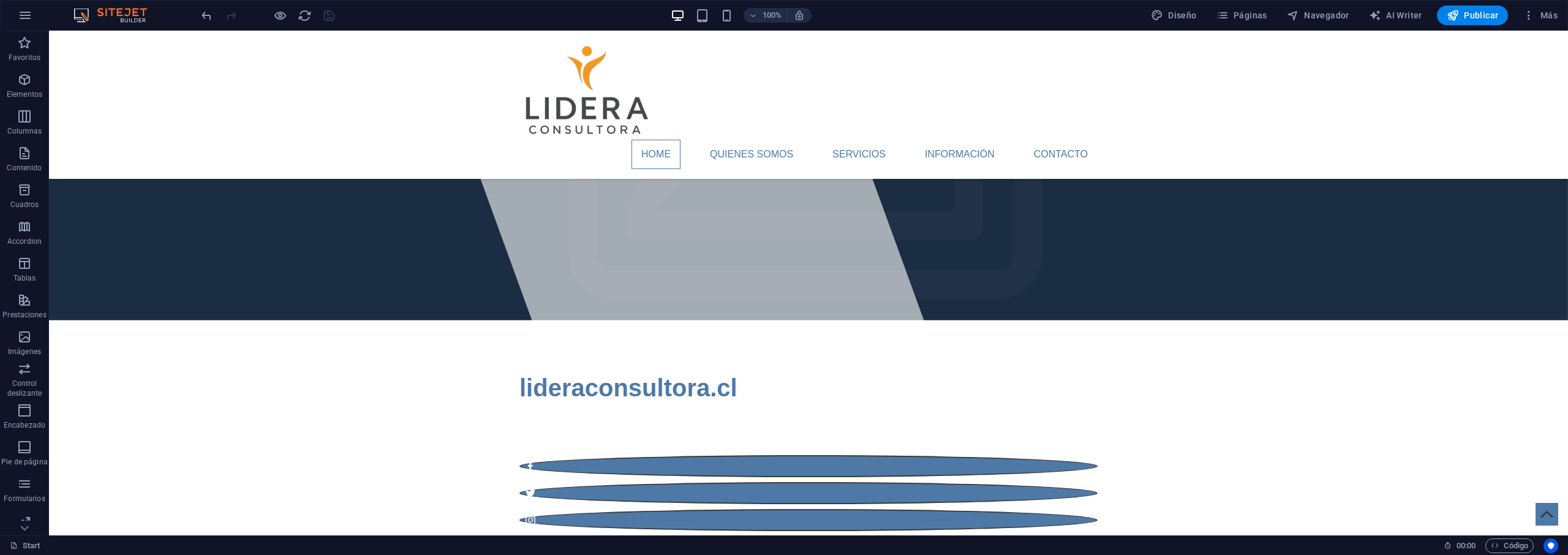 scroll, scrollTop: 116, scrollLeft: 0, axis: vertical 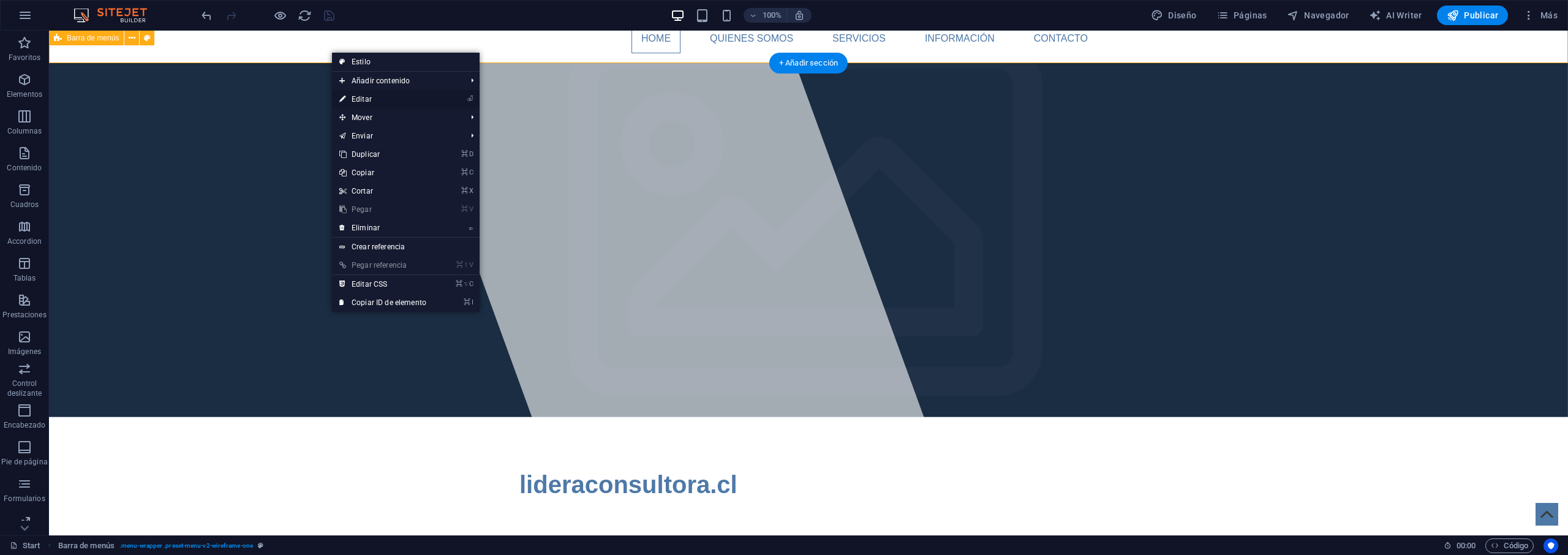 click on "⏎  Editar" at bounding box center [383, 99] 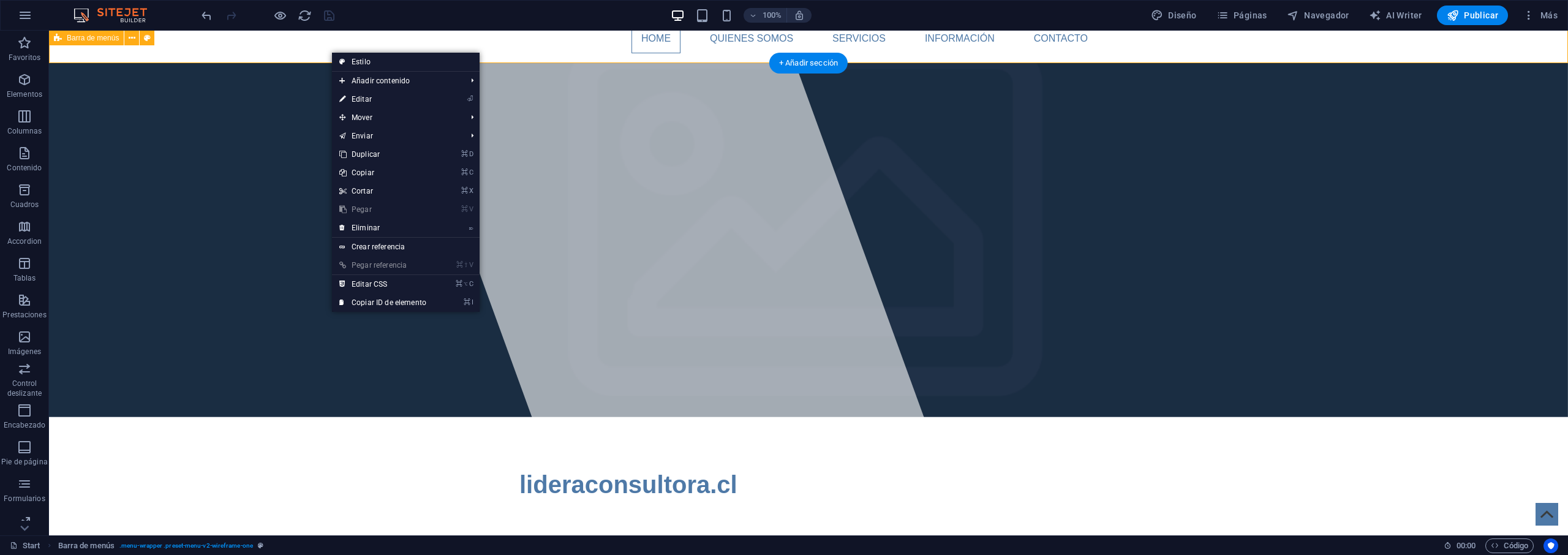select on "header" 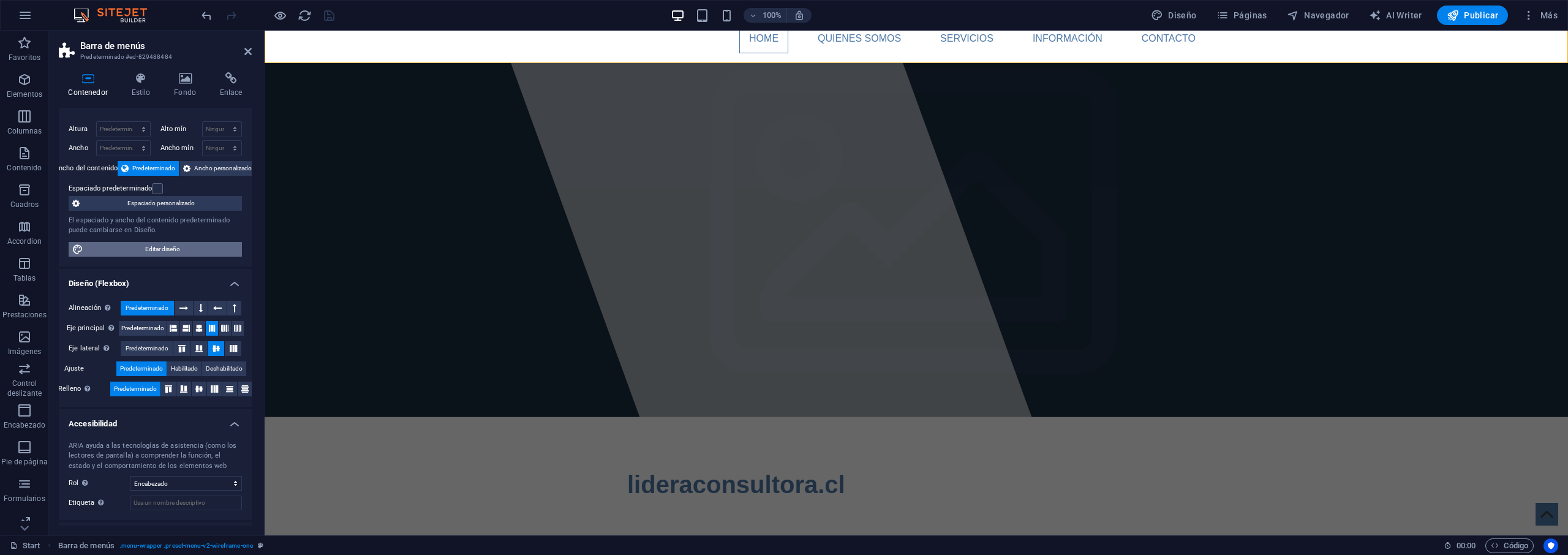 scroll, scrollTop: 70, scrollLeft: 0, axis: vertical 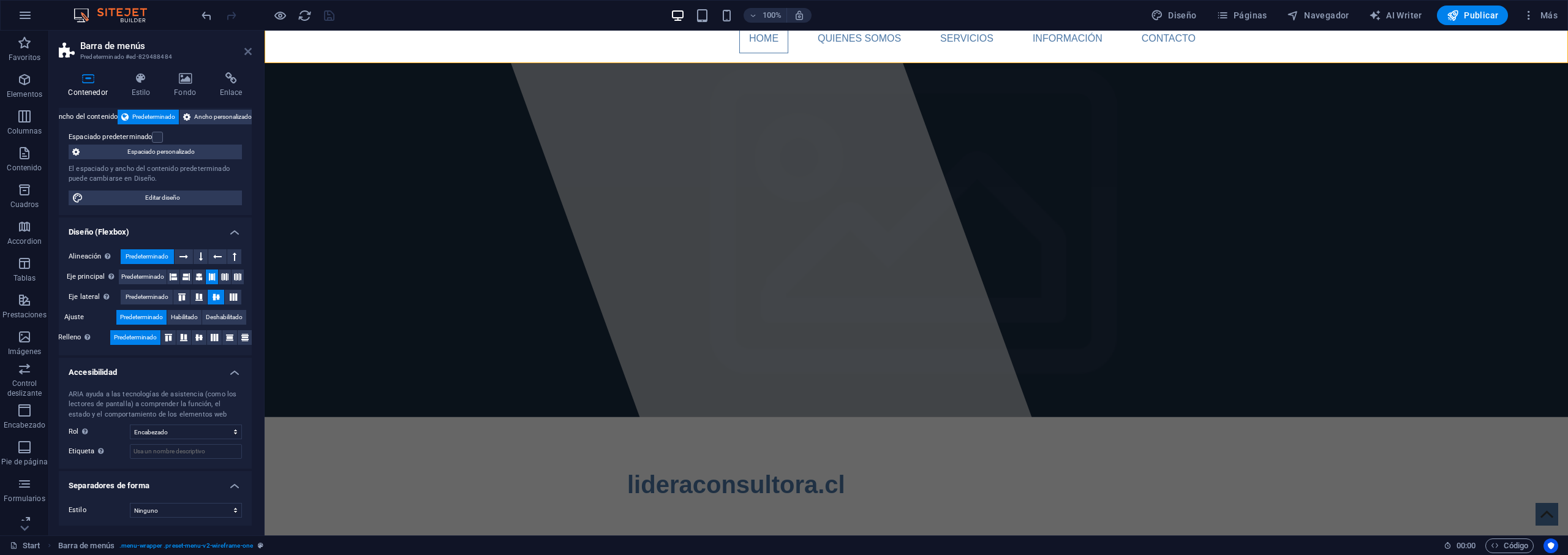 click at bounding box center (248, 51) 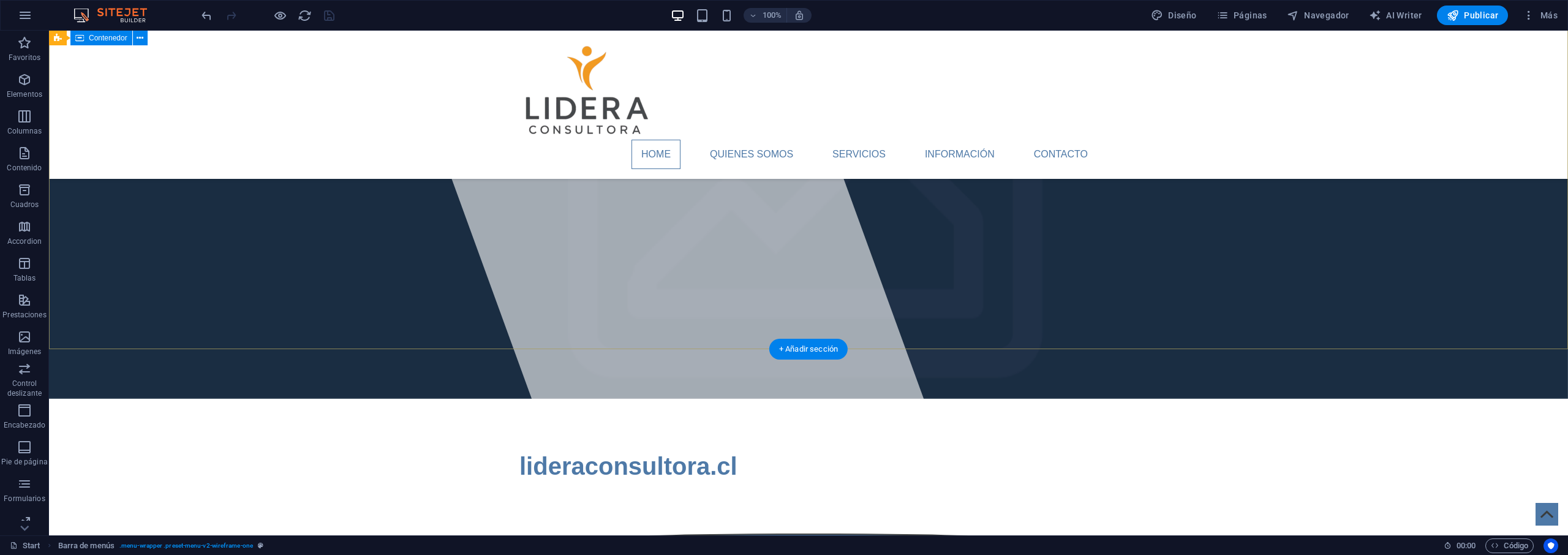 scroll, scrollTop: 330, scrollLeft: 0, axis: vertical 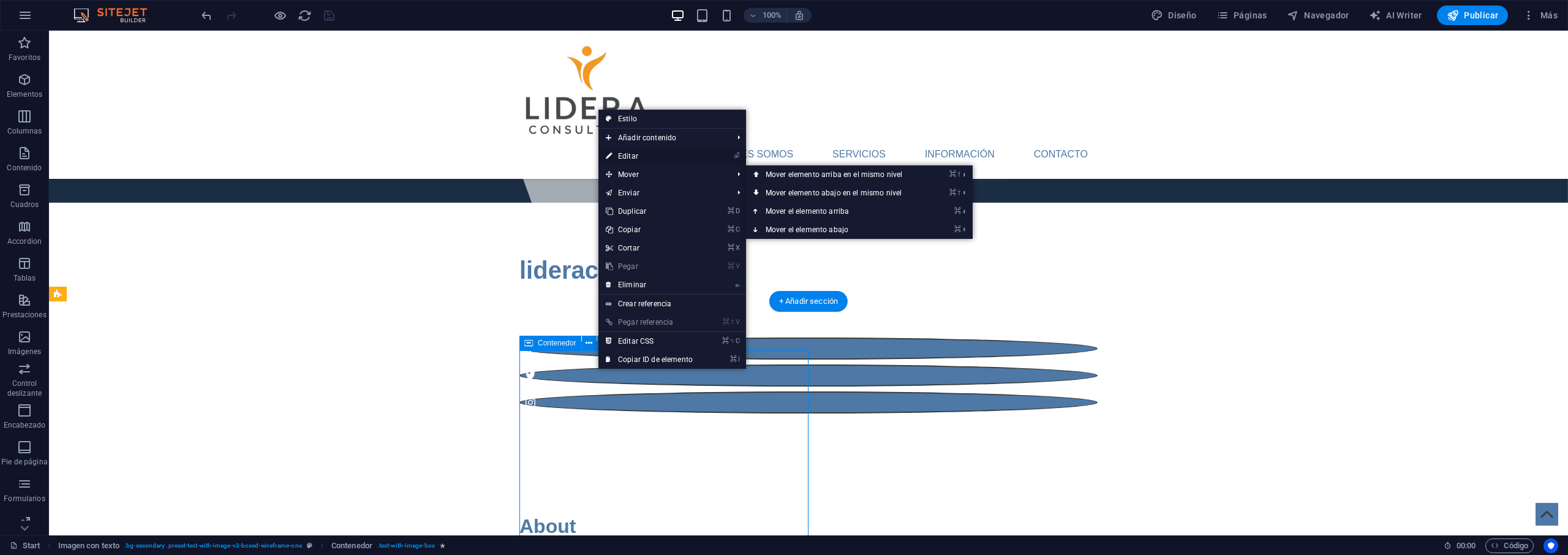 click on "⏎  Editar" at bounding box center (649, 156) 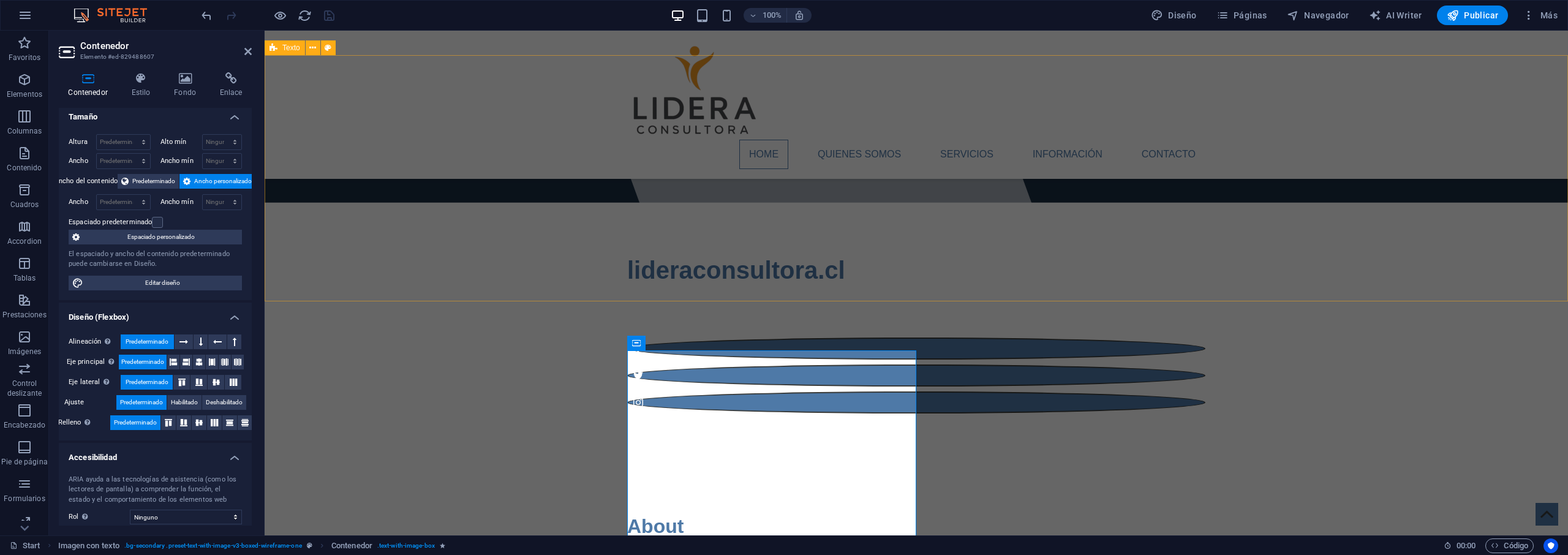 scroll, scrollTop: 0, scrollLeft: 0, axis: both 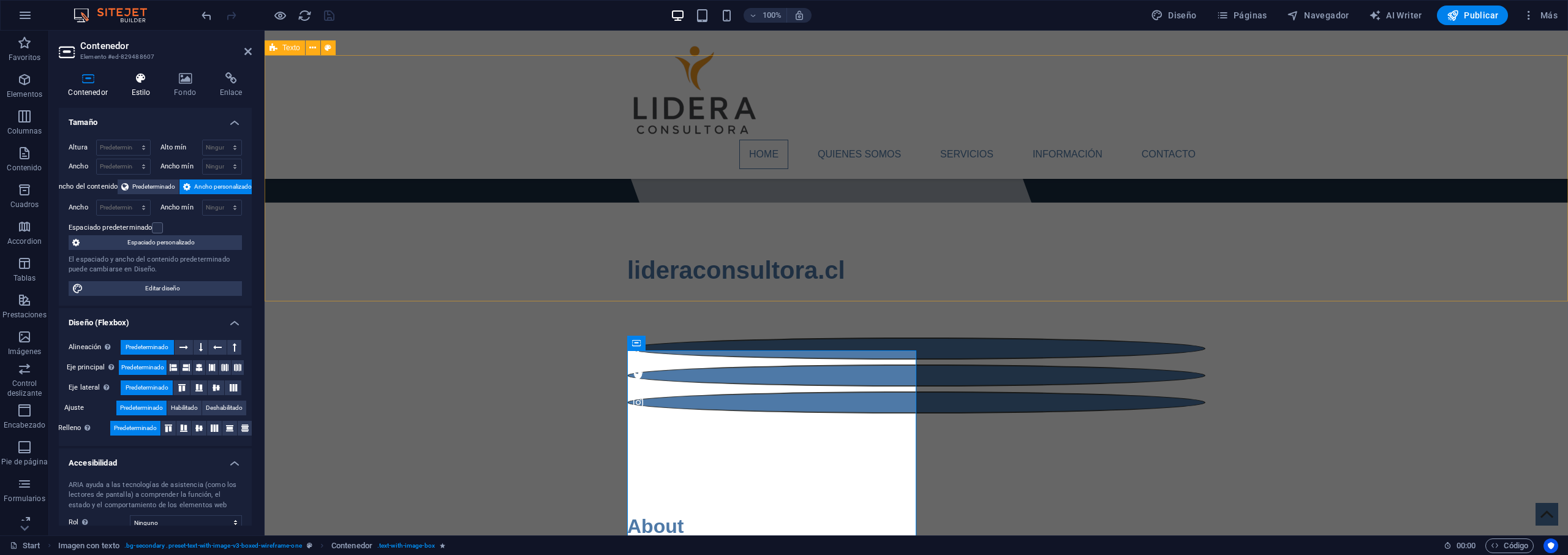 click at bounding box center [141, 78] 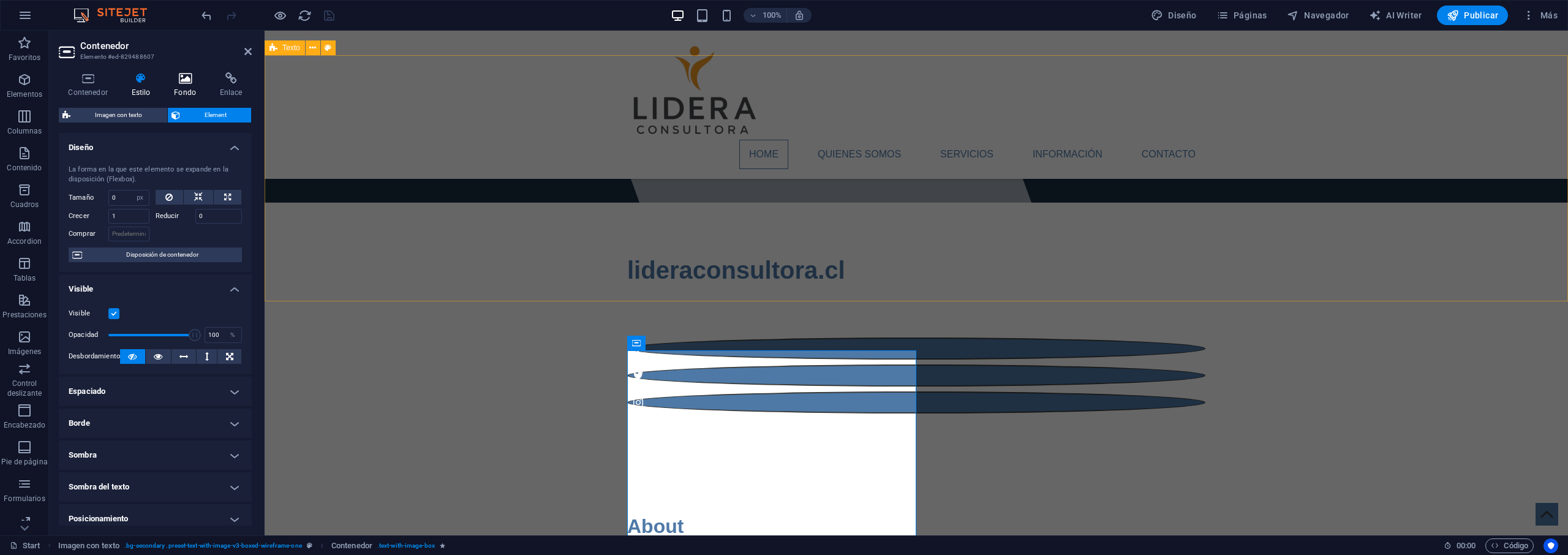 click on "Fondo" at bounding box center (187, 85) 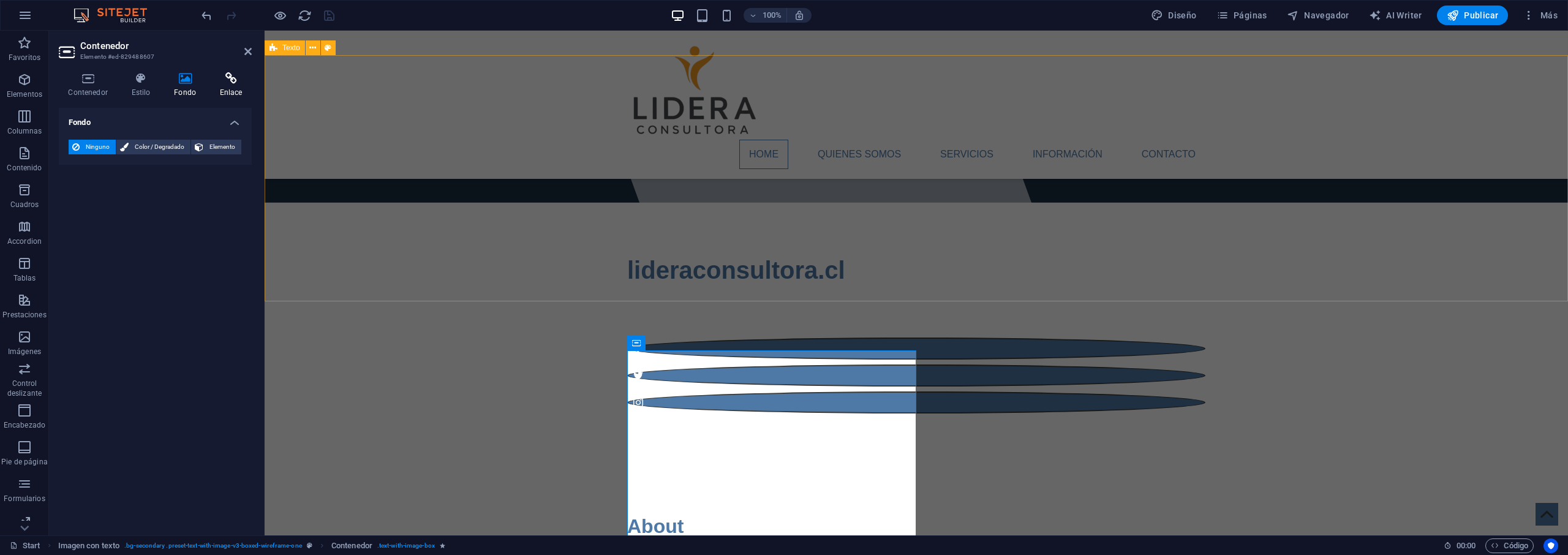 click on "Enlace" at bounding box center [231, 85] 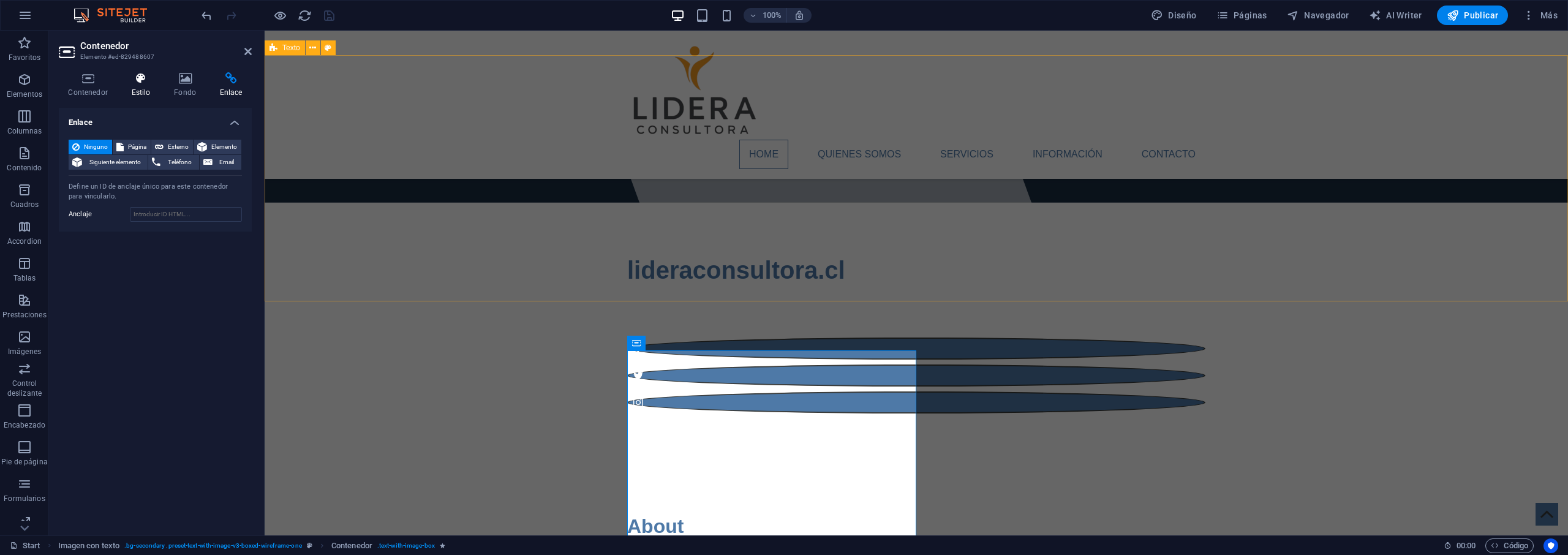 click on "Estilo" at bounding box center (143, 85) 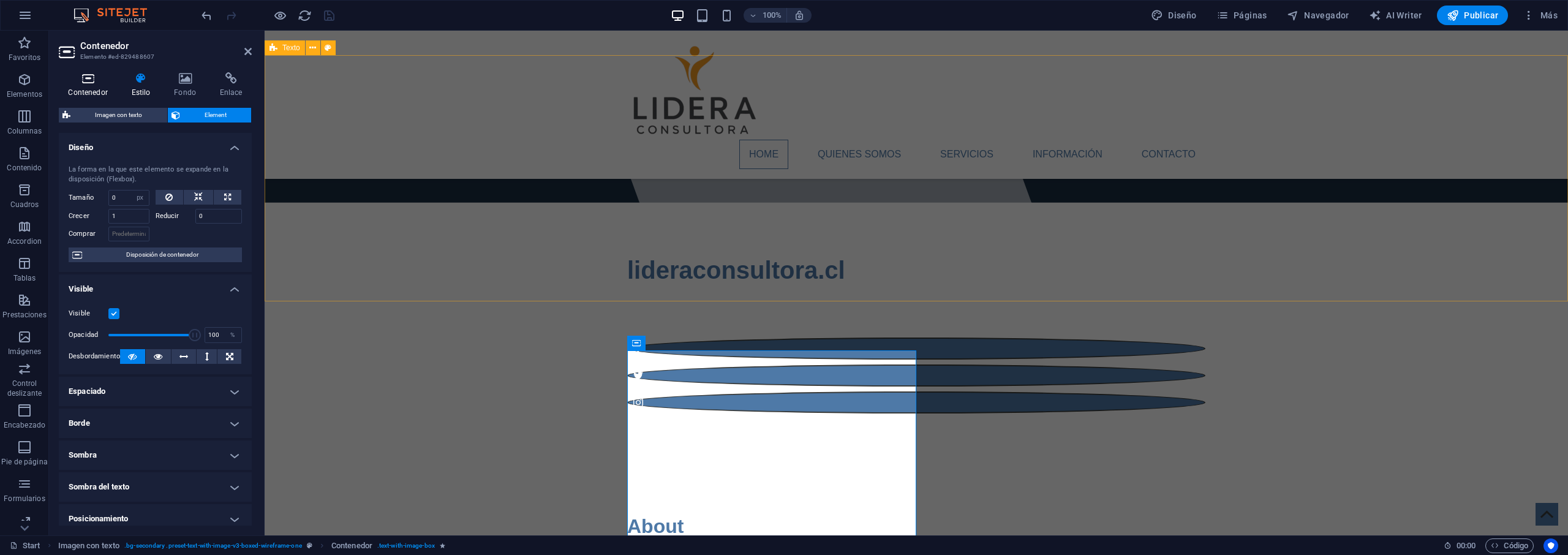 click on "Contenedor" at bounding box center [90, 85] 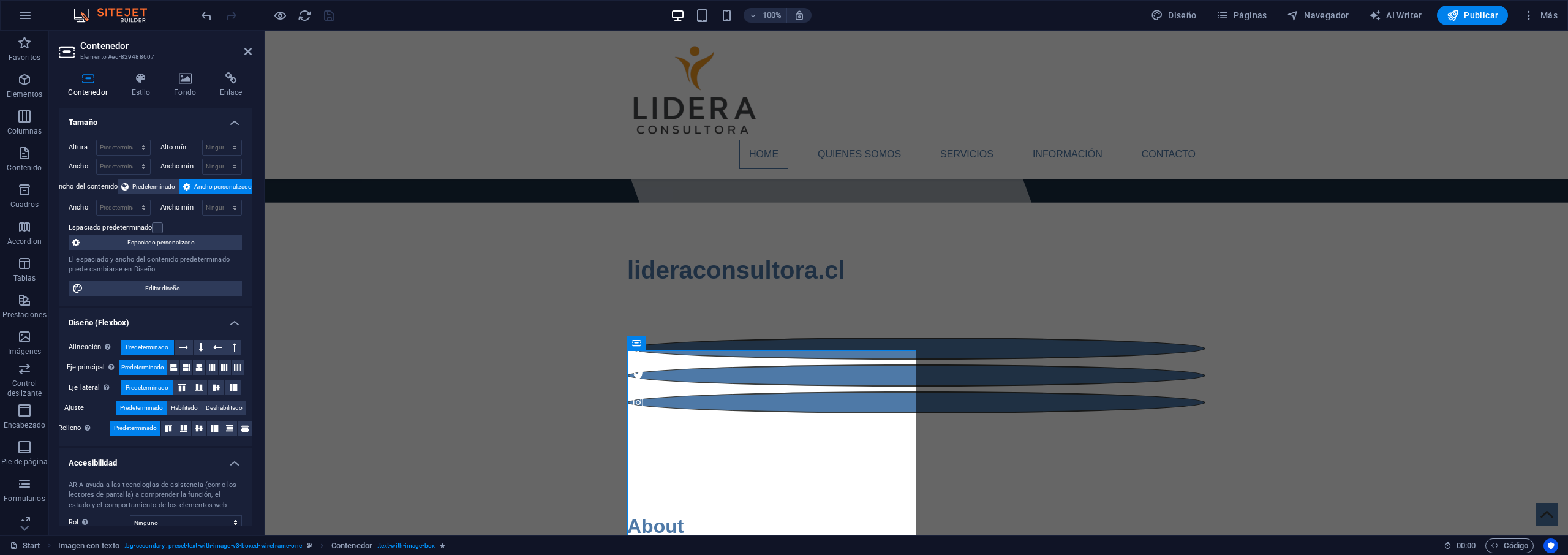 click on "Contenedor Elemento #ed-829488607
Contenedor Estilo Fondo Enlace Tamaño Altura Predeterminado px rem % vh vw Alto mín Ninguno px rem % vh vw Ancho Predeterminado px rem % em vh vw Ancho mín Ninguno px rem % vh vw Ancho del contenido Predeterminado Ancho personalizado Ancho Predeterminado px rem % em vh vw Ancho mín Ninguno px rem % vh vw Espaciado predeterminado Espaciado personalizado El espaciado y ancho del contenido predeterminado puede cambiarse en Diseño. Editar diseño Diseño (Flexbox) Alineación Determina flex-direction. Predeterminado Eje principal Determina la forma en la que los elementos deberían comportarse por el eje principal en este contenedor (contenido justificado). Predeterminado Eje lateral Controla la dirección vertical del elemento en el contenedor (alinear elementos). Predeterminado Ajuste Predeterminado Habilitado Deshabilitado Relleno Controla las distancias y la dirección de los elementos en el eje Y en varias líneas (alinear contenido). Predeterminado Rol" at bounding box center [157, 283] 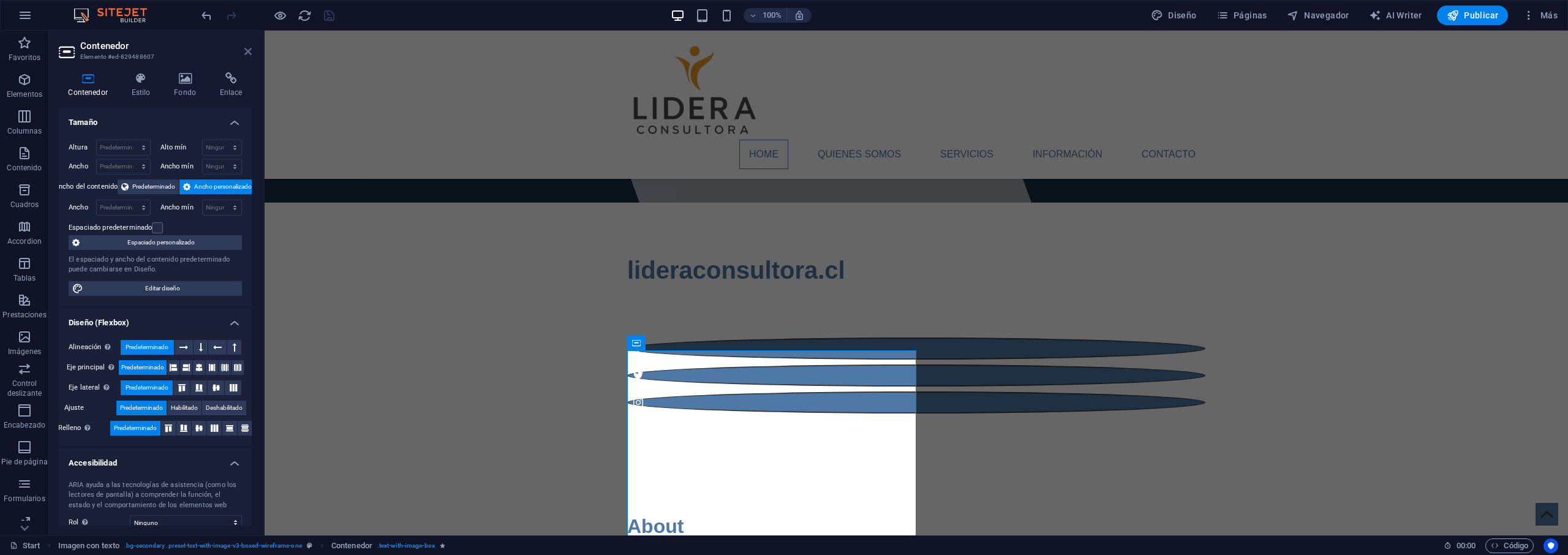 click at bounding box center (248, 51) 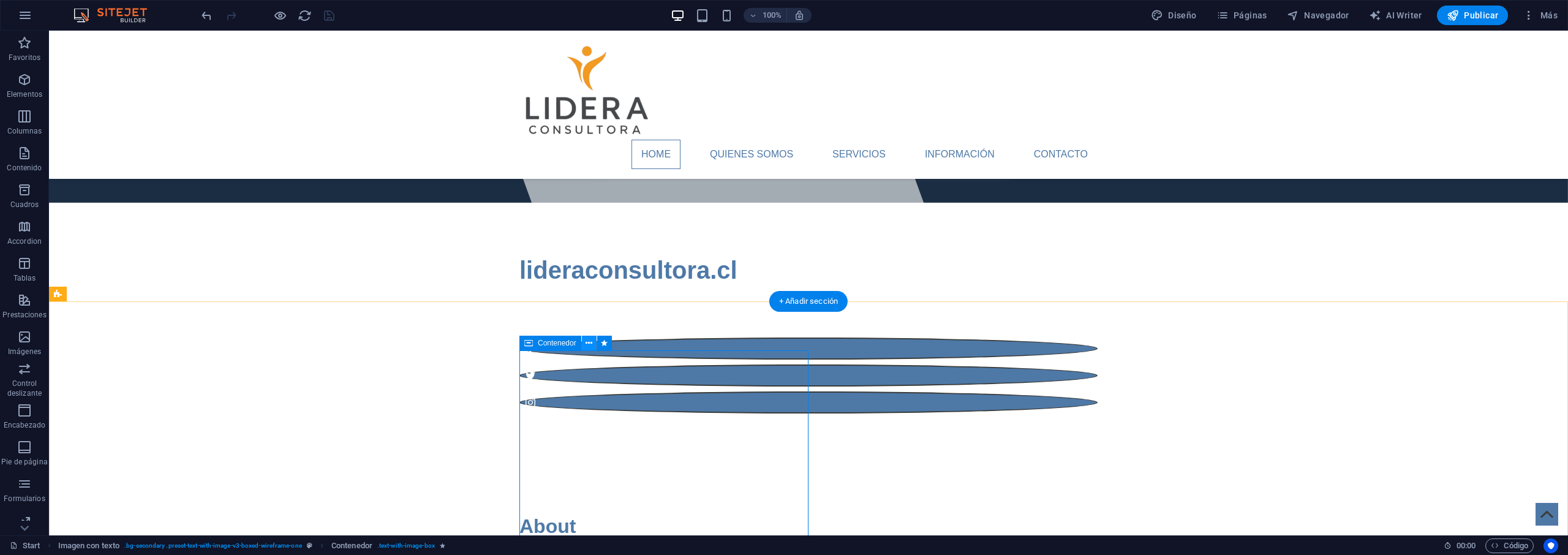click at bounding box center (589, 343) 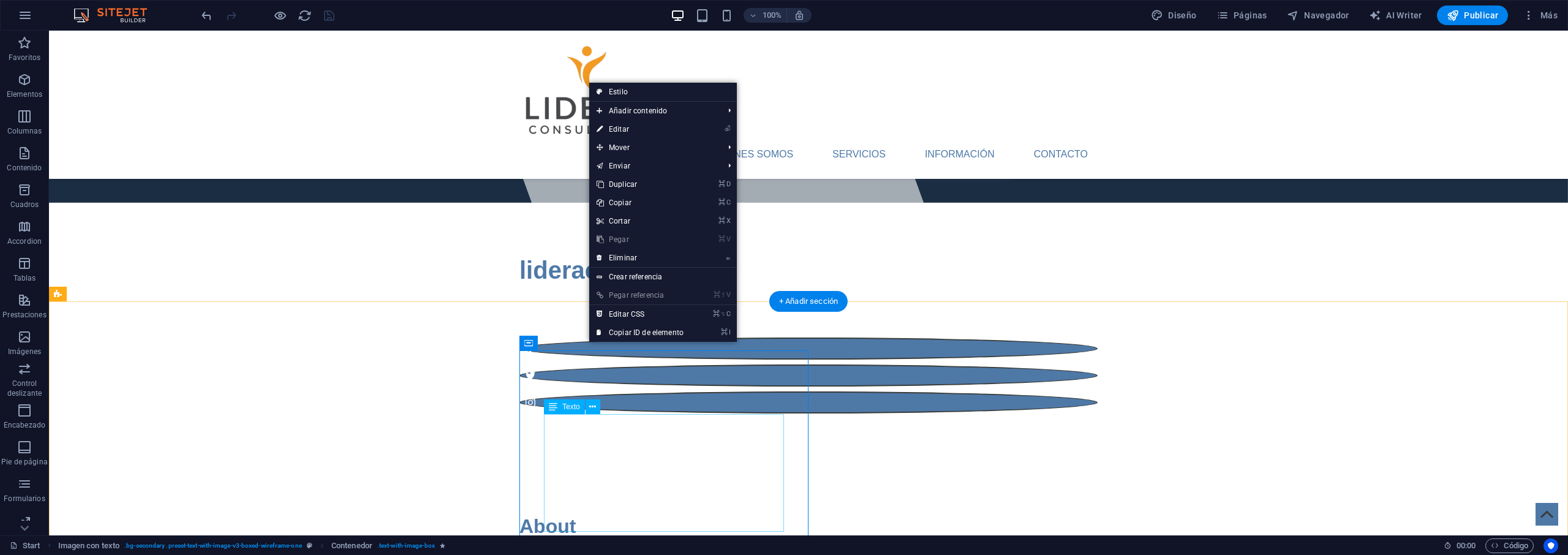 click on "Lorem ipsum dolor sit amet, consectetuer adipiscing elit. Aenean commodo ligula eget dolor. Lorem ipsum dolor sit amet, consectetuer adipiscing elit leget dolor. Lorem ipsum dolor sit amet, consectetuer adipiscing elit. Aenean commodo ligula eget dolor. Lorem ipsum dolor sit amet, consectetuer adipiscing elit dolor consectetuer adipiscing elit leget dolor. Lorem elit saget ipsum dolor sit amet, consectetuer." at bounding box center [348, 851] 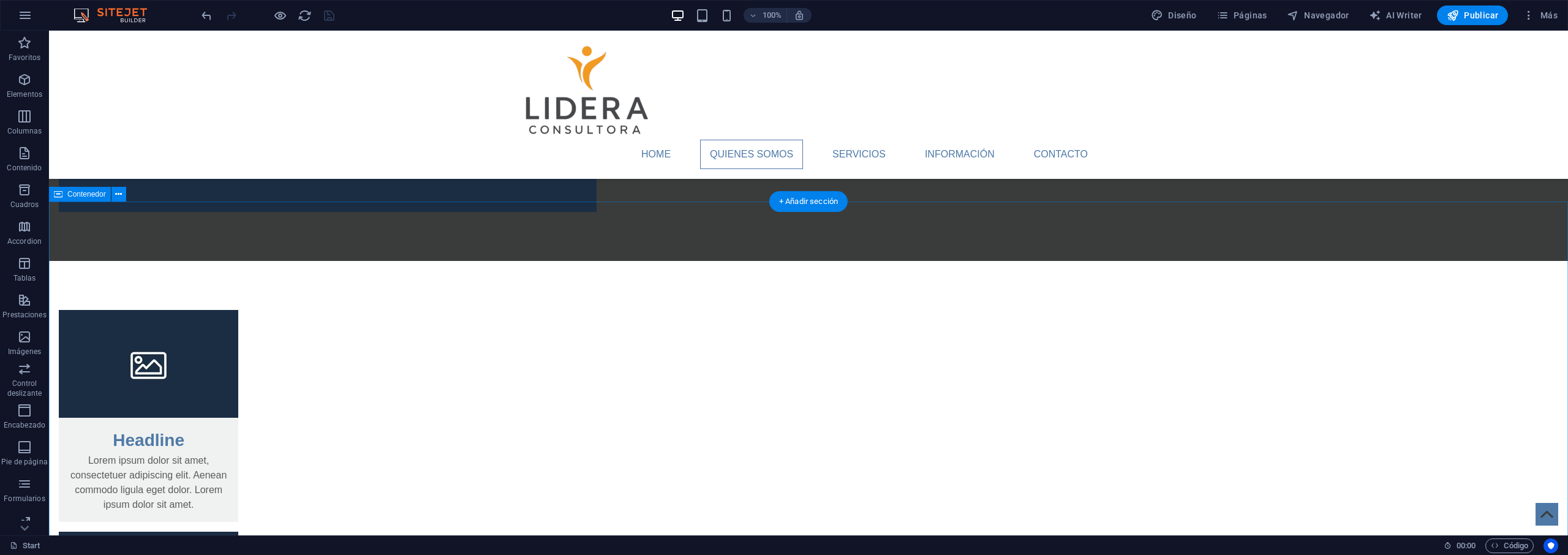 scroll, scrollTop: 1351, scrollLeft: 0, axis: vertical 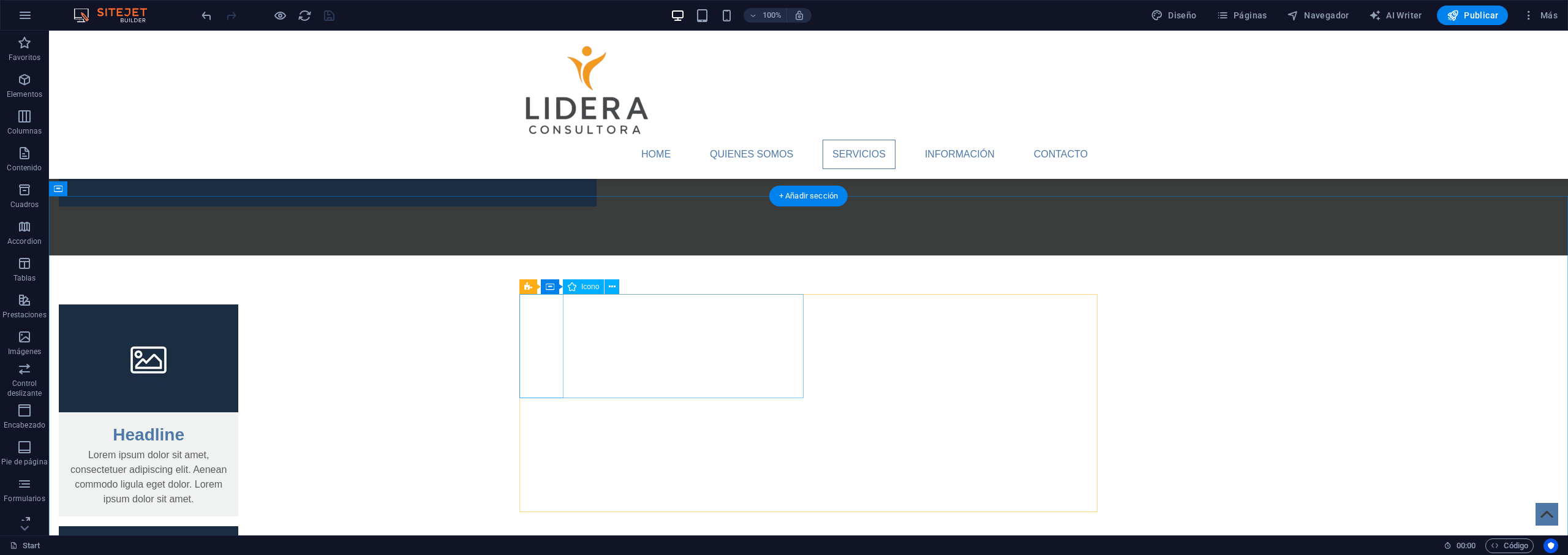 click at bounding box center [662, 2215] 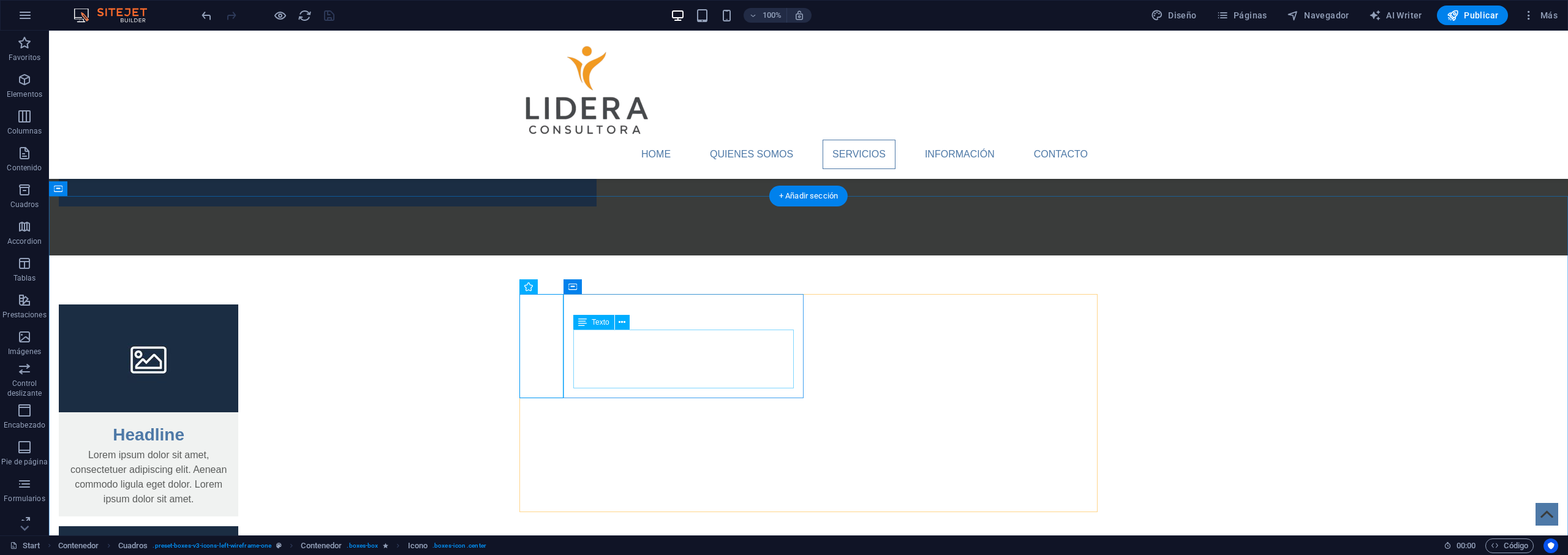 click on "Lorem ipsum dolor sit amet, consectetuer adipiscing elit. Aenean commodo ligula eget dolor. Lorem ipsum dolor sit amet, consectetuer adipiscing elit leget dolor." at bounding box center [662, 2295] 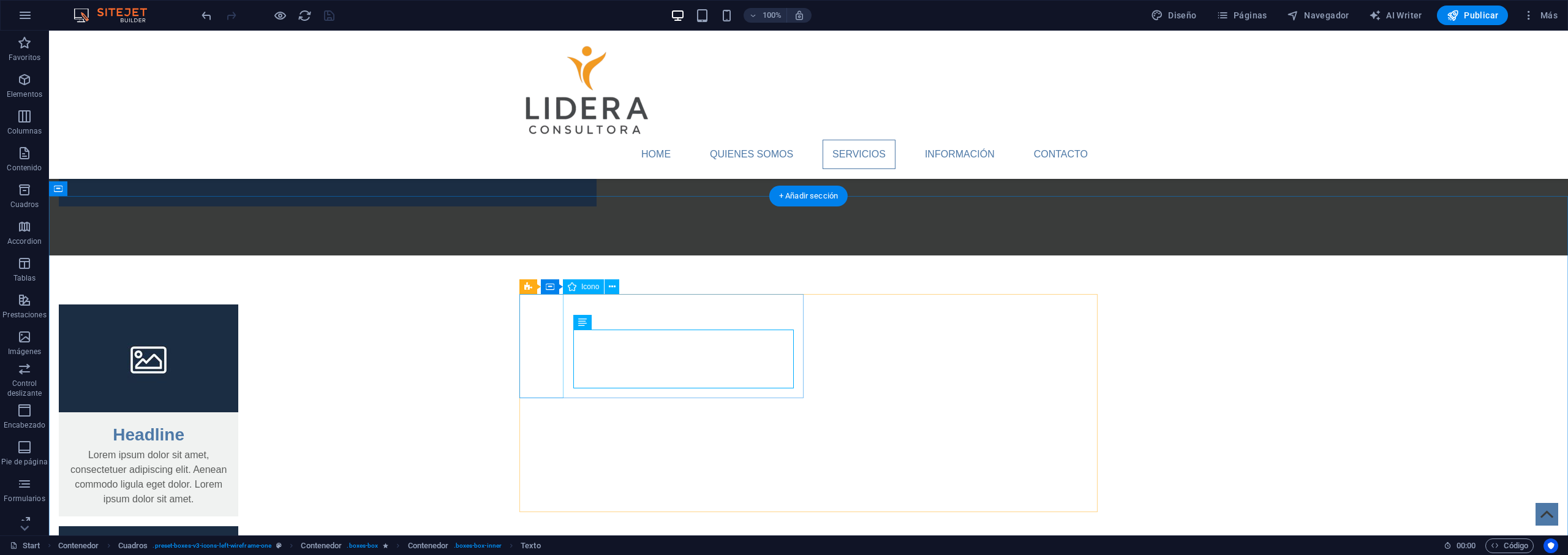 click at bounding box center (662, 2215) 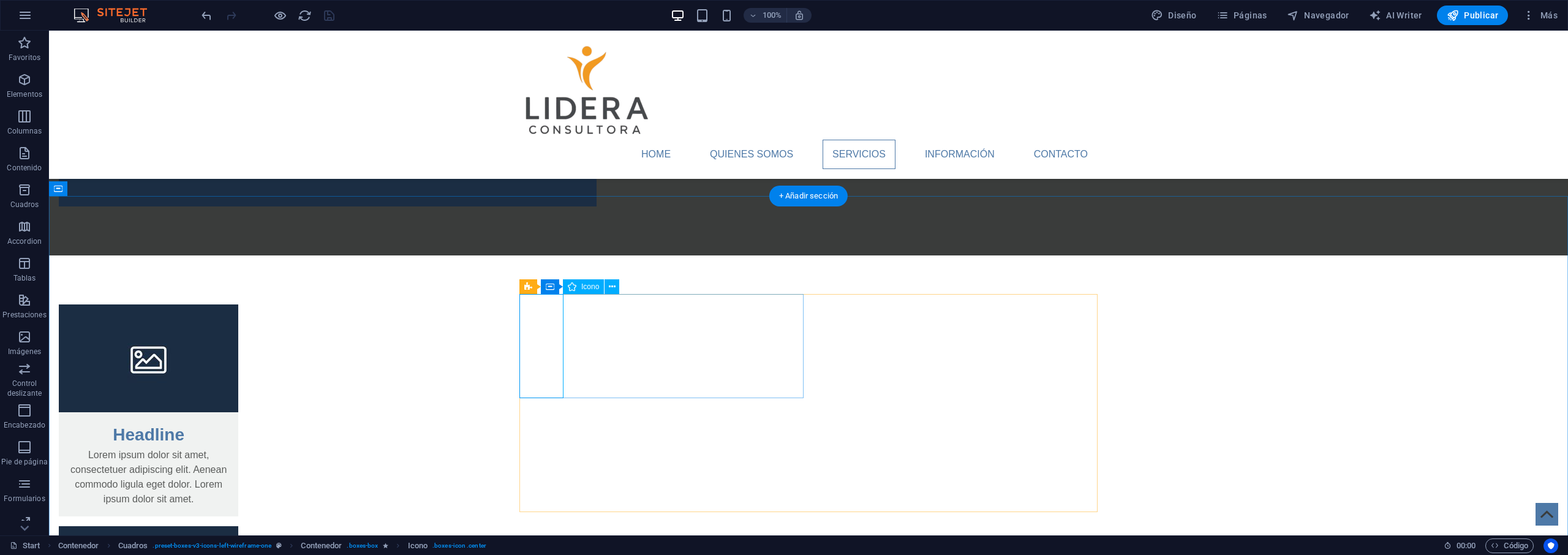 click at bounding box center (662, 2215) 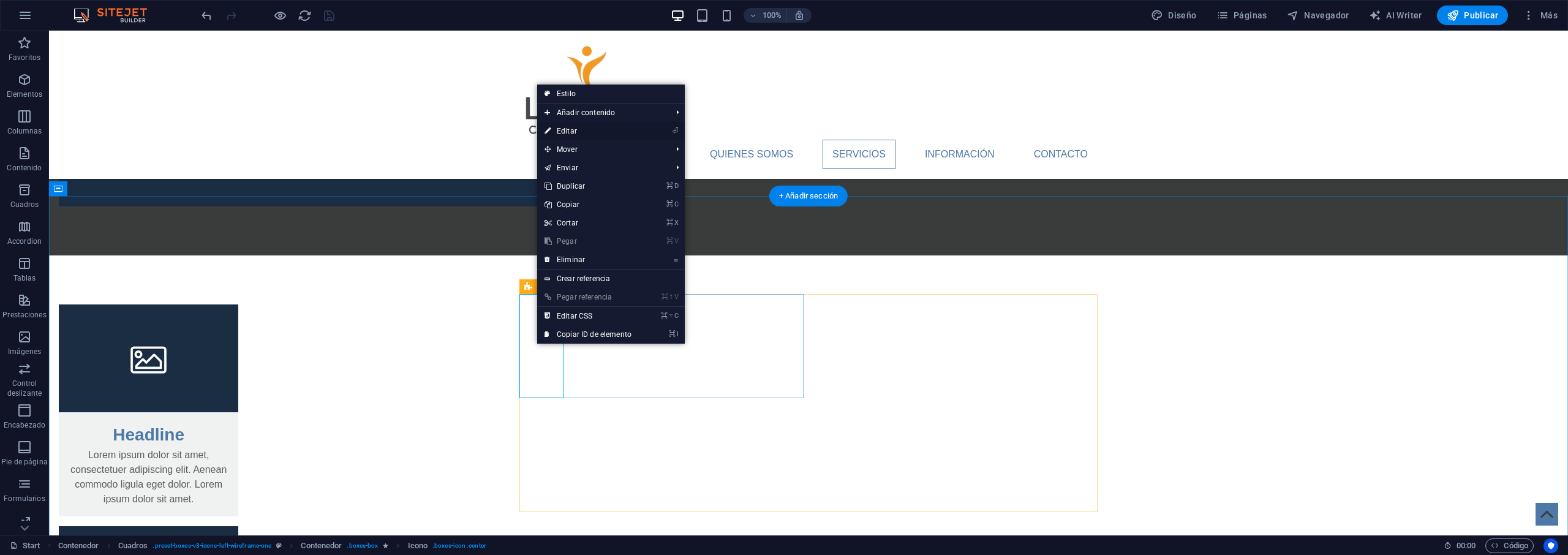 click on "⏎  Editar" at bounding box center [588, 131] 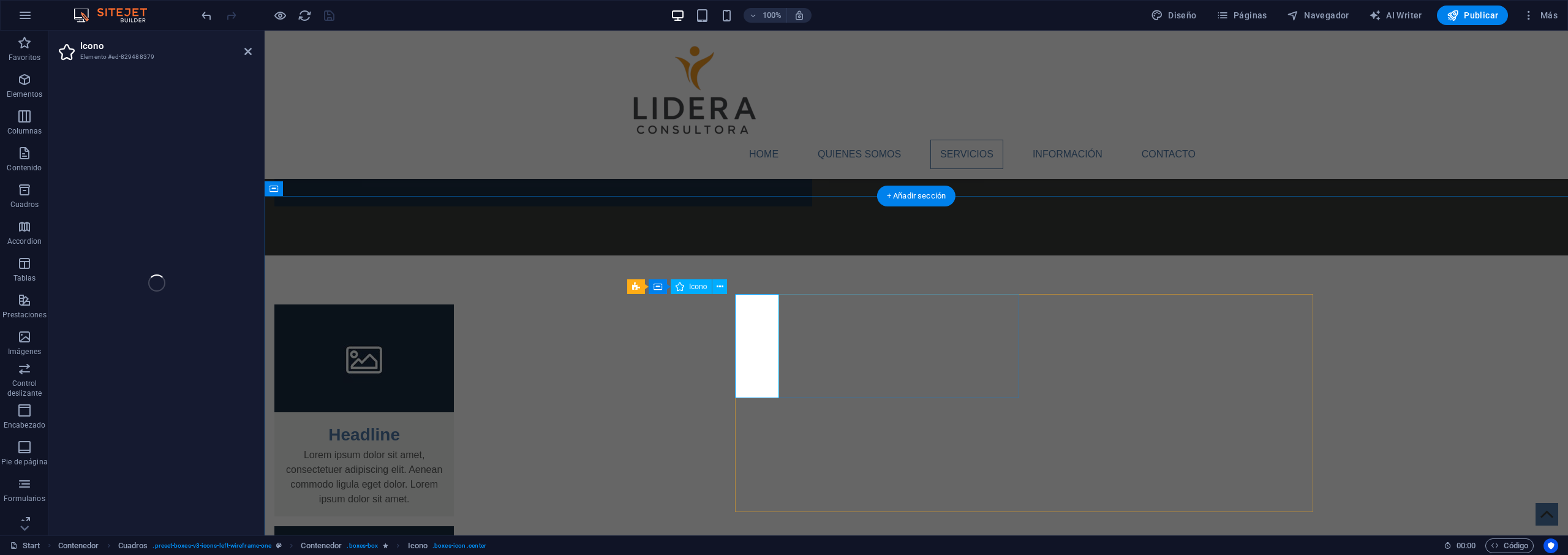 select on "xMidYMid" 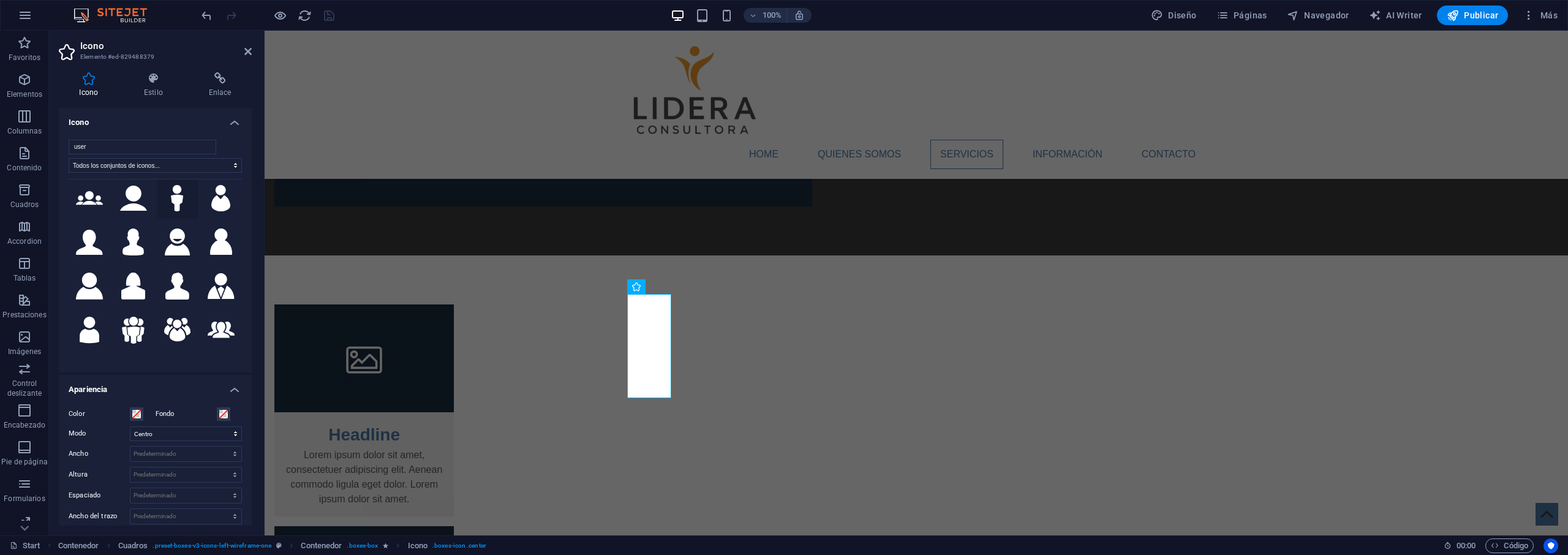 scroll, scrollTop: 192, scrollLeft: 0, axis: vertical 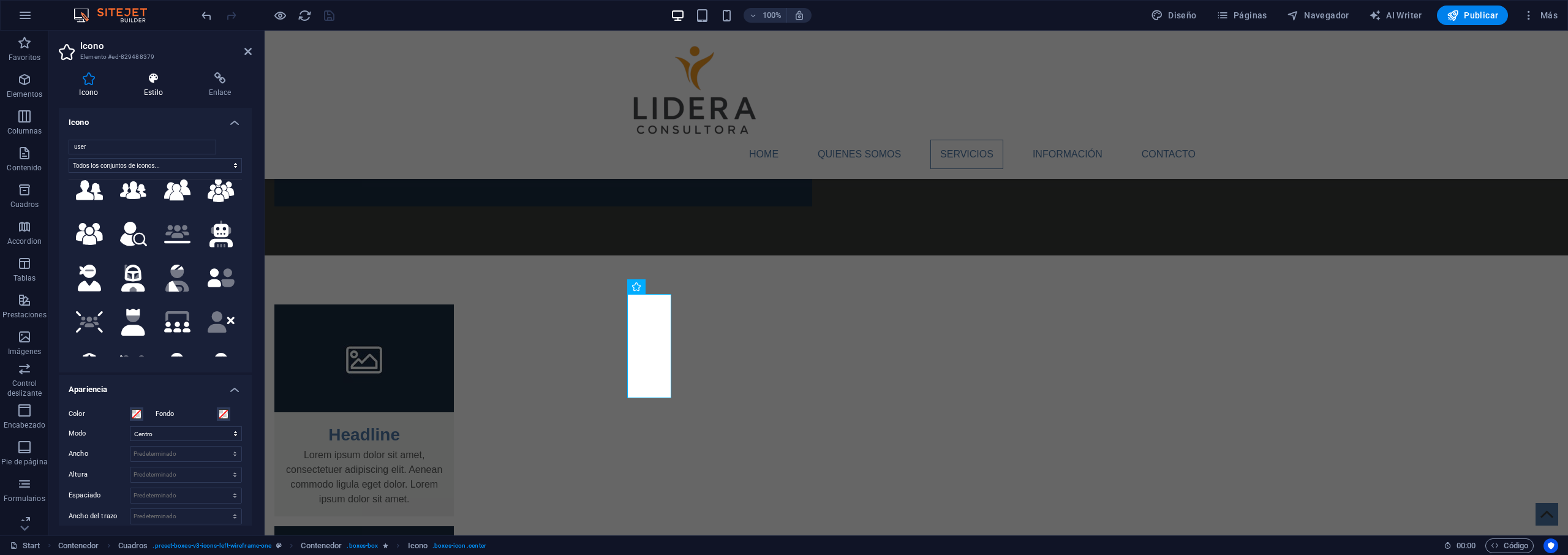 click on "Estilo" at bounding box center [156, 85] 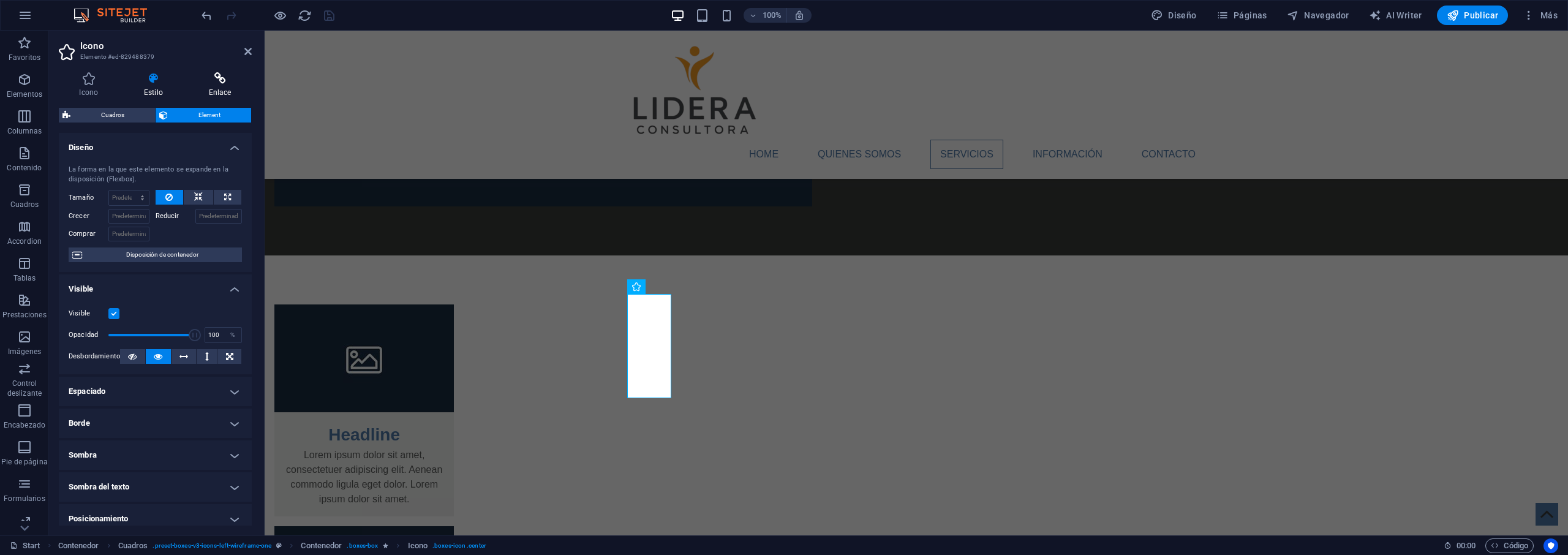 click on "Enlace" at bounding box center [220, 85] 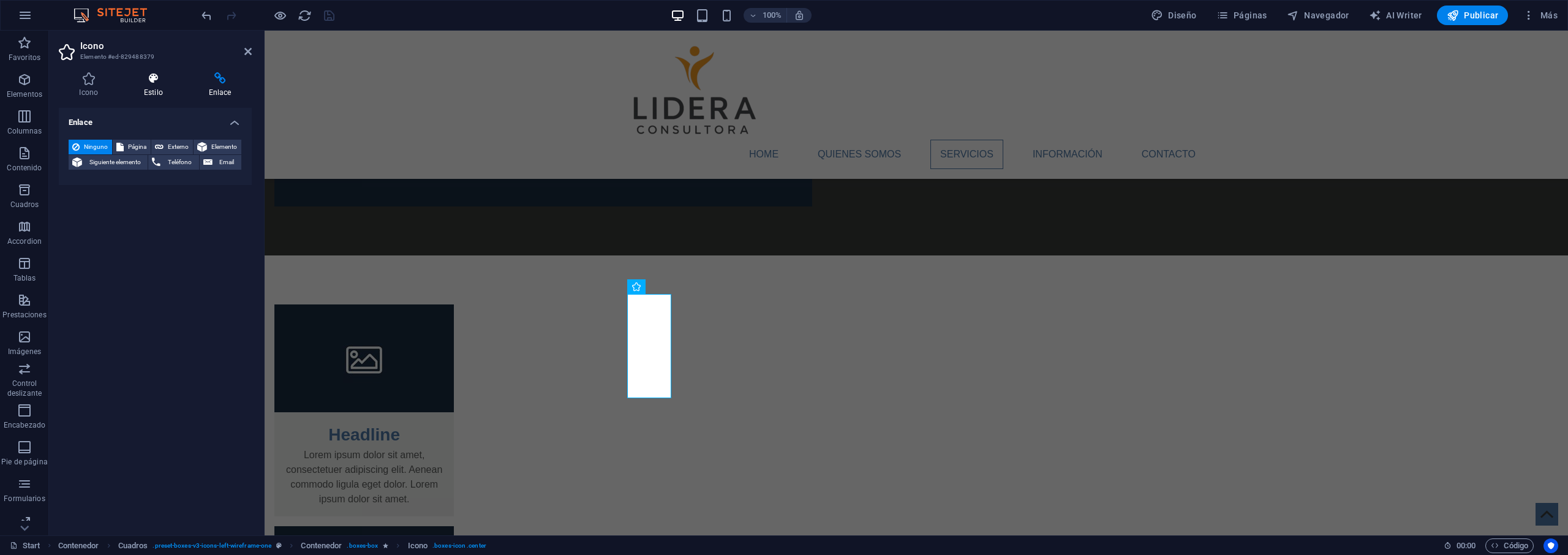 click at bounding box center (154, 78) 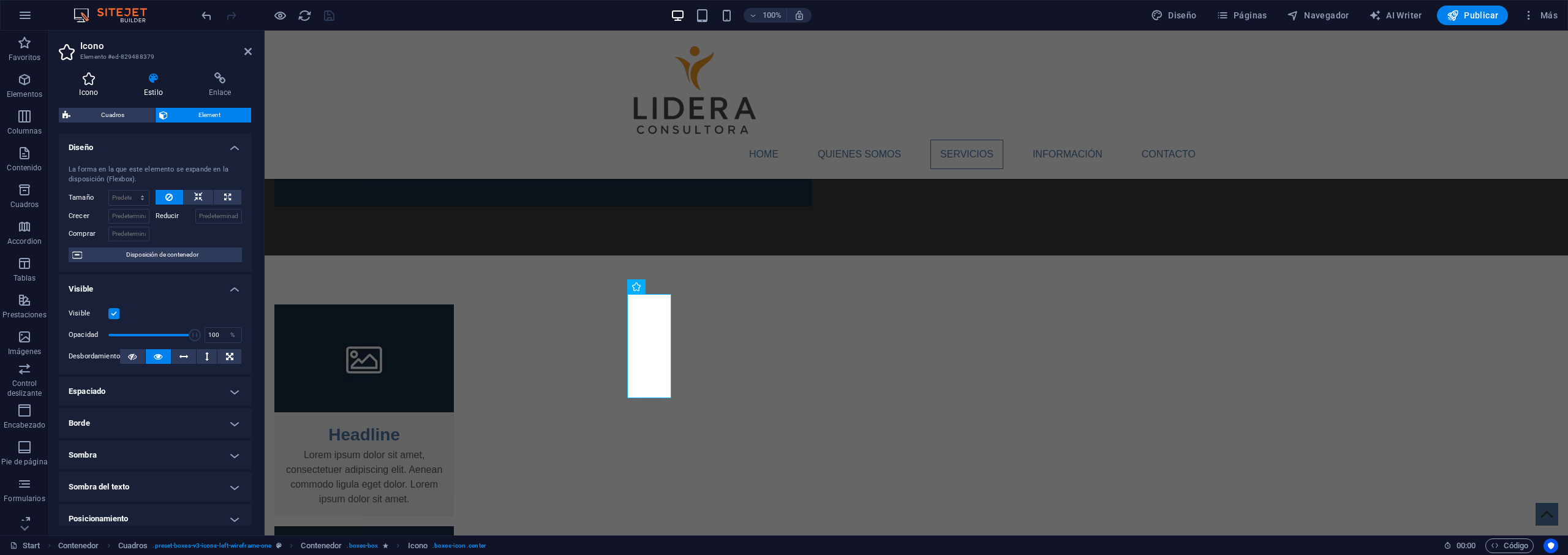 click at bounding box center [89, 78] 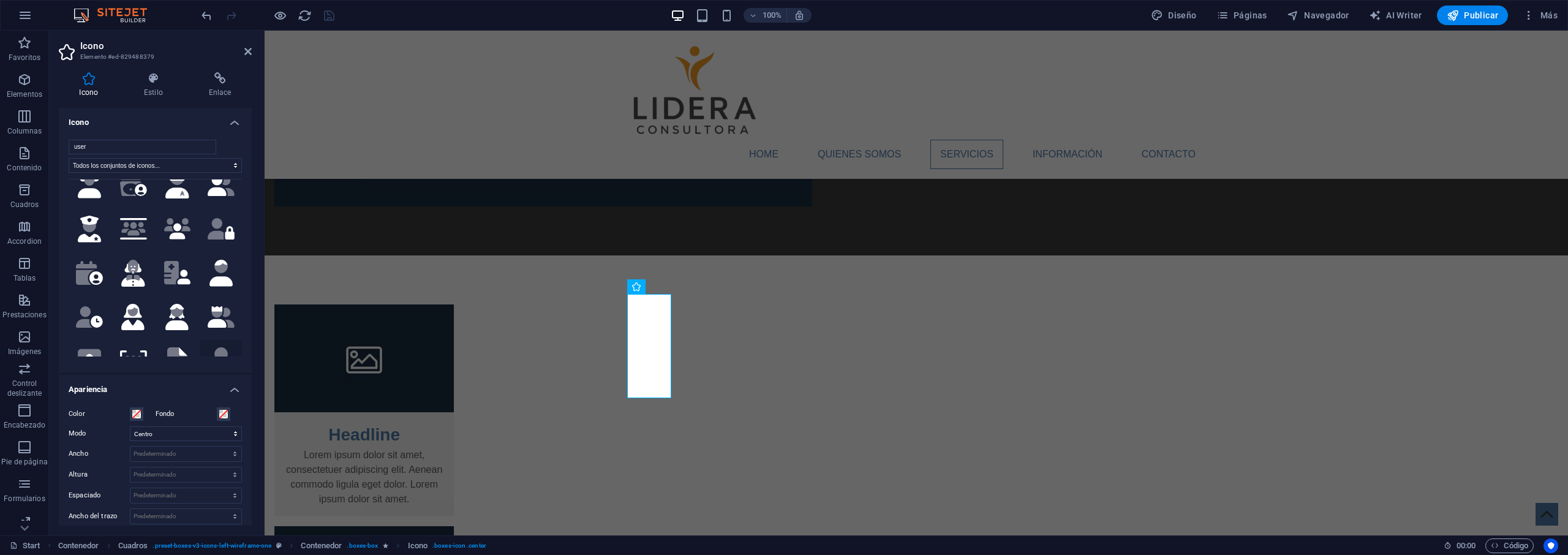 scroll, scrollTop: 520, scrollLeft: 0, axis: vertical 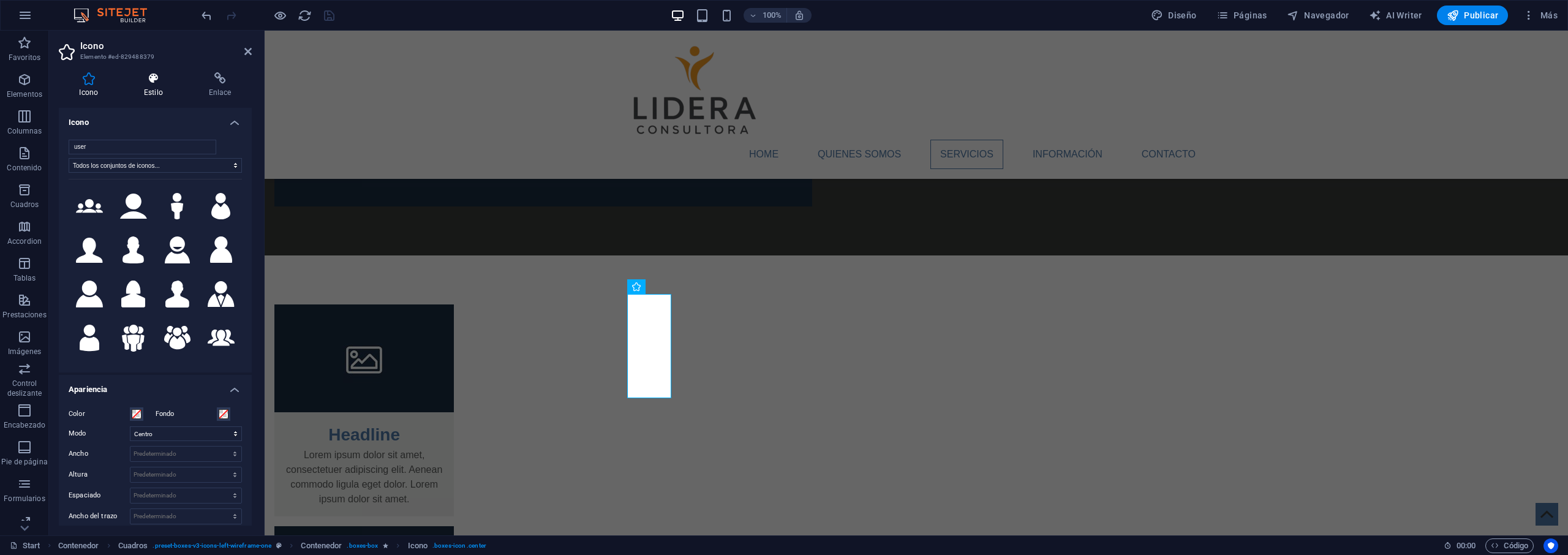 click on "Estilo" at bounding box center (156, 85) 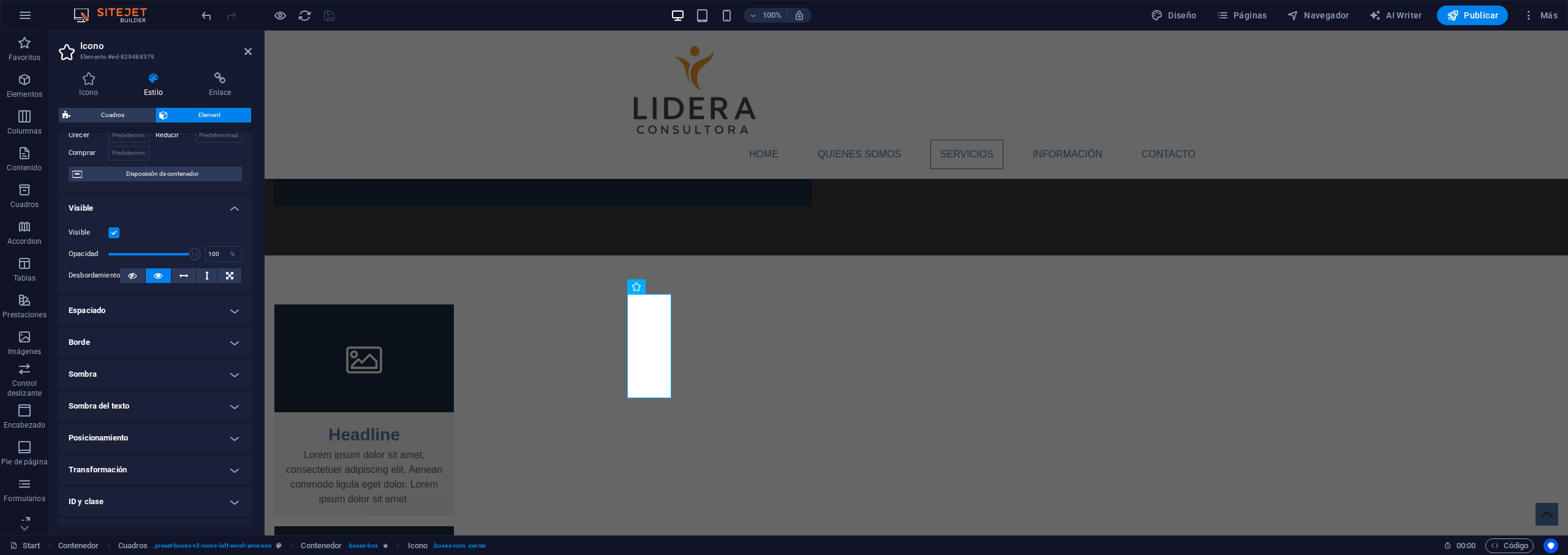 scroll, scrollTop: 0, scrollLeft: 0, axis: both 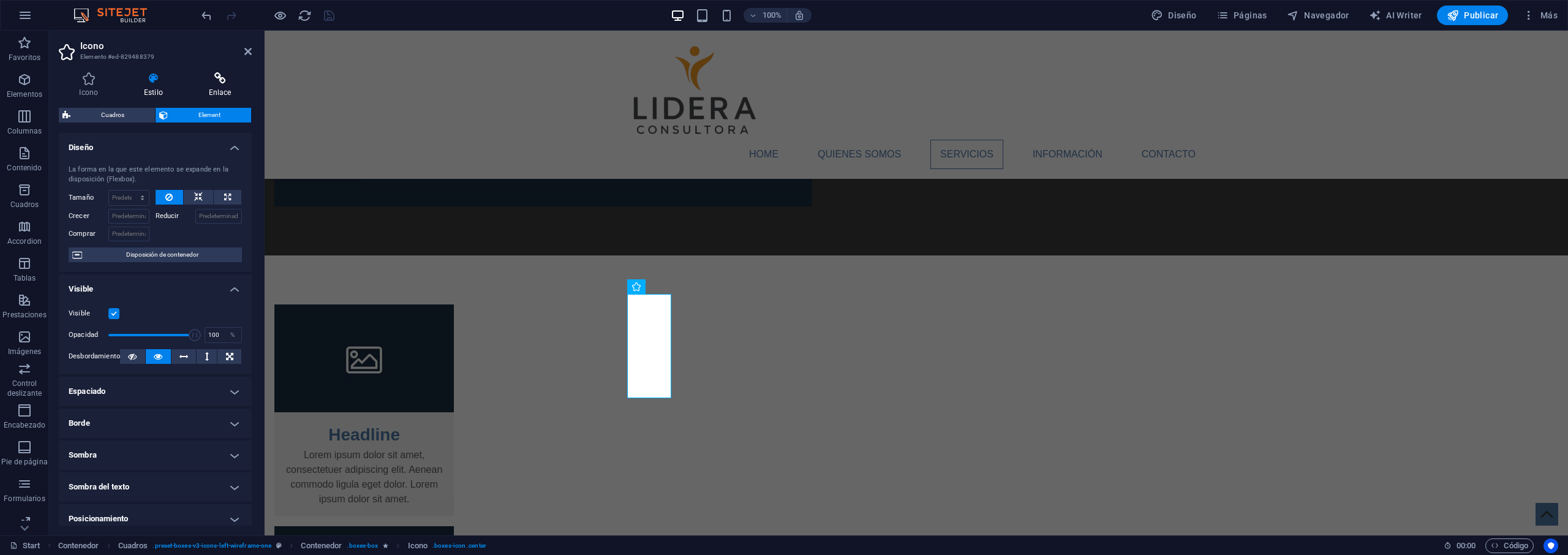 click on "Enlace" at bounding box center [220, 85] 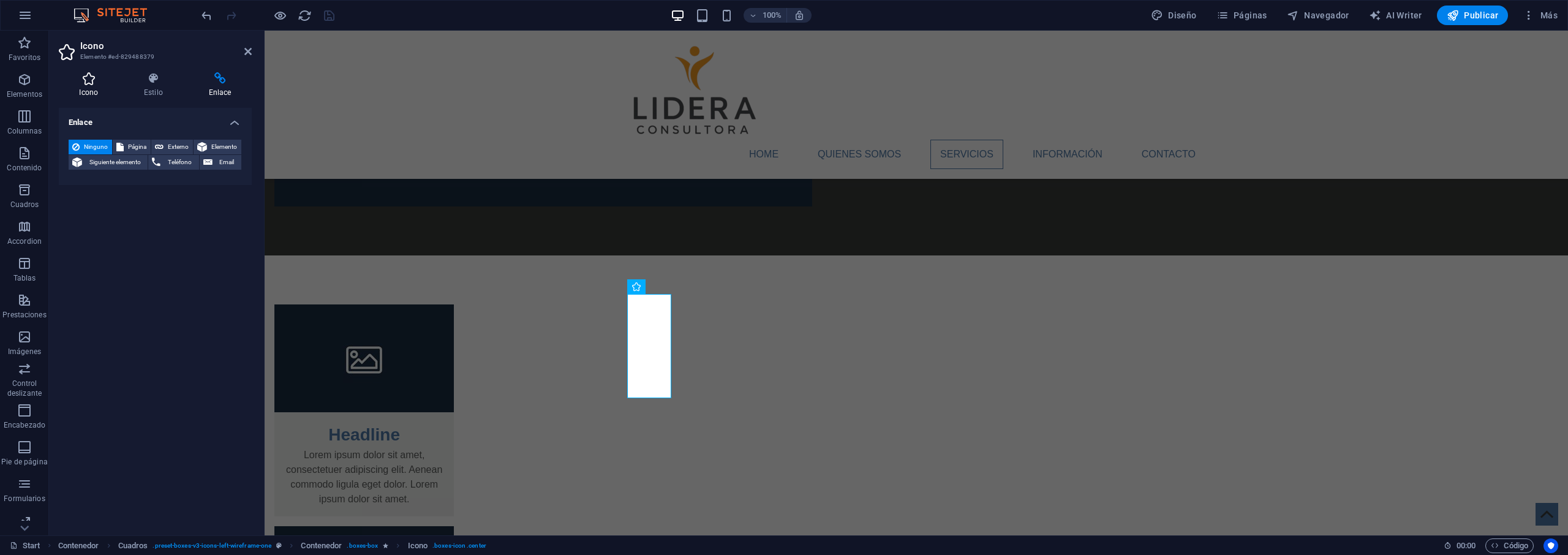 click on "Icono" at bounding box center (91, 85) 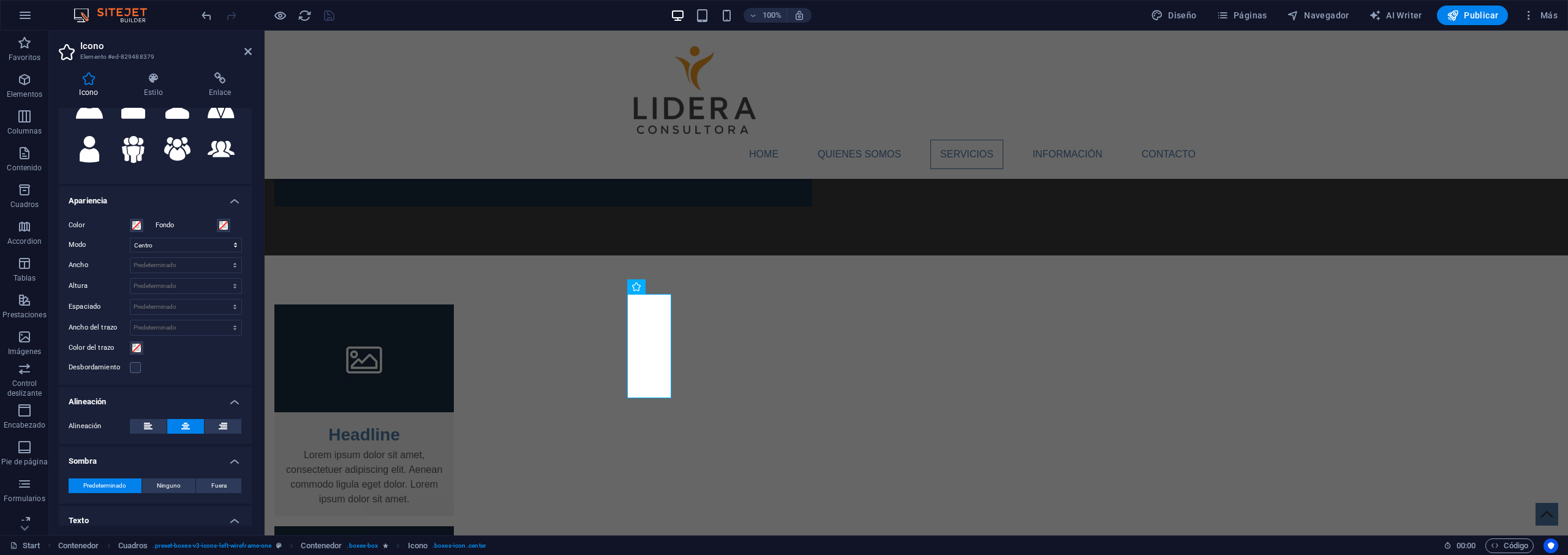 scroll, scrollTop: 225, scrollLeft: 0, axis: vertical 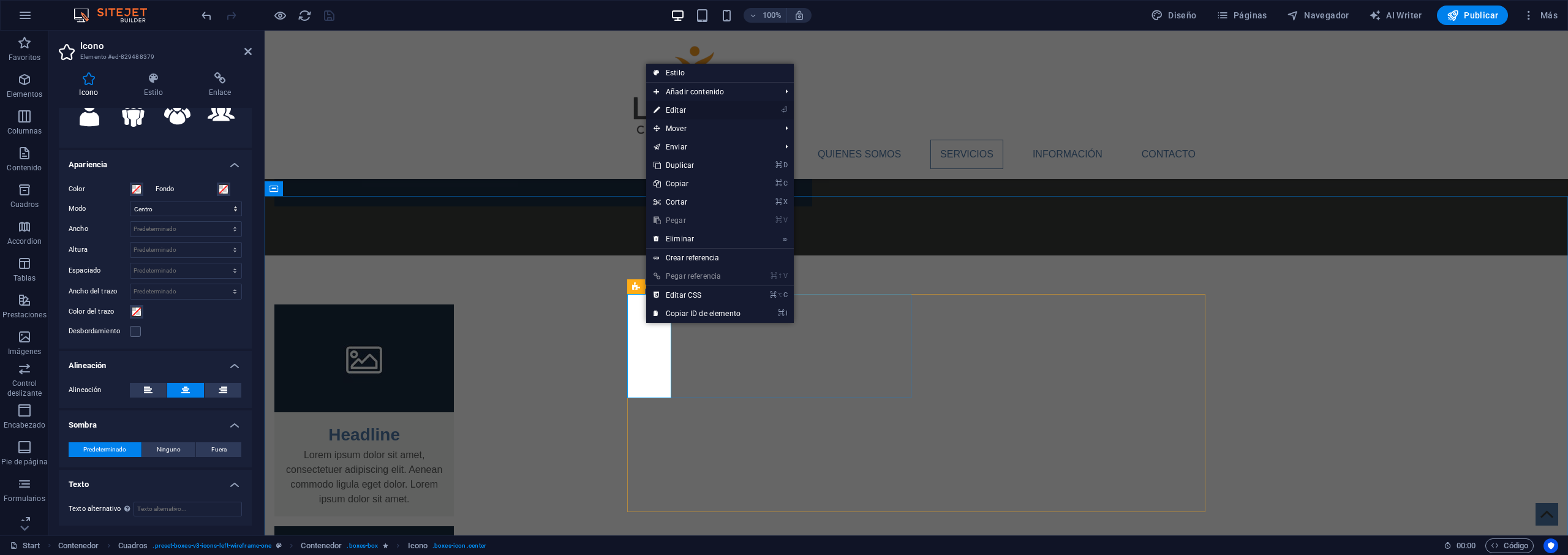 click on "⏎  Editar" at bounding box center [697, 110] 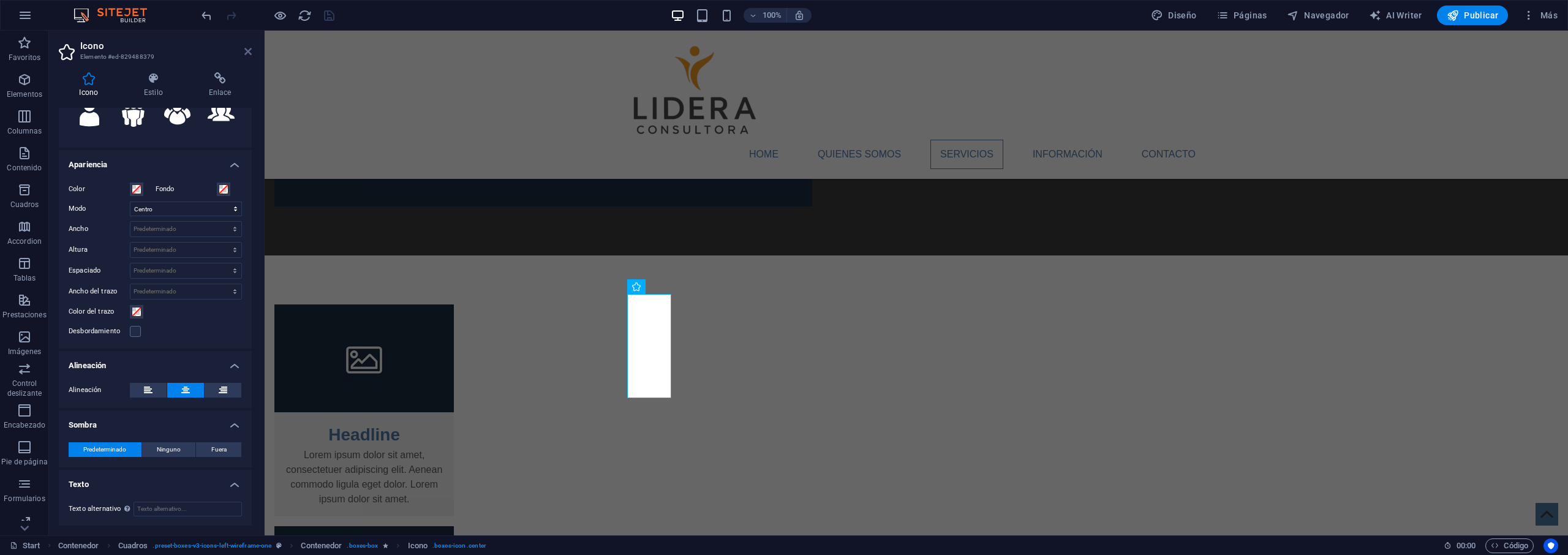 click at bounding box center [248, 51] 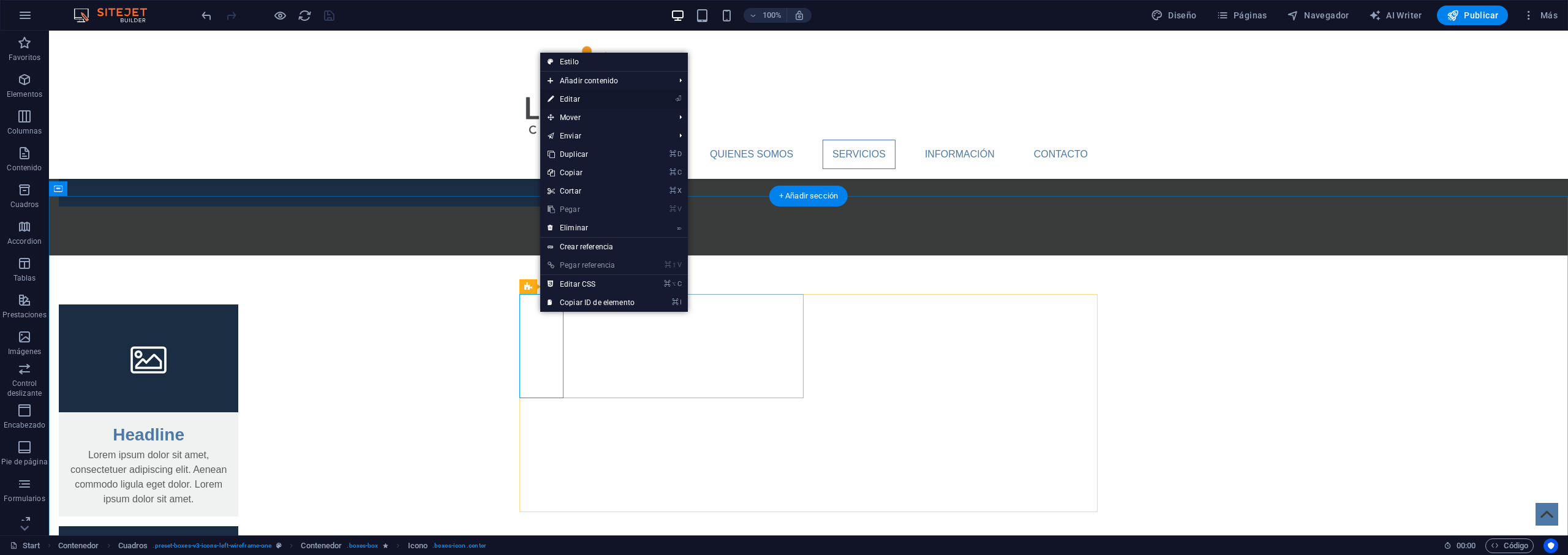 click on "⏎  Editar" at bounding box center [591, 99] 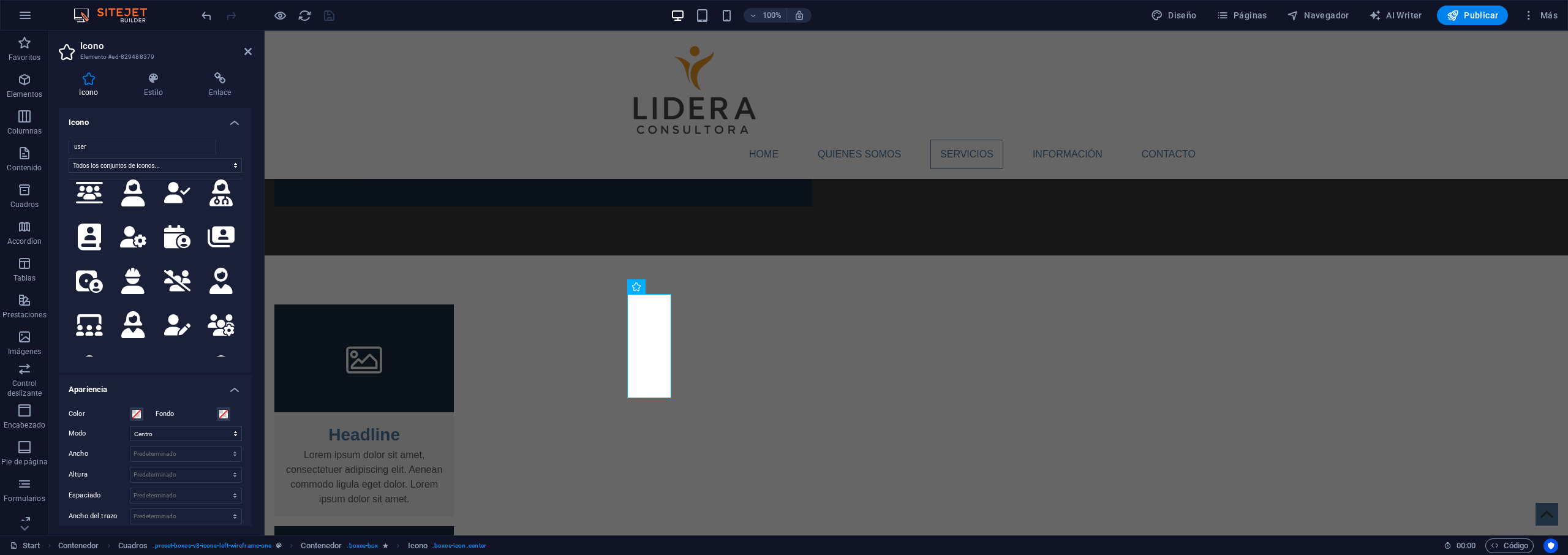 scroll, scrollTop: 1824, scrollLeft: 0, axis: vertical 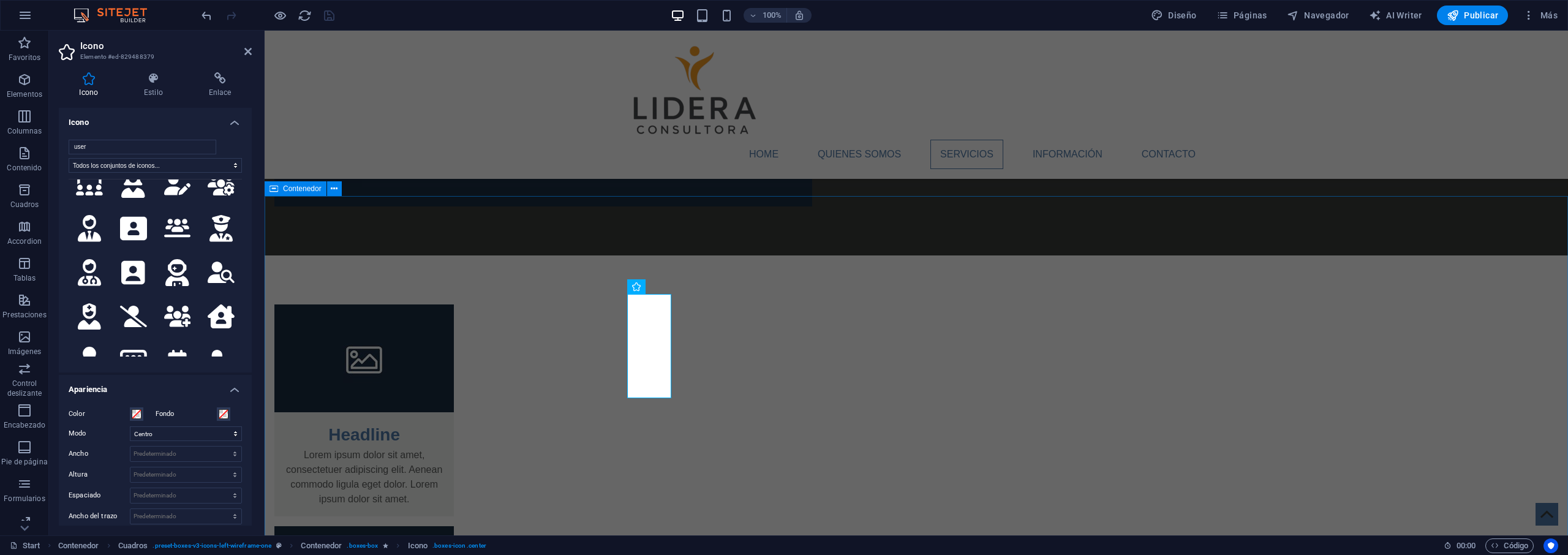 click on "Service Headline Lorem ipsum dolor sit amet, consectetuer adipiscing elit. Aenean commodo ligula eget dolor. Lorem ipsum dolor sit amet, consectetuer adipiscing elit leget dolor. Headline Lorem ipsum dolor sit amet, consectetuer adipiscing elit. Aenean commodo ligula eget dolor. Lorem ipsum dolor sit amet, consectetuer adipiscing elit leget dolor. Headline Lorem ipsum dolor sit amet, consectetuer adipiscing elit. Aenean commodo ligula eget dolor. Lorem ipsum dolor sit amet, consectetuer adipiscing elit leget dolor. Headline Lorem ipsum dolor sit amet, consectetuer adipiscing elit. Aenean commodo ligula eget dolor. Lorem ipsum dolor sit amet, consectetuer adipiscing elit leget dolor." at bounding box center (916, 2443) 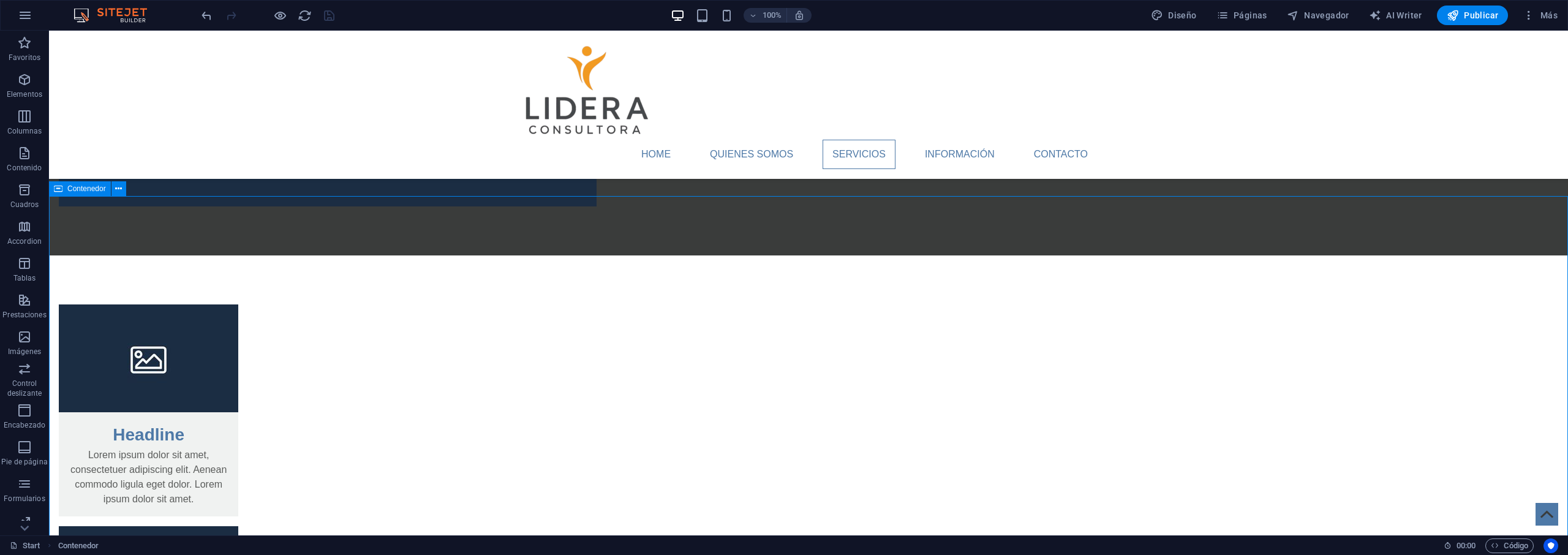 click on "Service Headline Lorem ipsum dolor sit amet, consectetuer adipiscing elit. Aenean commodo ligula eget dolor. Lorem ipsum dolor sit amet, consectetuer adipiscing elit leget dolor. Headline Lorem ipsum dolor sit amet, consectetuer adipiscing elit. Aenean commodo ligula eget dolor. Lorem ipsum dolor sit amet, consectetuer adipiscing elit leget dolor. Headline Lorem ipsum dolor sit amet, consectetuer adipiscing elit. Aenean commodo ligula eget dolor. Lorem ipsum dolor sit amet, consectetuer adipiscing elit leget dolor. Headline Lorem ipsum dolor sit amet, consectetuer adipiscing elit. Aenean commodo ligula eget dolor. Lorem ipsum dolor sit amet, consectetuer adipiscing elit leget dolor." at bounding box center (809, 2443) 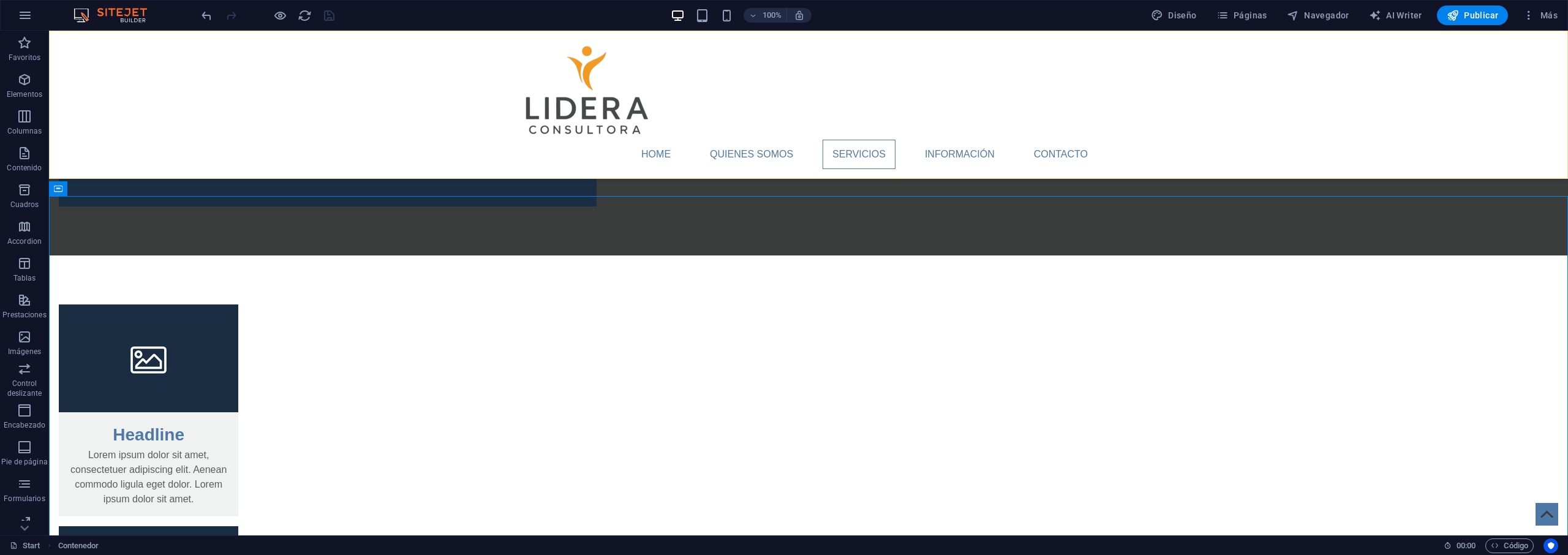 click on "Home Quienes Somos Servicios Información Contacto" at bounding box center [809, 105] 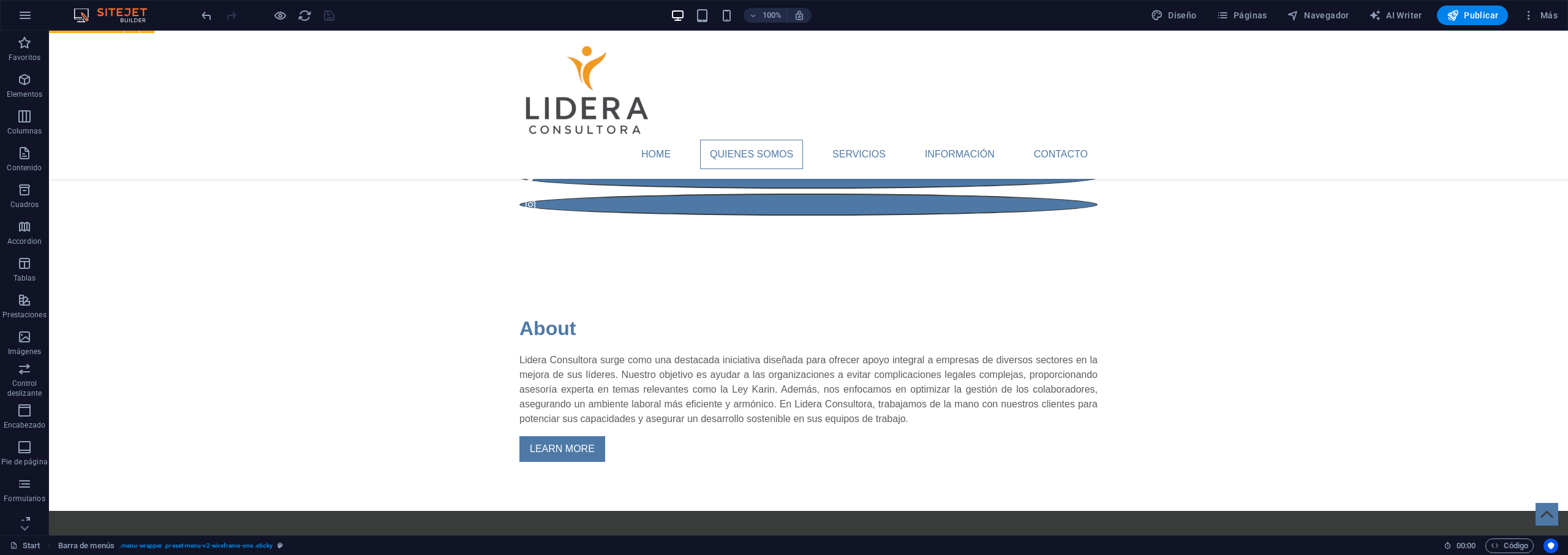 scroll, scrollTop: 0, scrollLeft: 0, axis: both 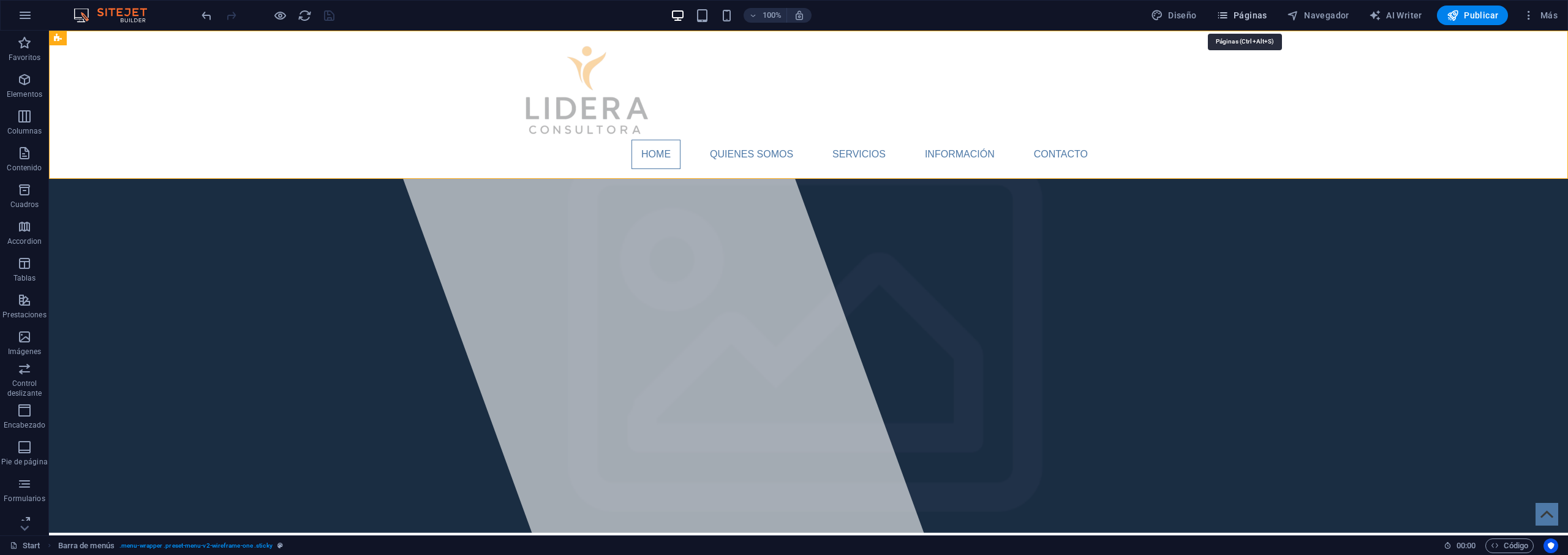 click on "Páginas" at bounding box center (1242, 15) 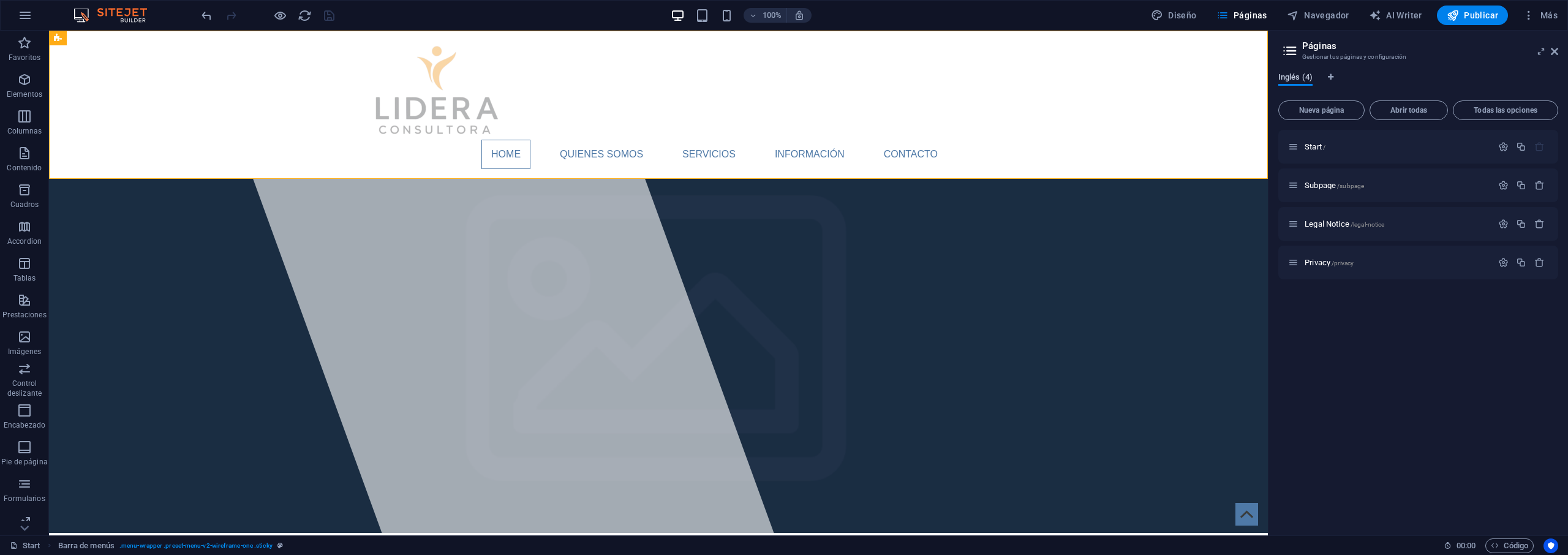 click on "Inglés (4)" at bounding box center [1295, 78] 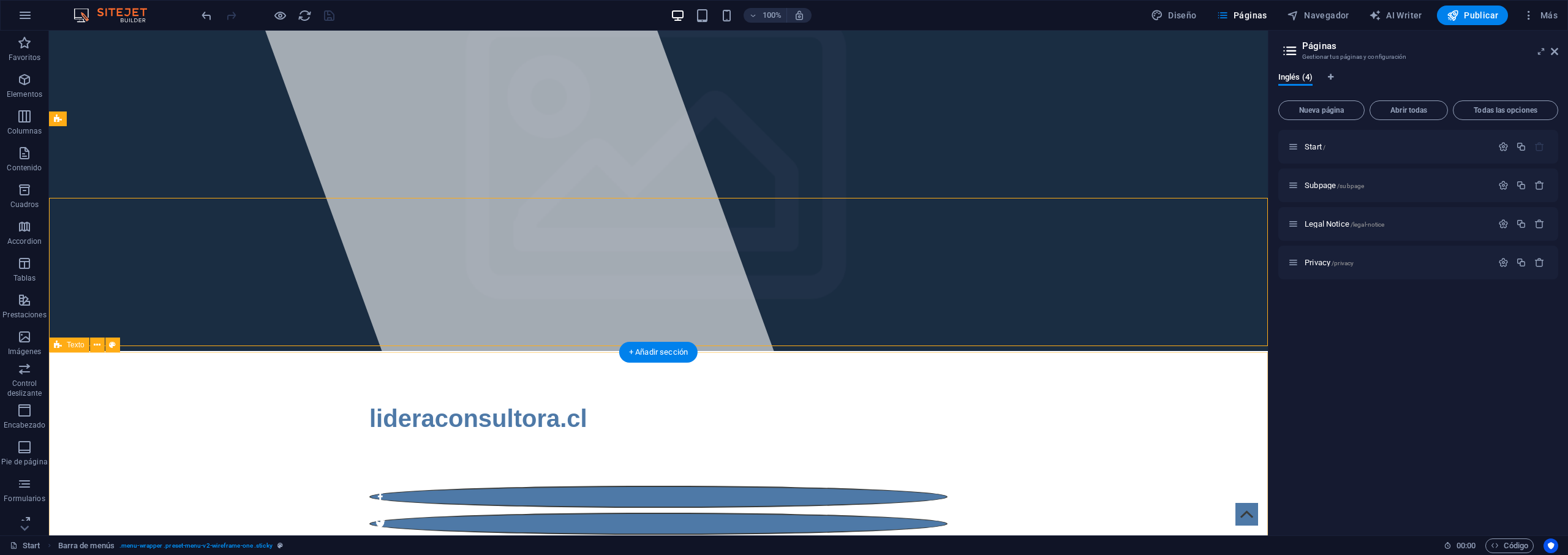 scroll, scrollTop: 0, scrollLeft: 0, axis: both 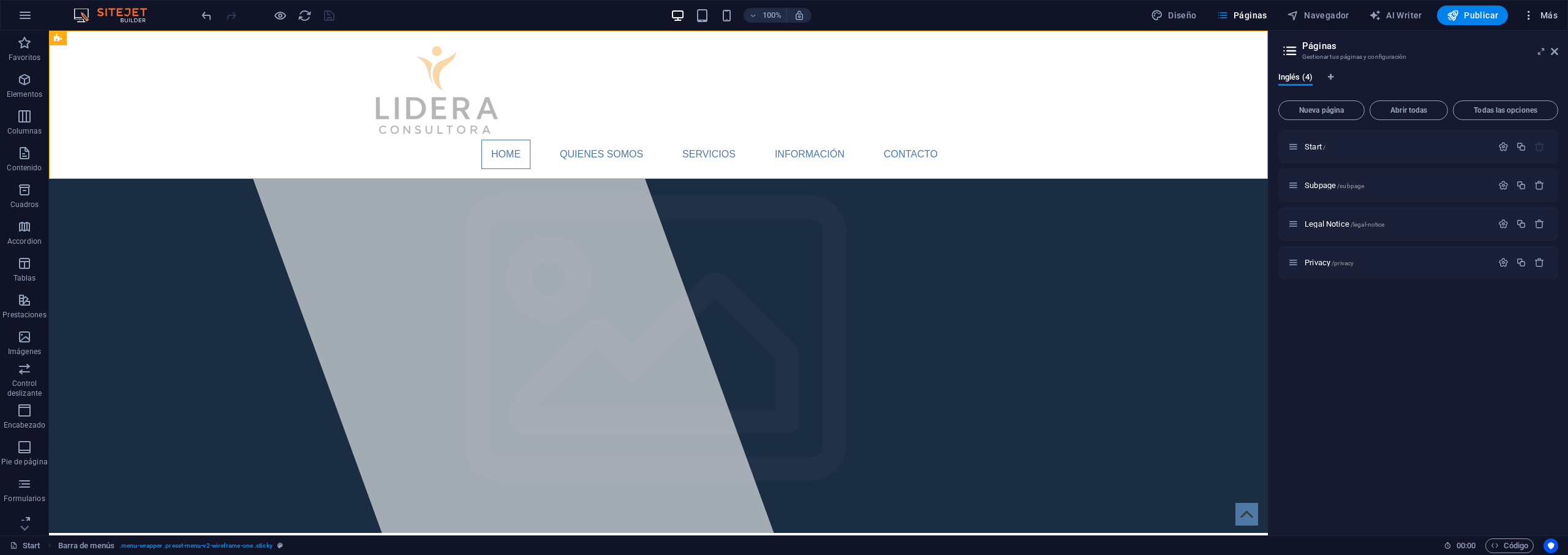 click on "Más" at bounding box center [1540, 15] 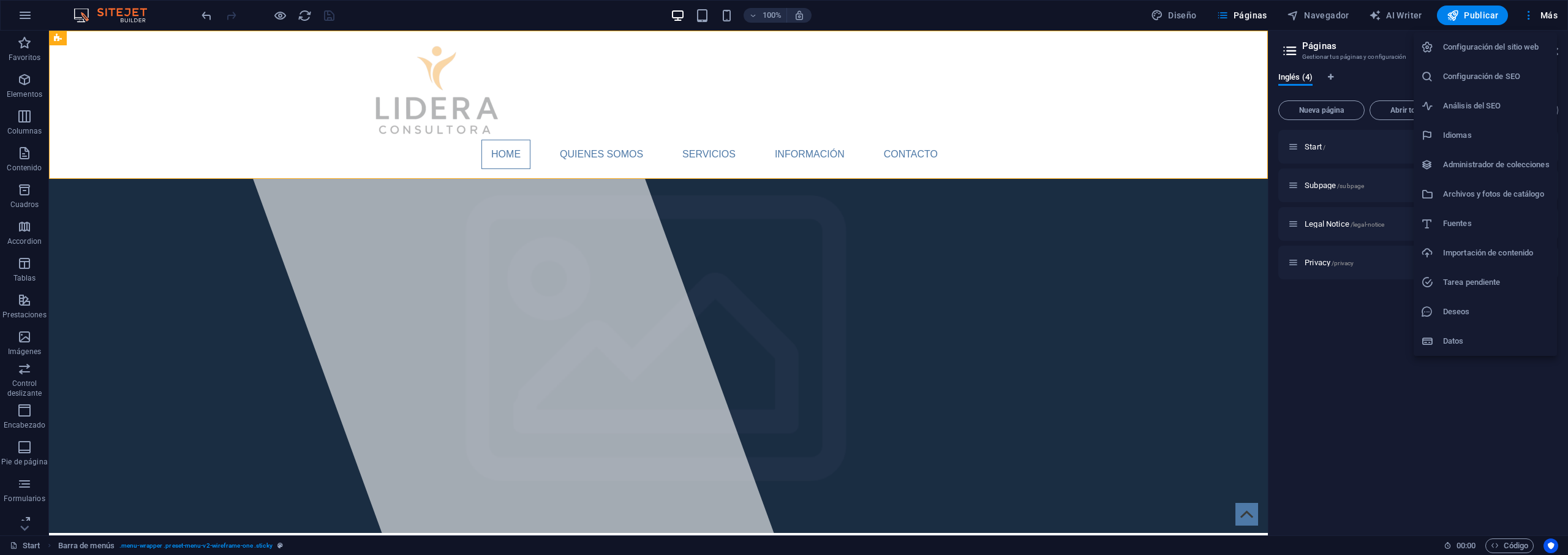 click on "Archivos y fotos de catálogo" at bounding box center [1496, 194] 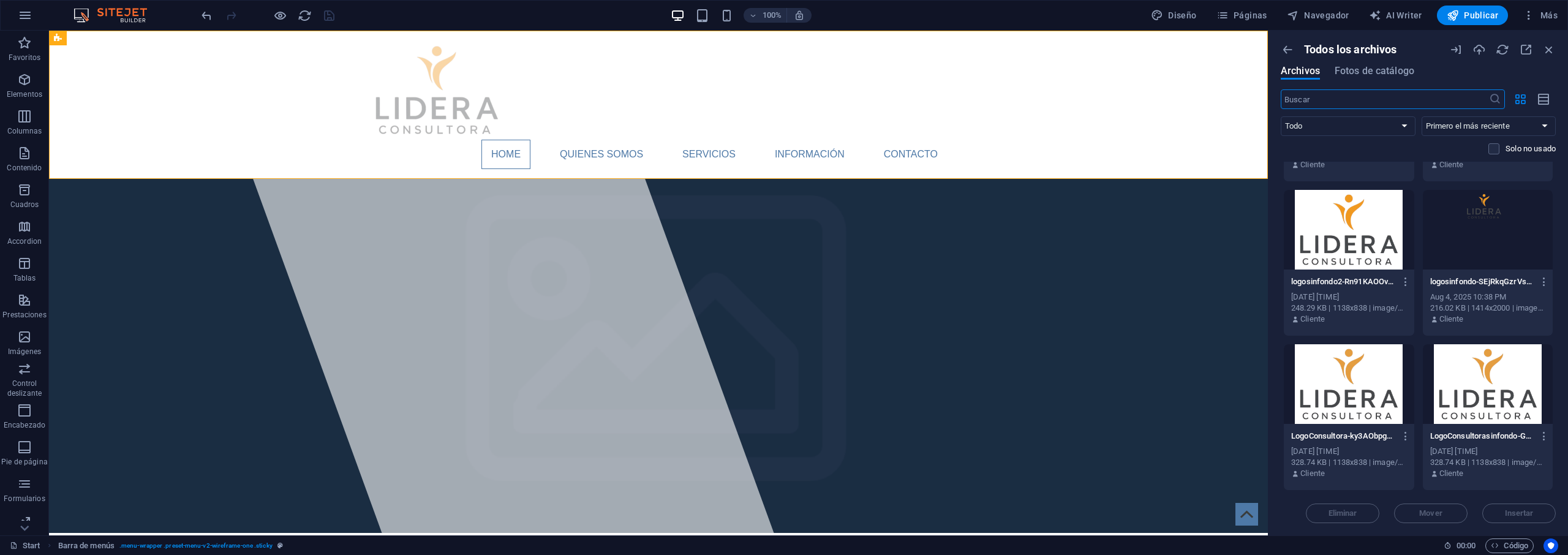 scroll, scrollTop: 0, scrollLeft: 0, axis: both 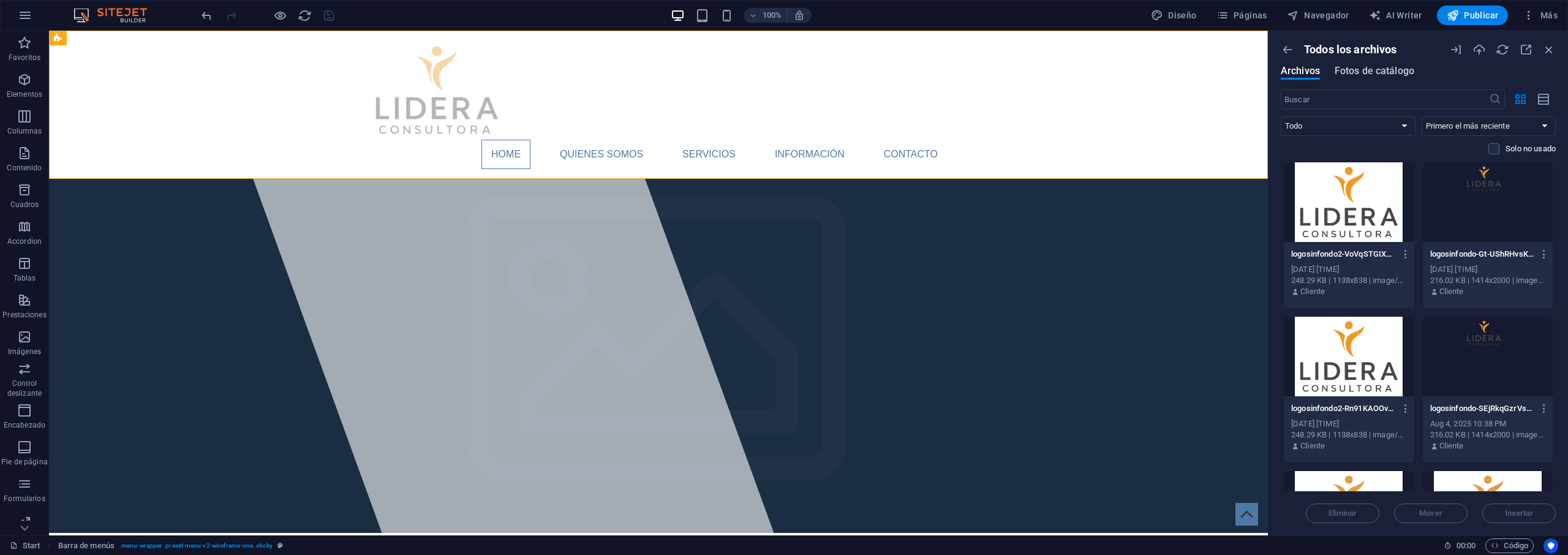 click on "Fotos de catálogo" at bounding box center [1374, 71] 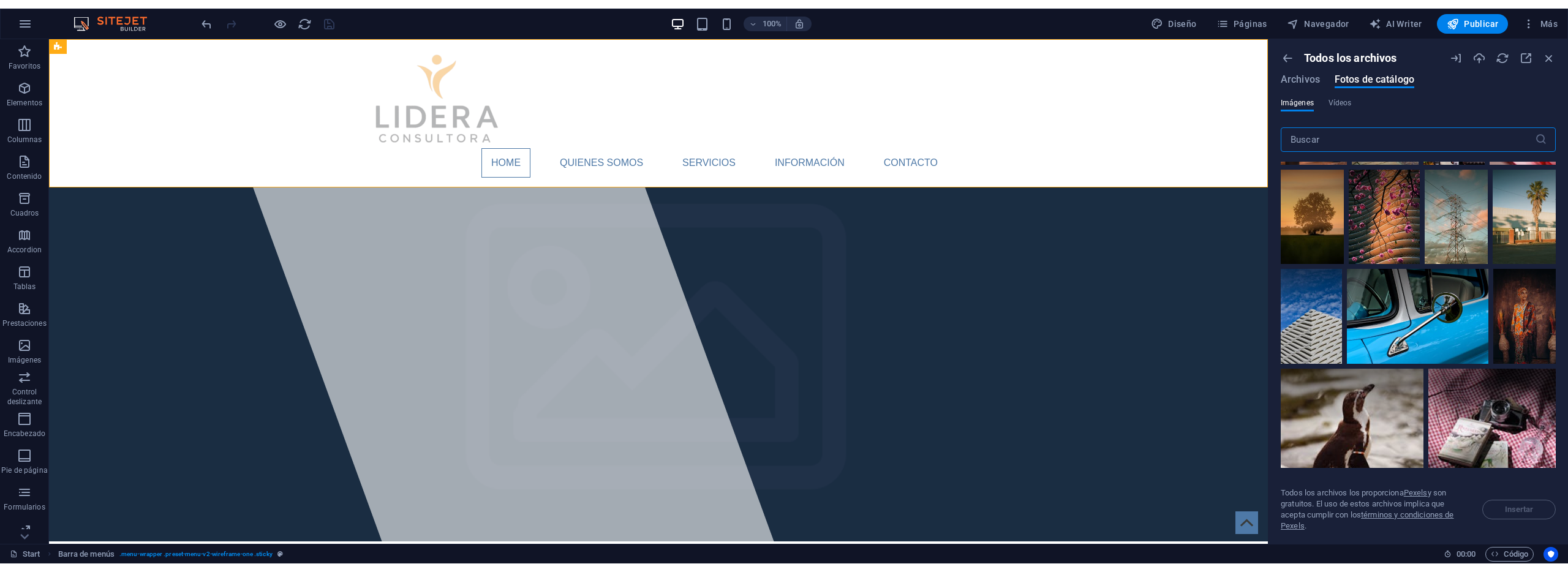 scroll, scrollTop: 5122, scrollLeft: 0, axis: vertical 